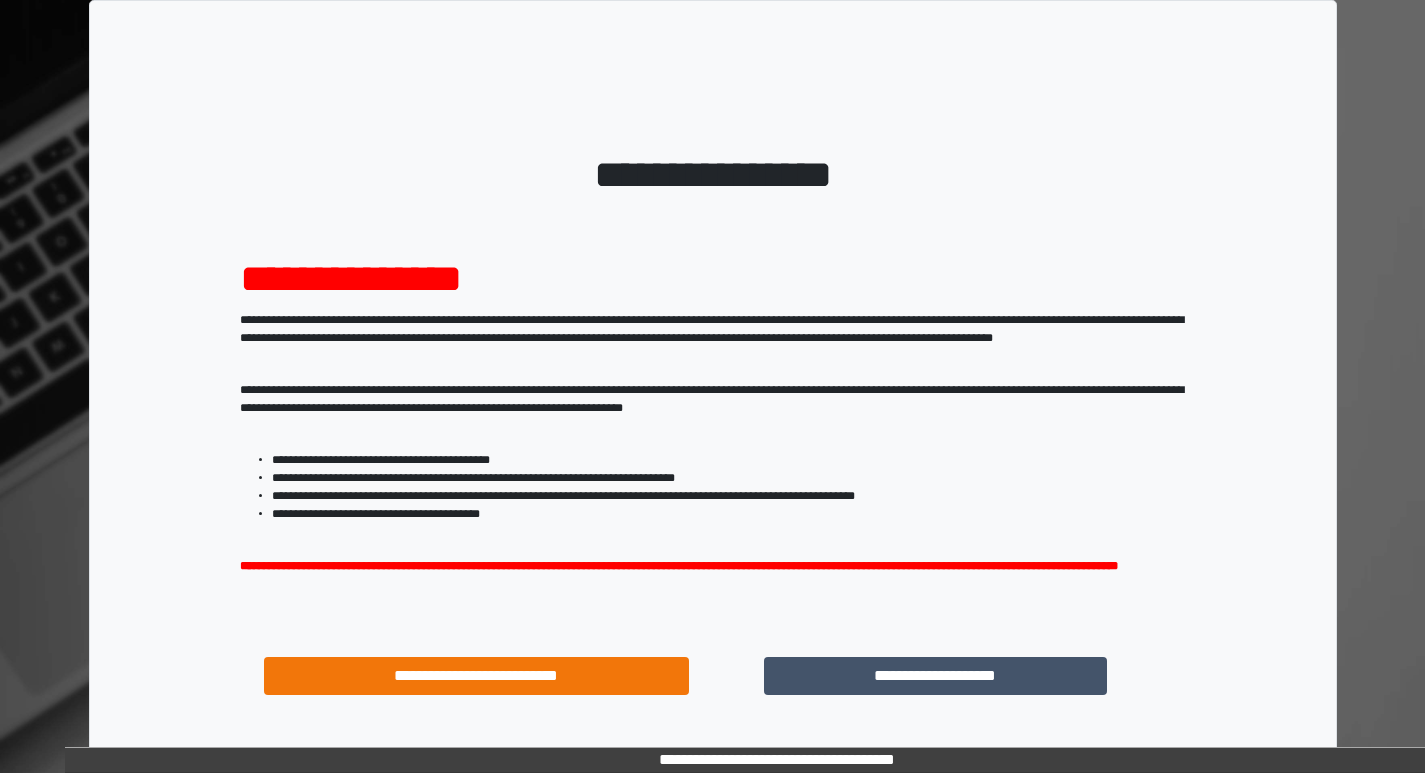 scroll, scrollTop: 0, scrollLeft: 0, axis: both 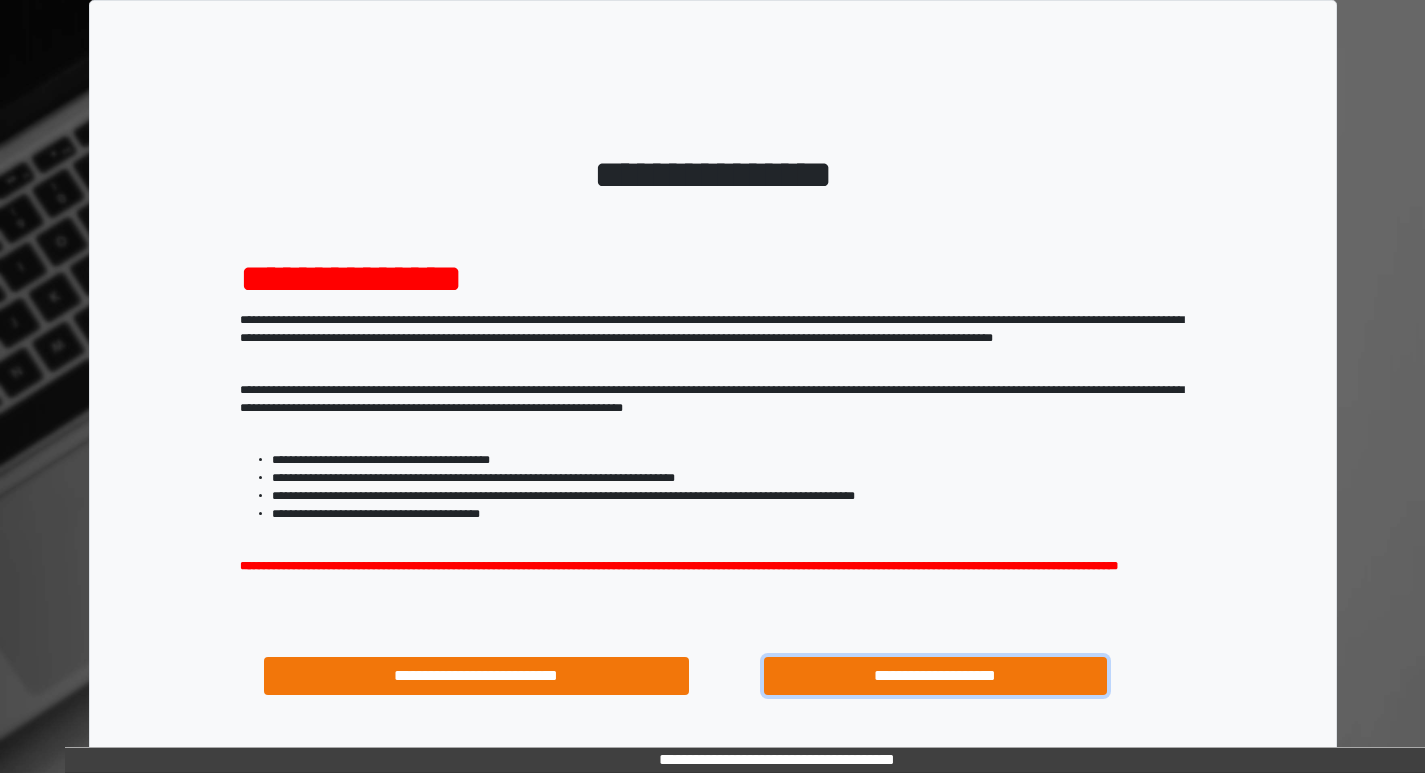 click on "**********" at bounding box center [936, 676] 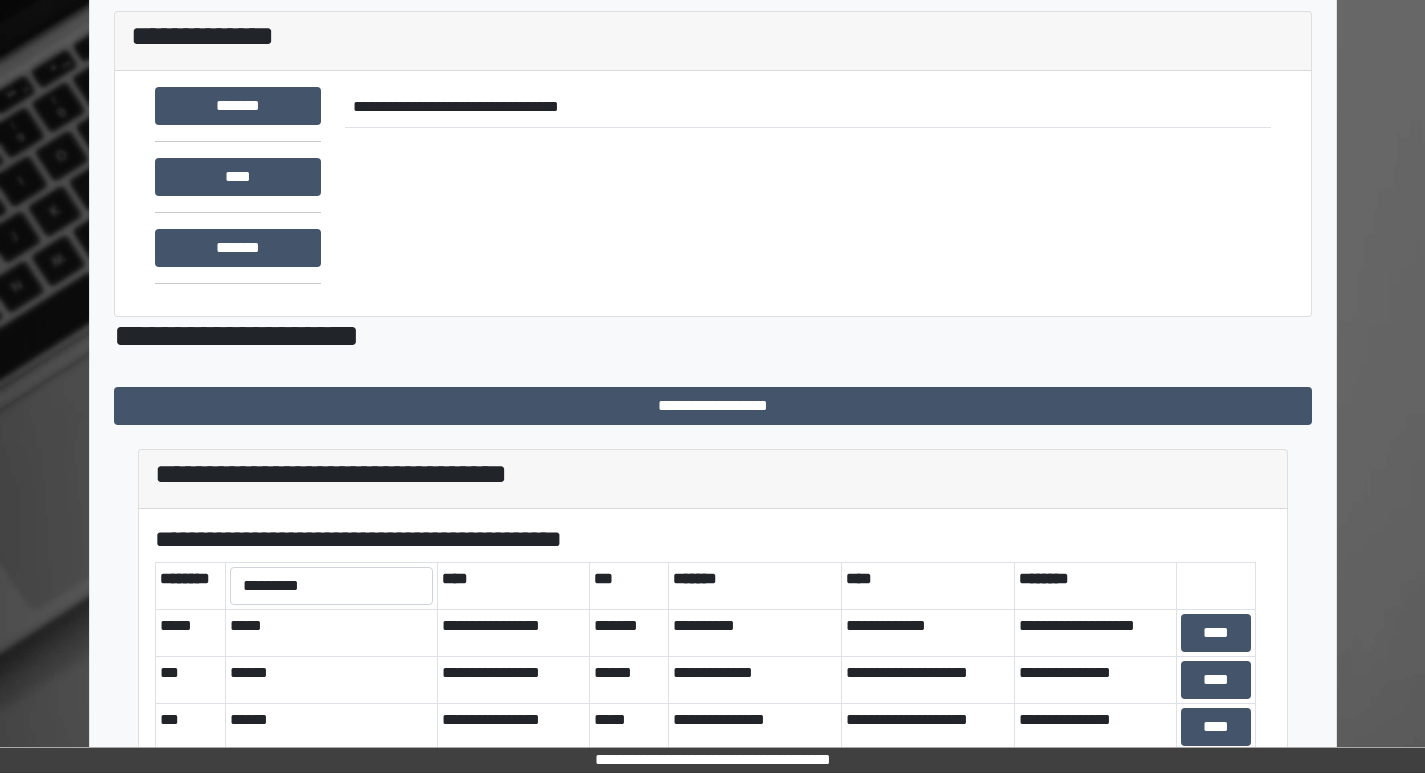 scroll, scrollTop: 0, scrollLeft: 0, axis: both 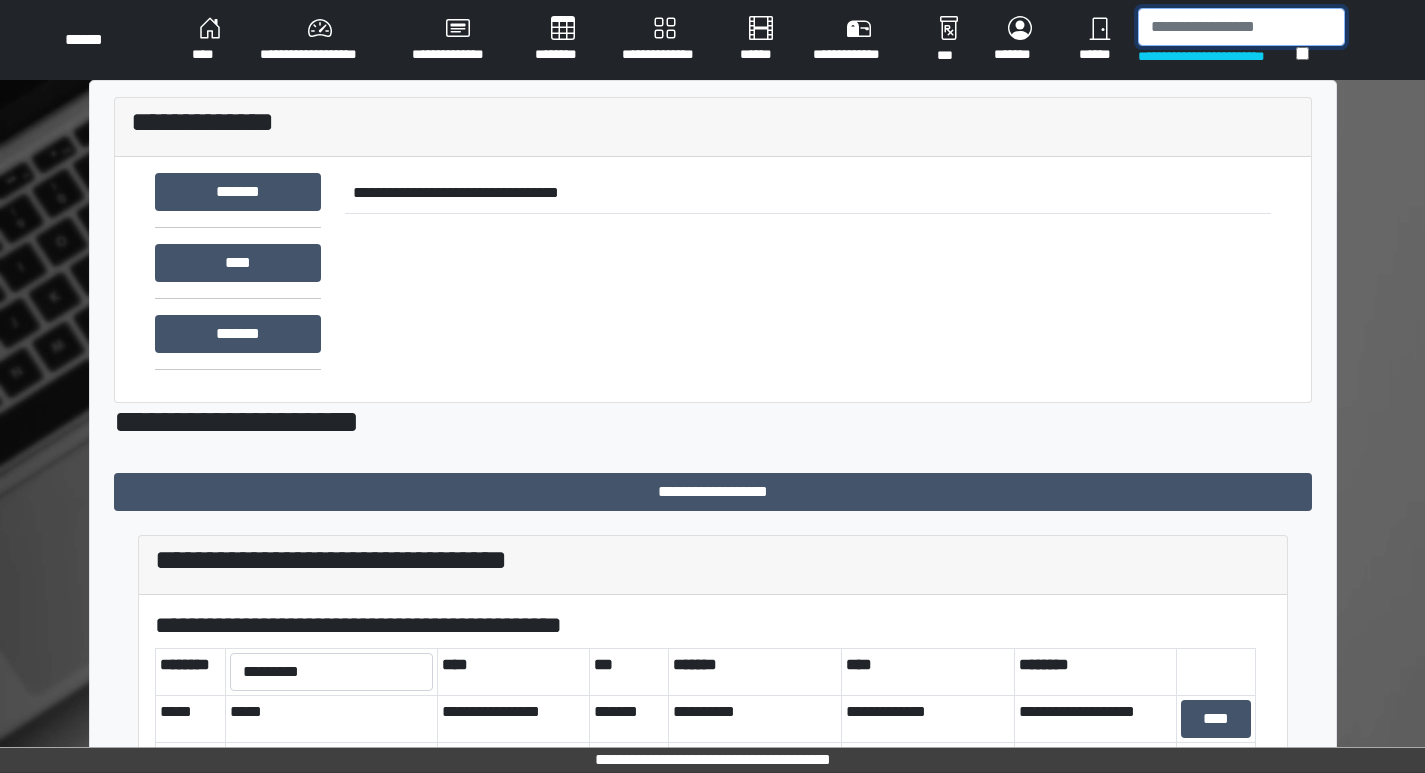 click at bounding box center (1241, 27) 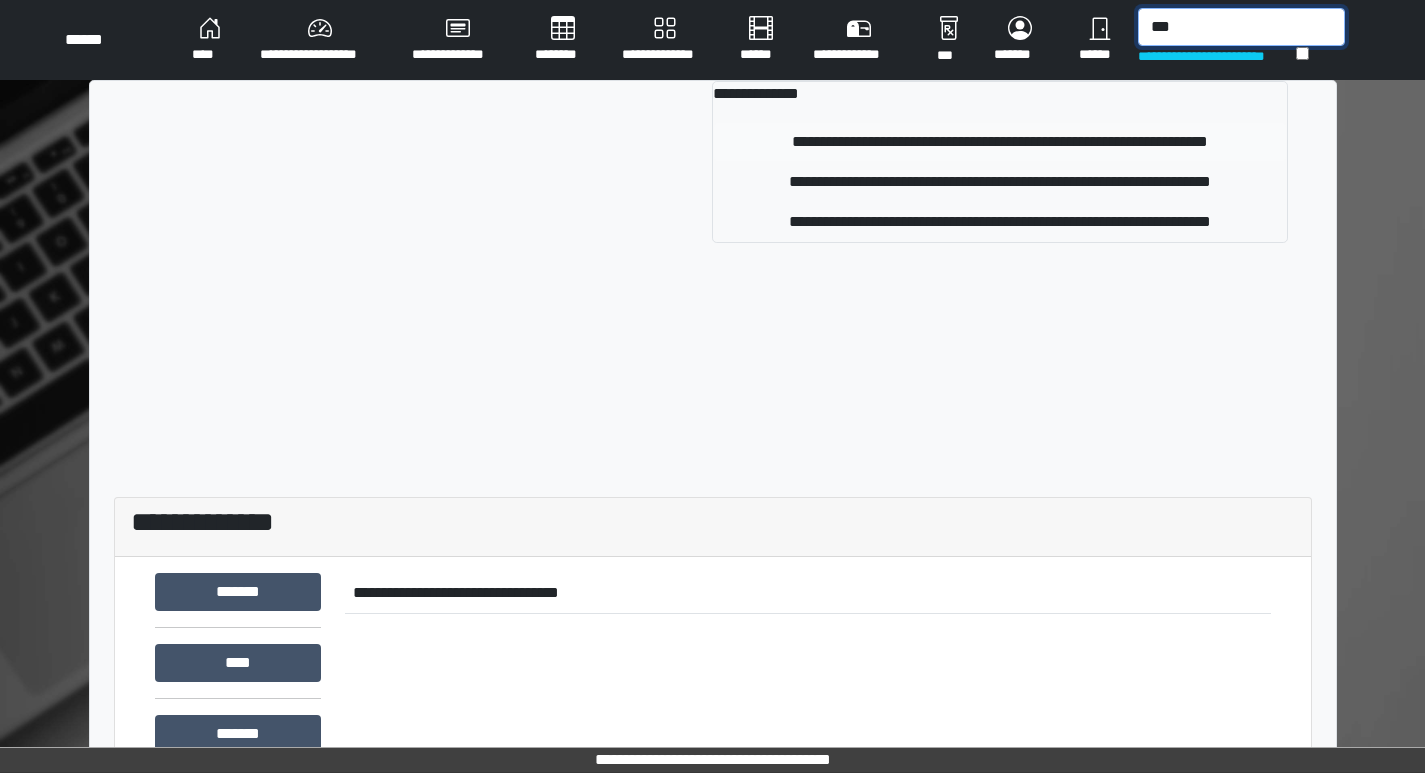 type on "***" 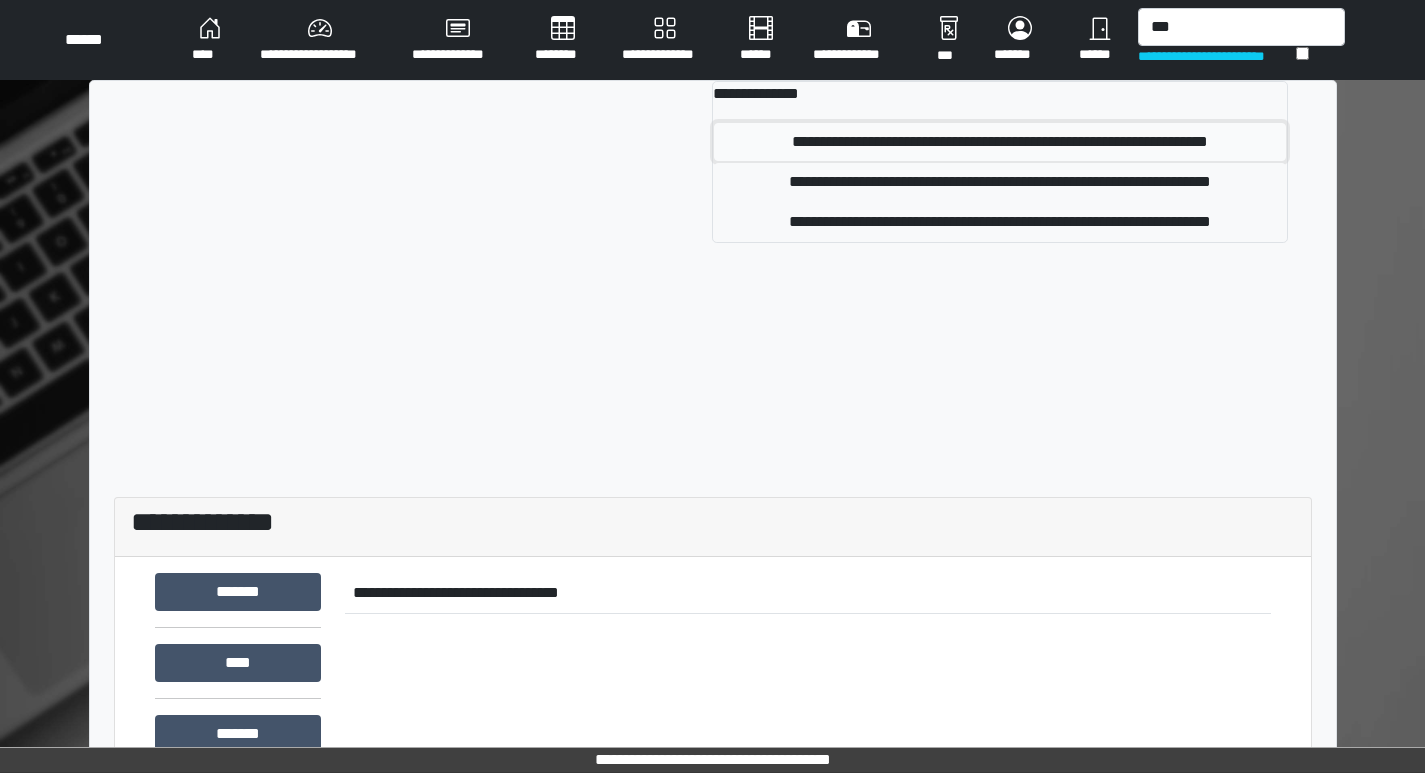 click on "**********" at bounding box center [999, 142] 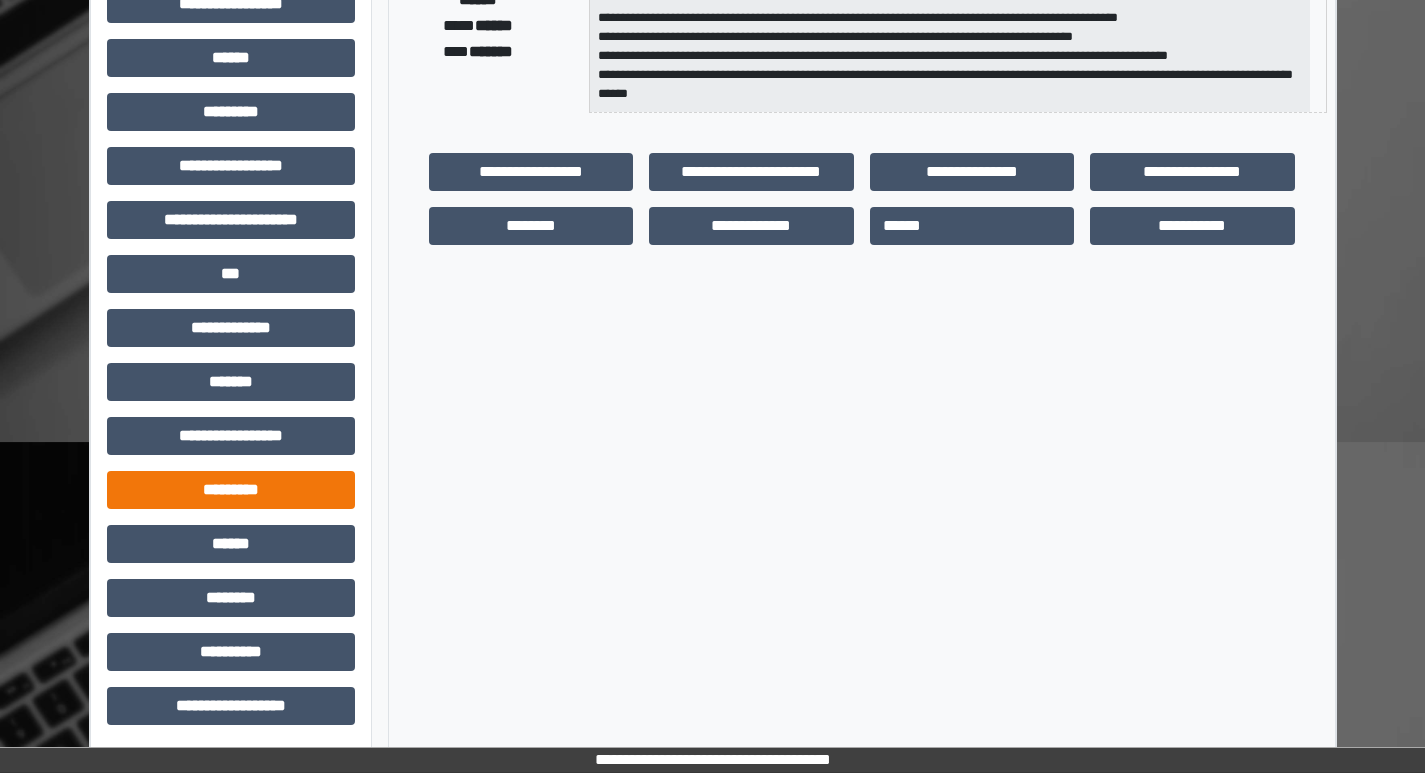 scroll, scrollTop: 401, scrollLeft: 0, axis: vertical 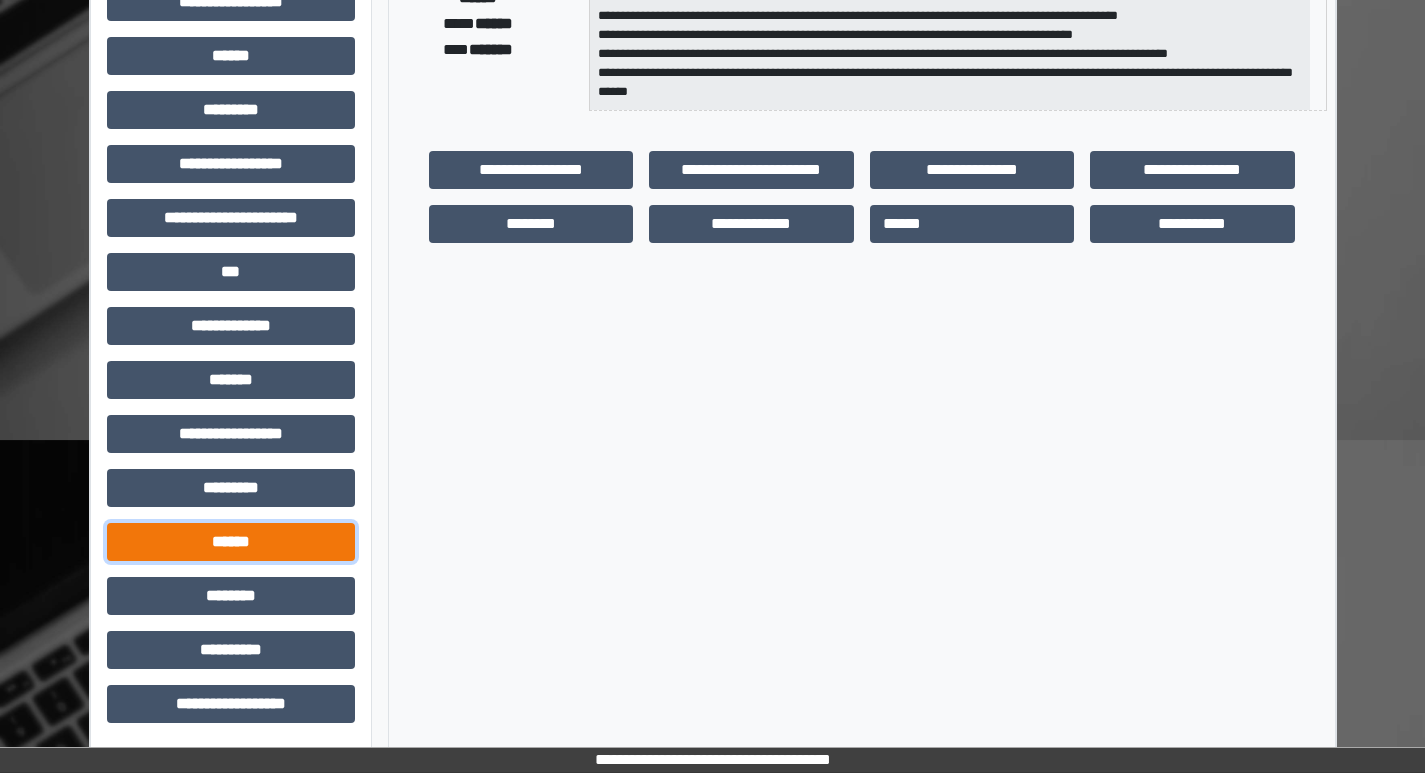 click on "******" at bounding box center [231, 542] 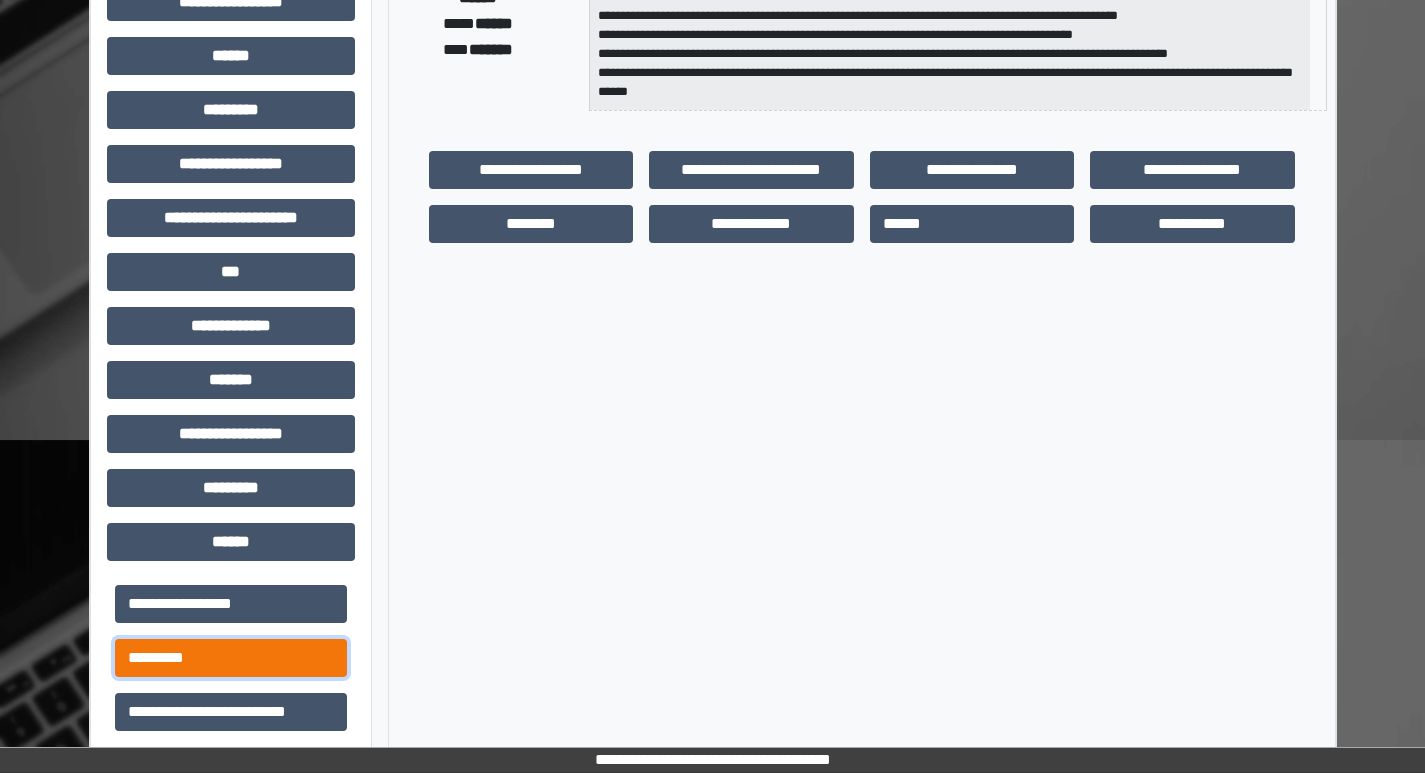 click on "*********" at bounding box center (231, 658) 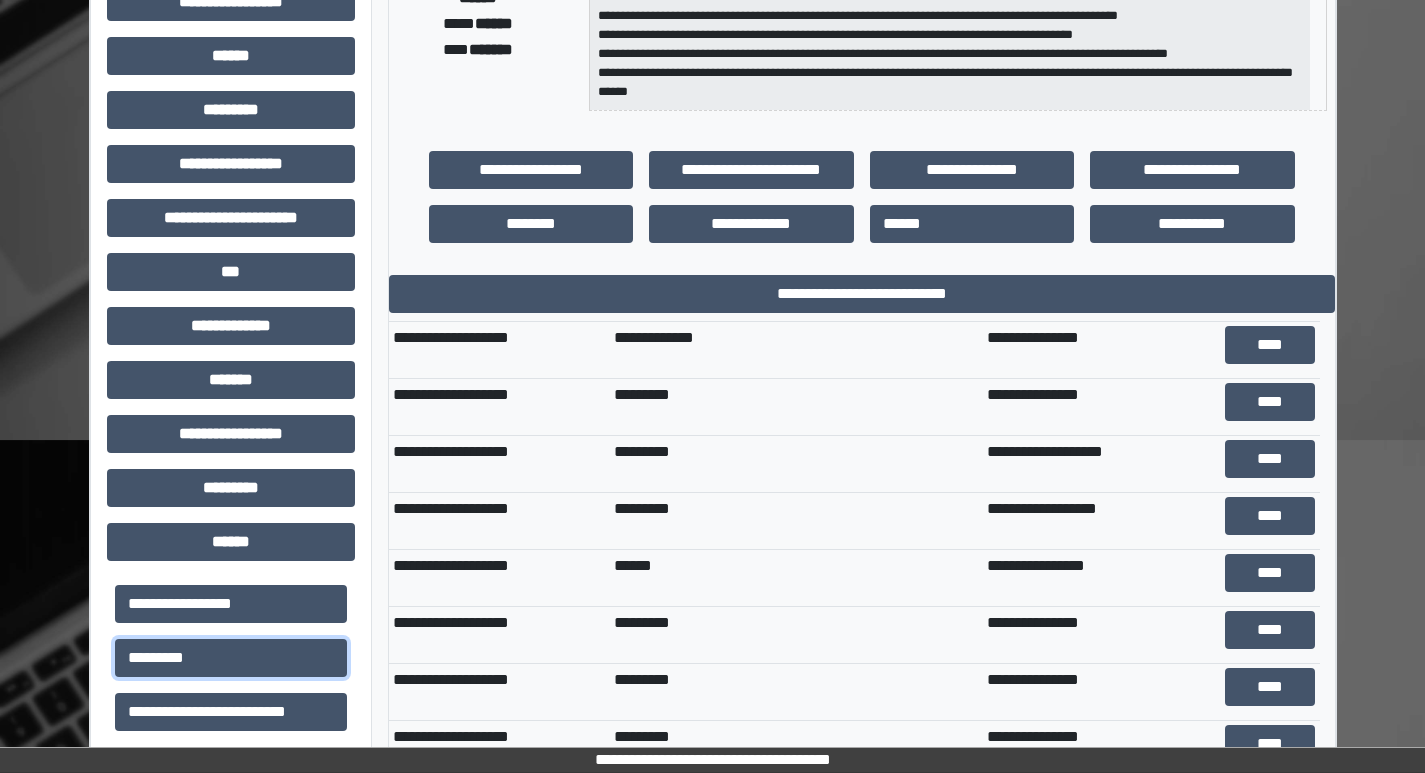 scroll, scrollTop: 196, scrollLeft: 0, axis: vertical 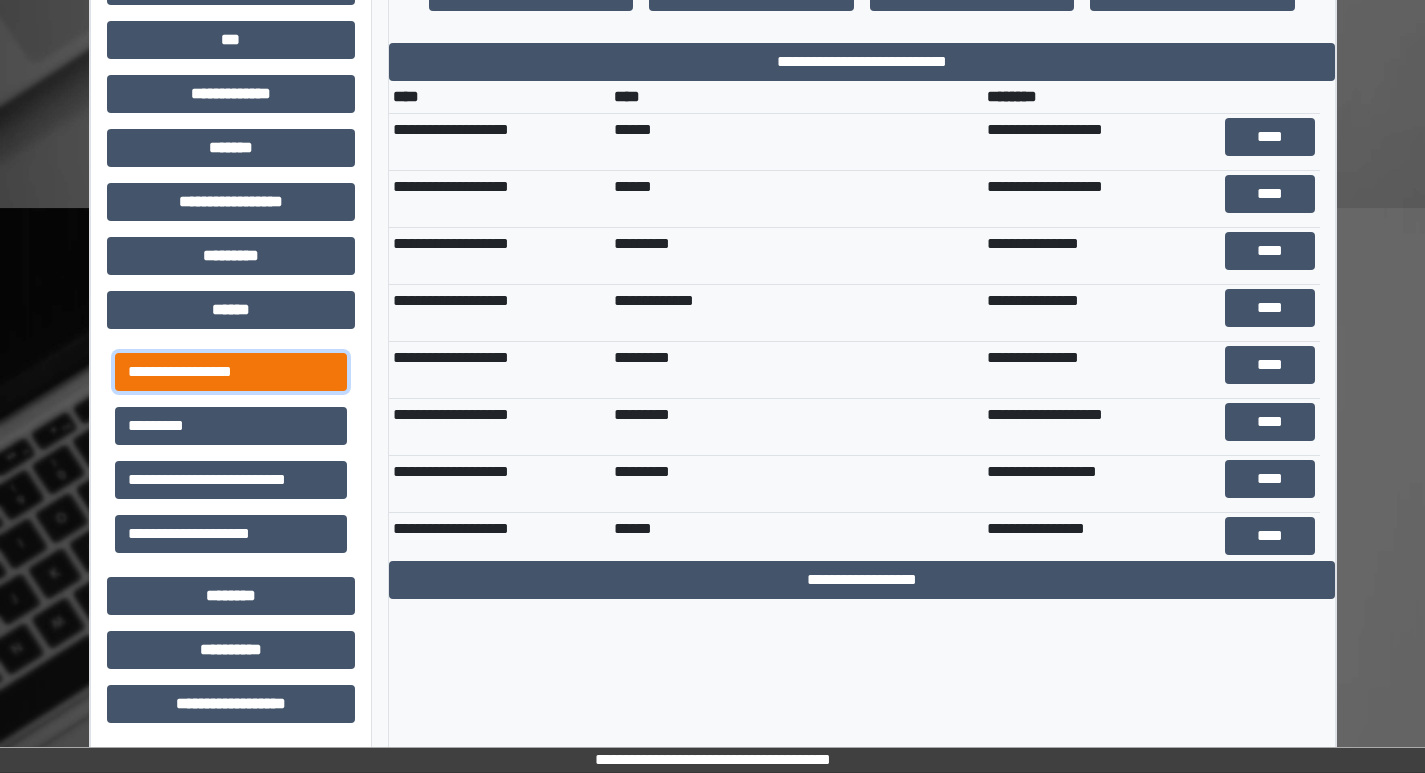 click on "**********" at bounding box center [231, 372] 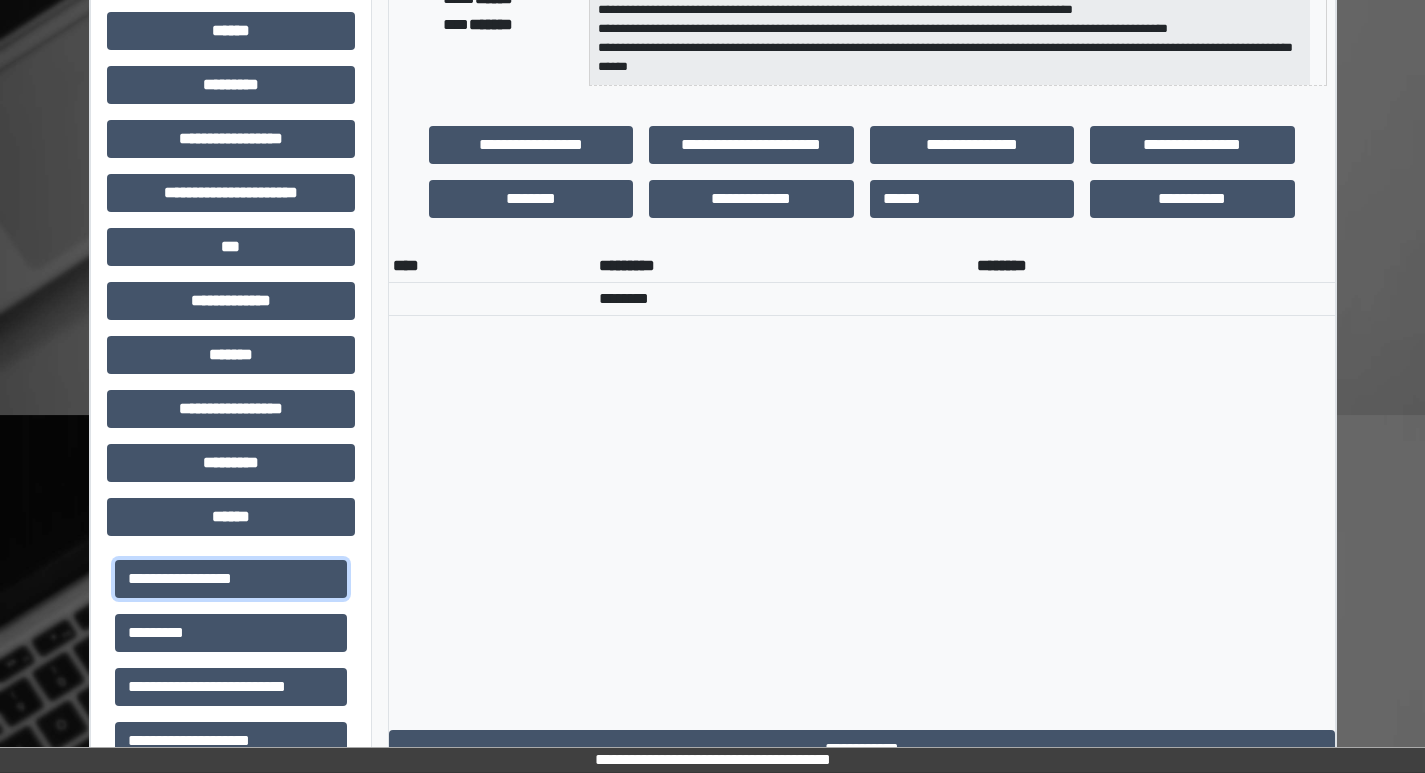 scroll, scrollTop: 133, scrollLeft: 0, axis: vertical 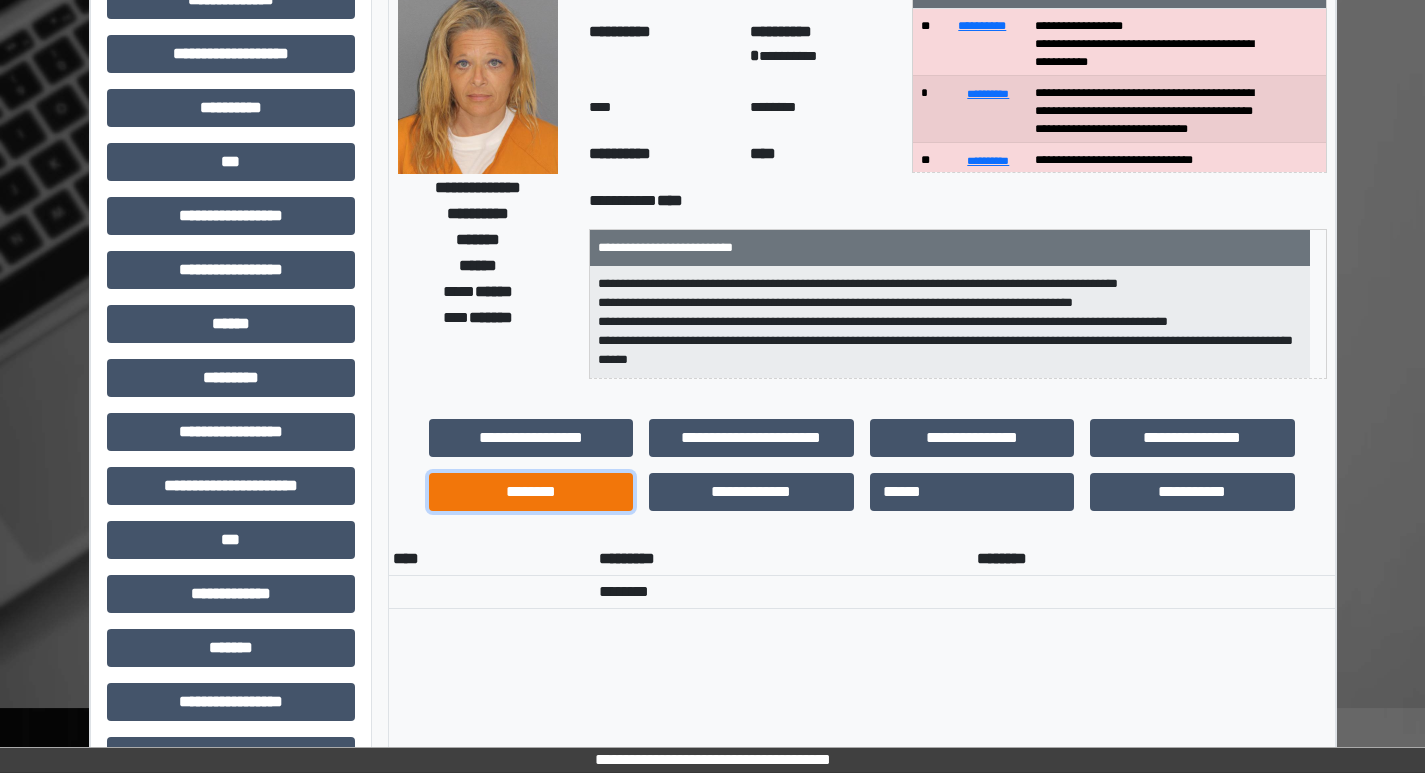 click on "********" at bounding box center [531, 492] 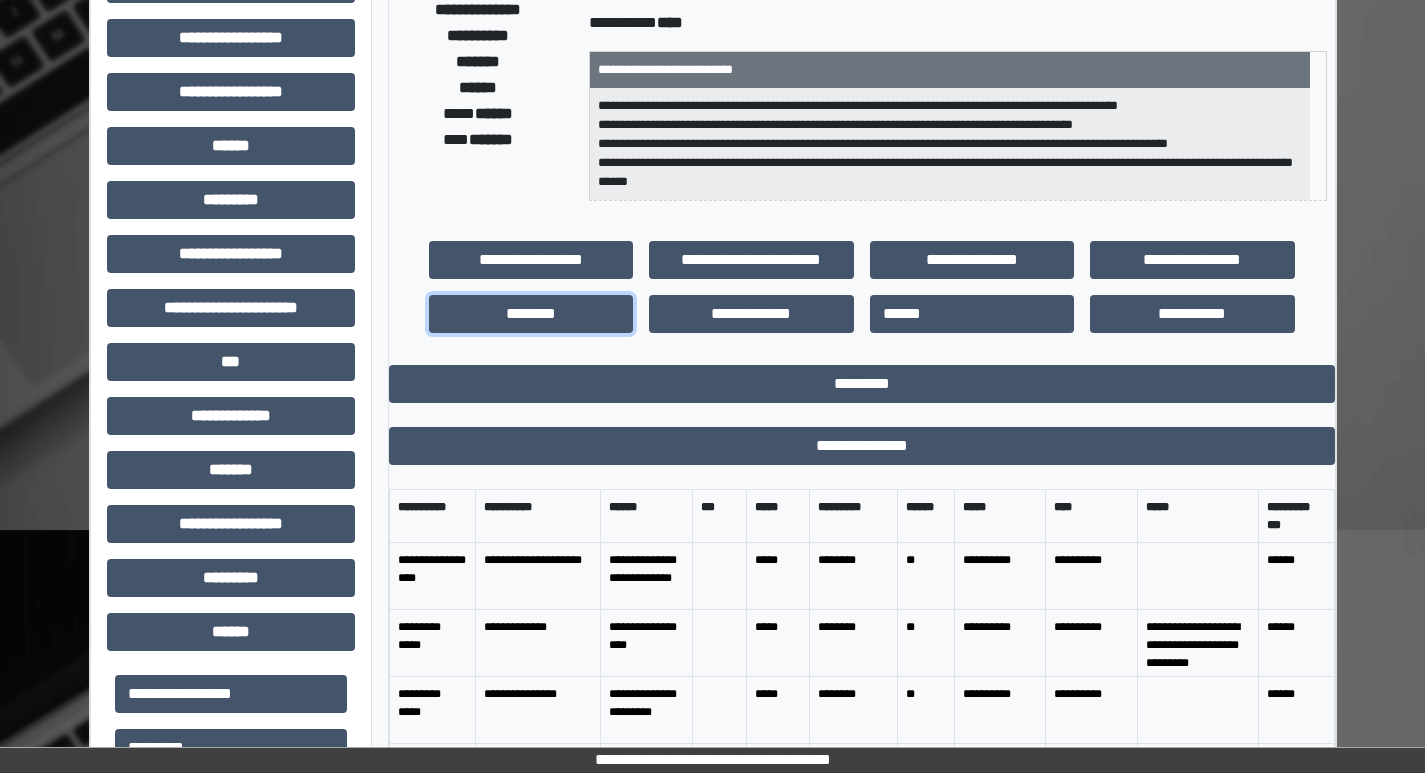 scroll, scrollTop: 633, scrollLeft: 0, axis: vertical 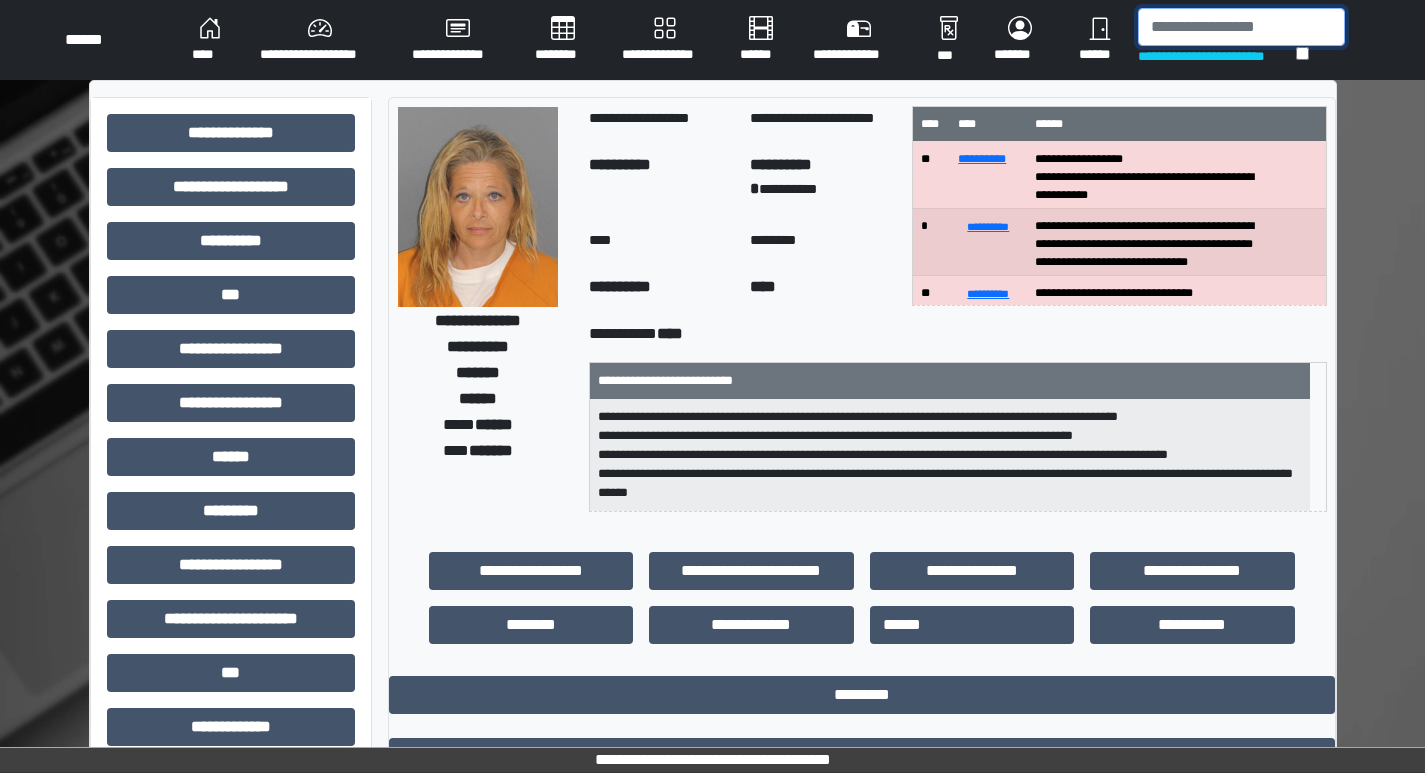 click at bounding box center (1241, 27) 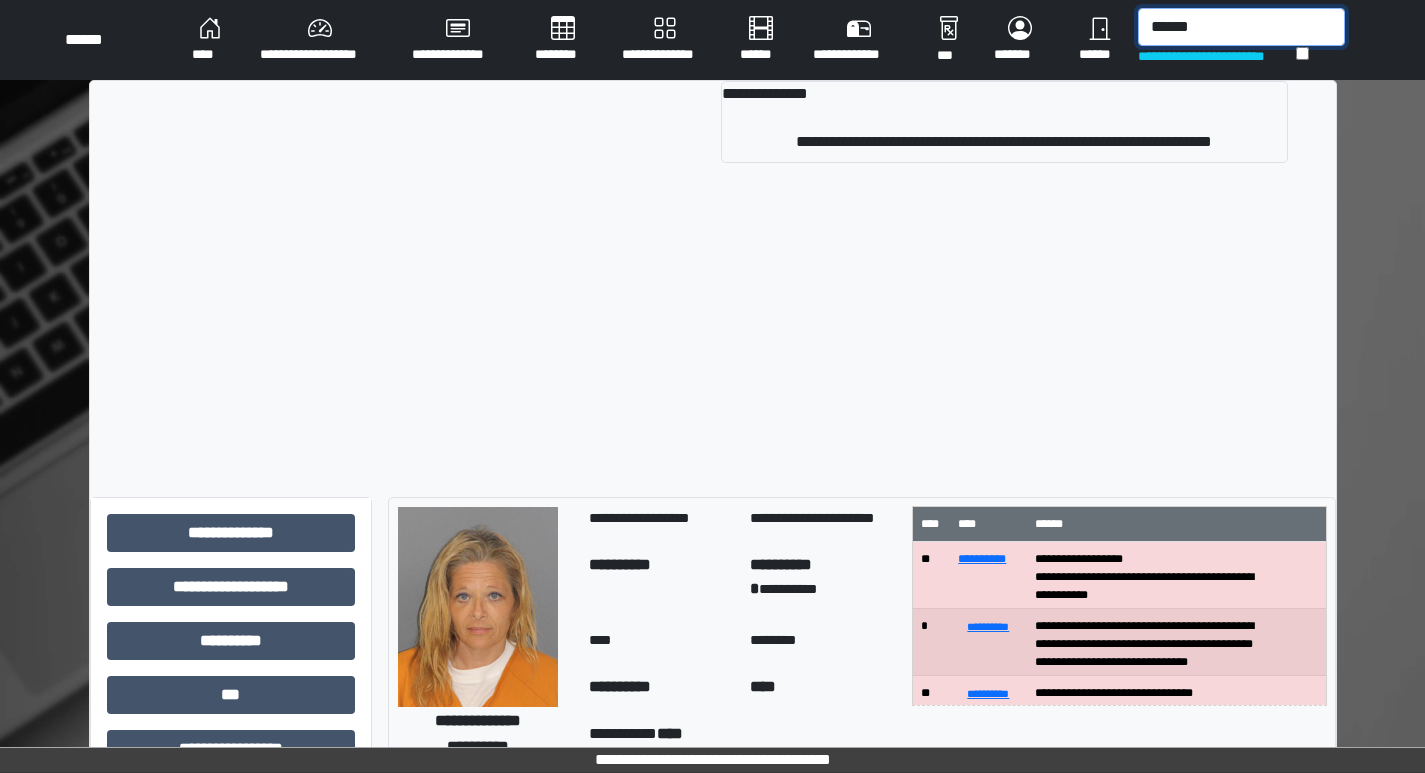 type on "******" 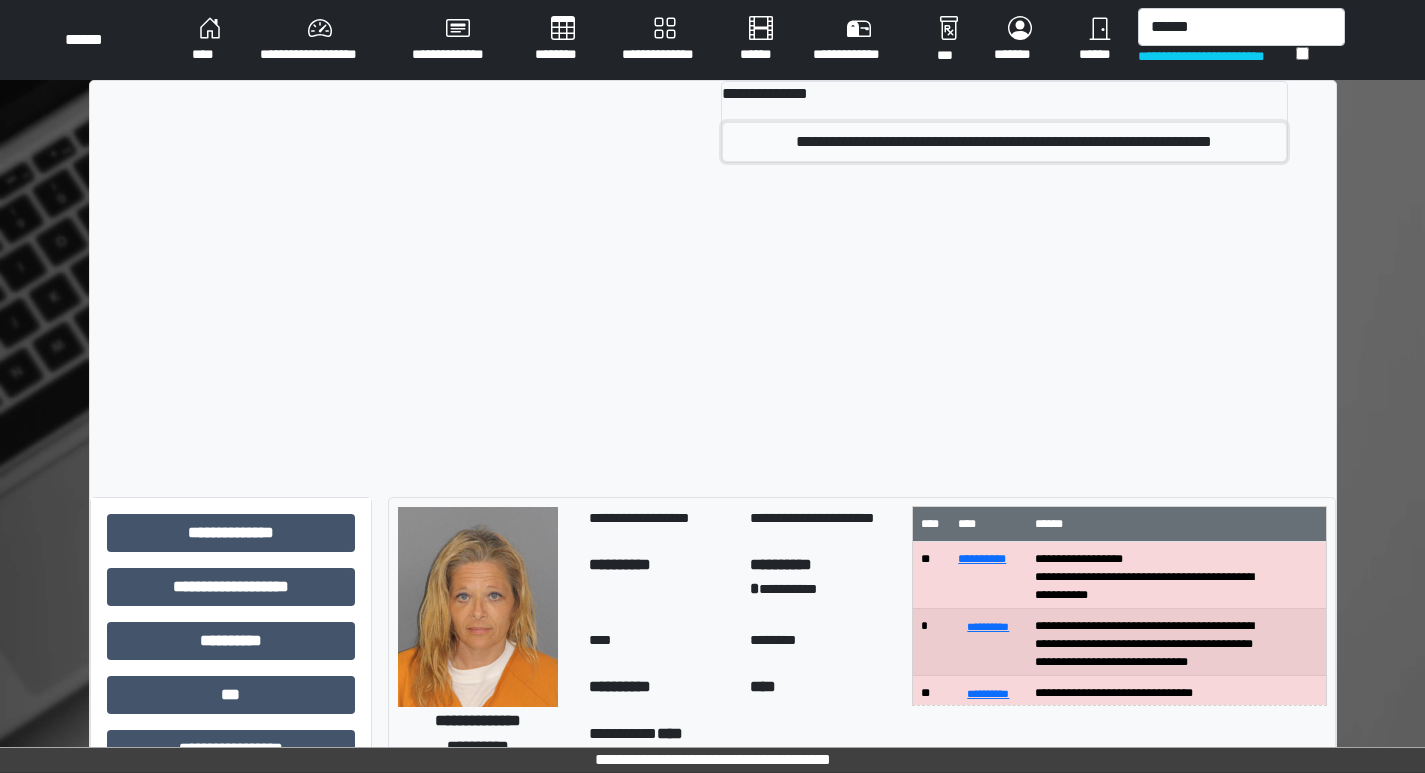 click on "**********" at bounding box center [1004, 142] 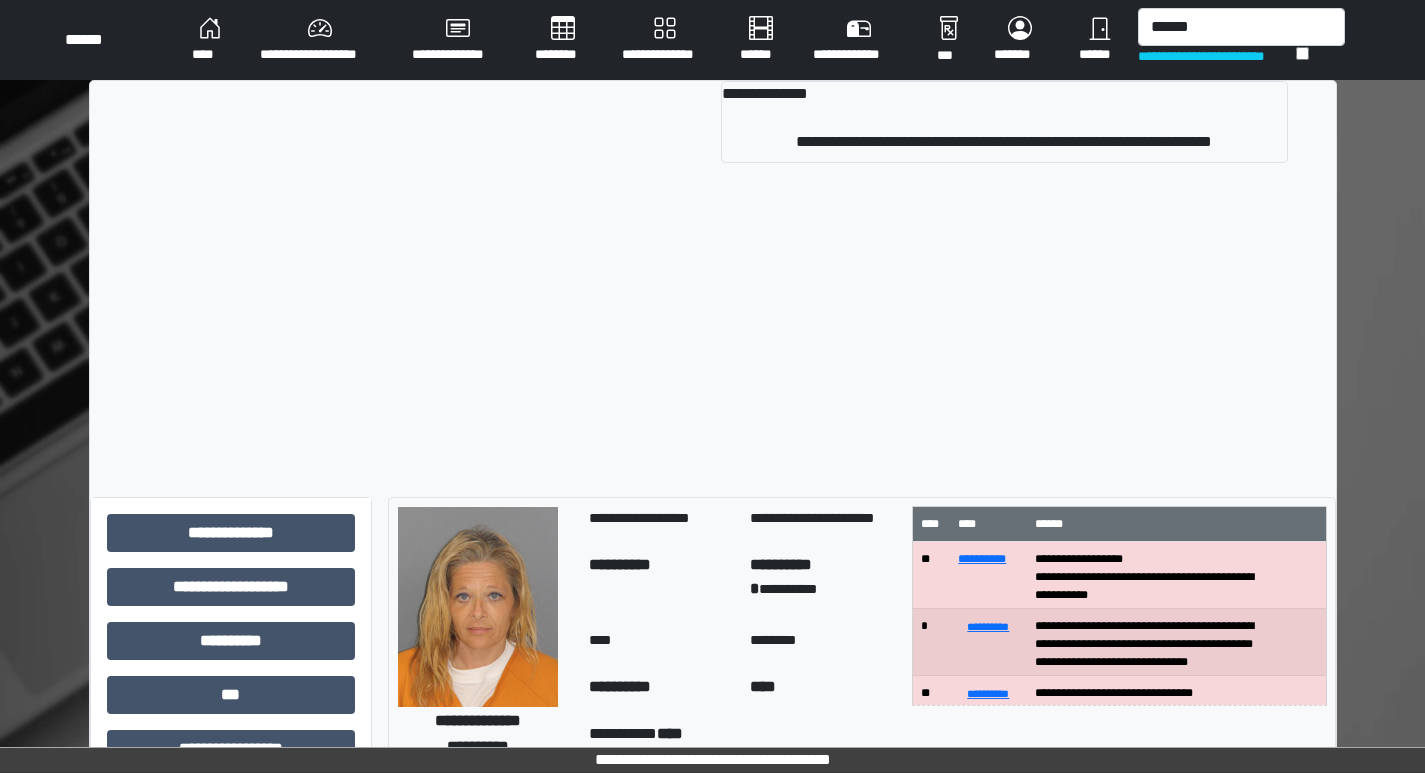 type 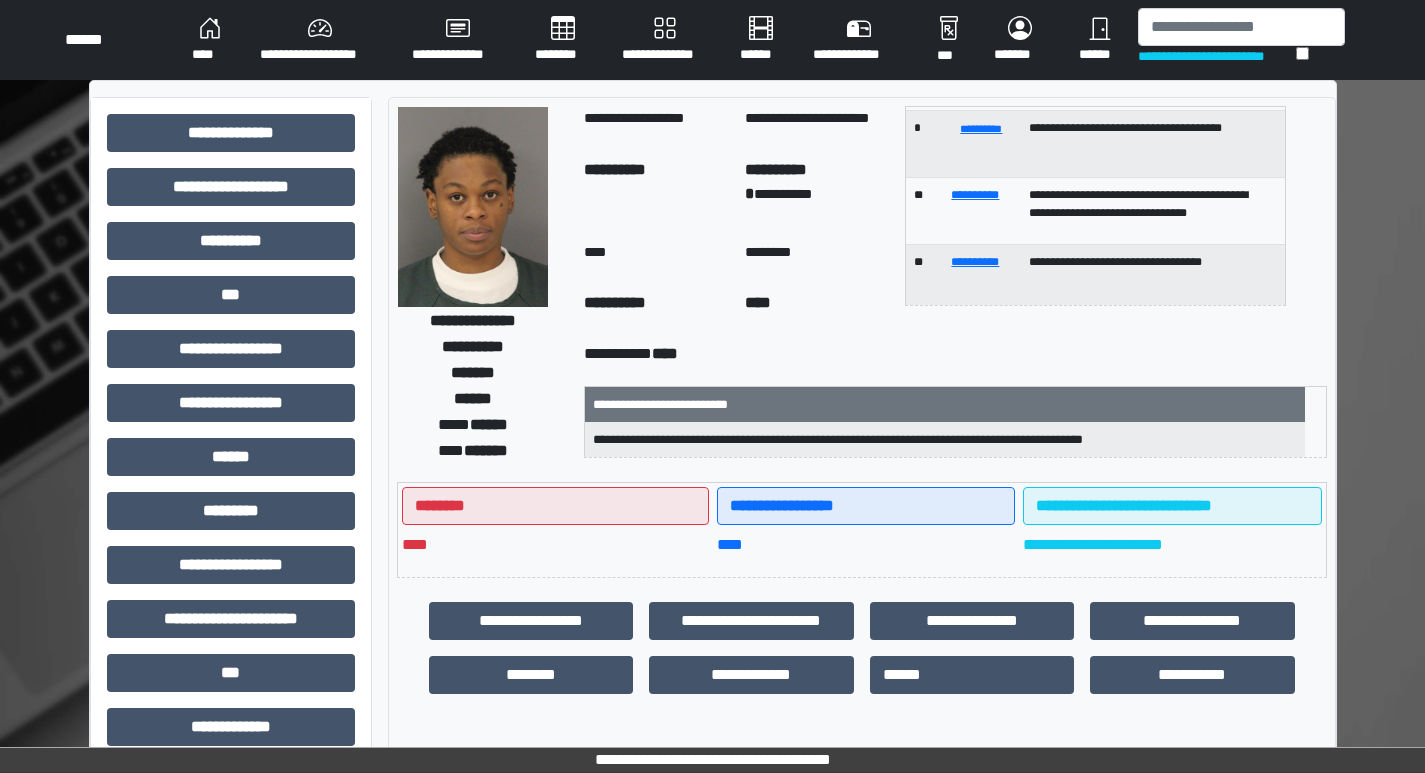 scroll, scrollTop: 523, scrollLeft: 0, axis: vertical 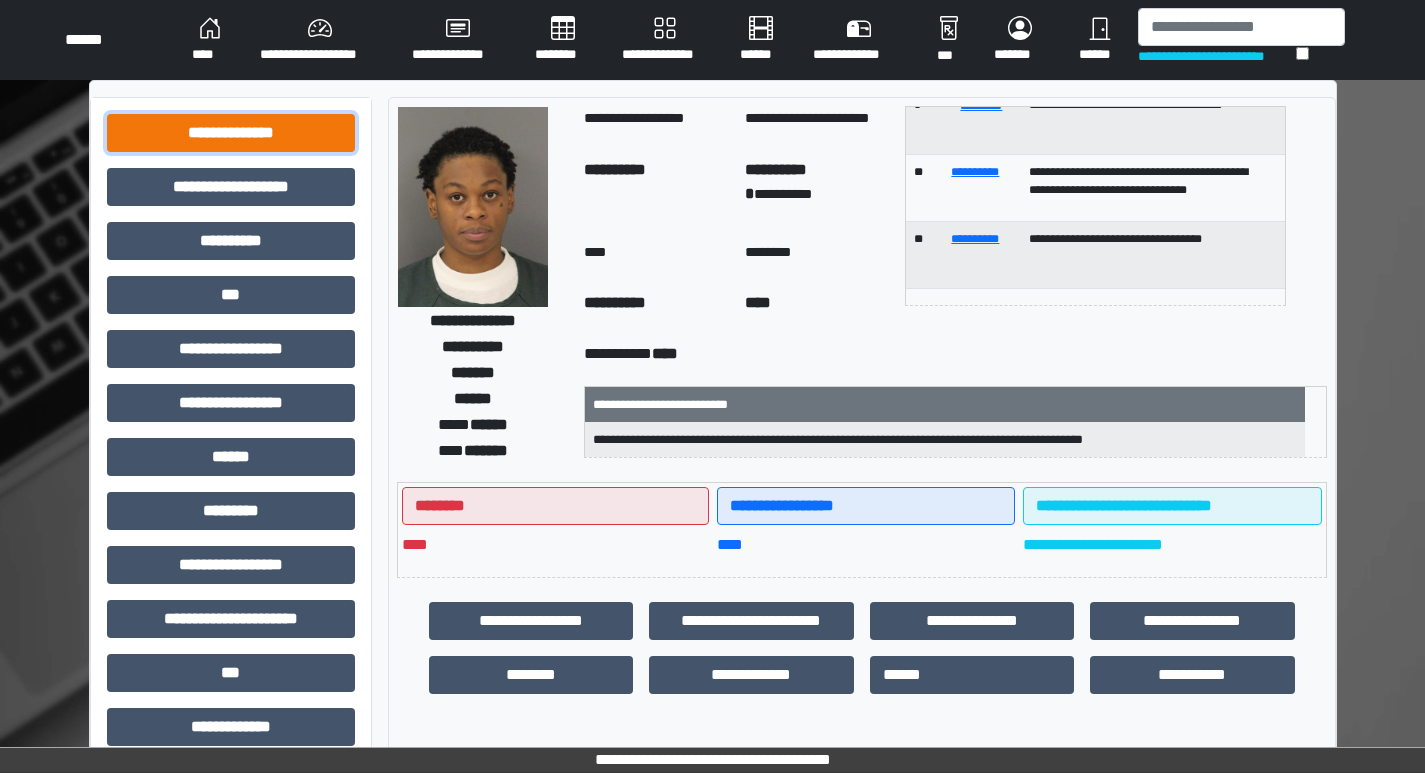 click on "**********" at bounding box center [231, 133] 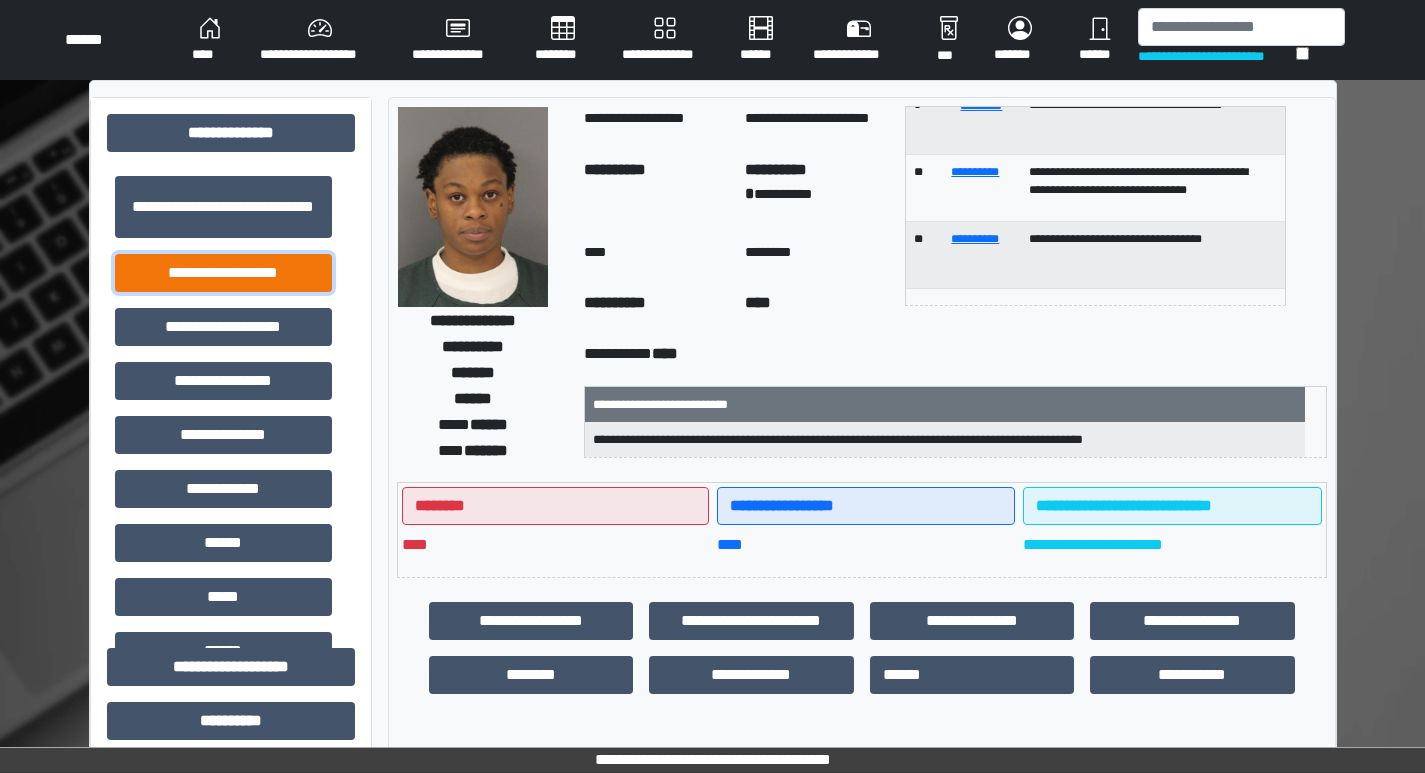 click on "**********" at bounding box center [223, 273] 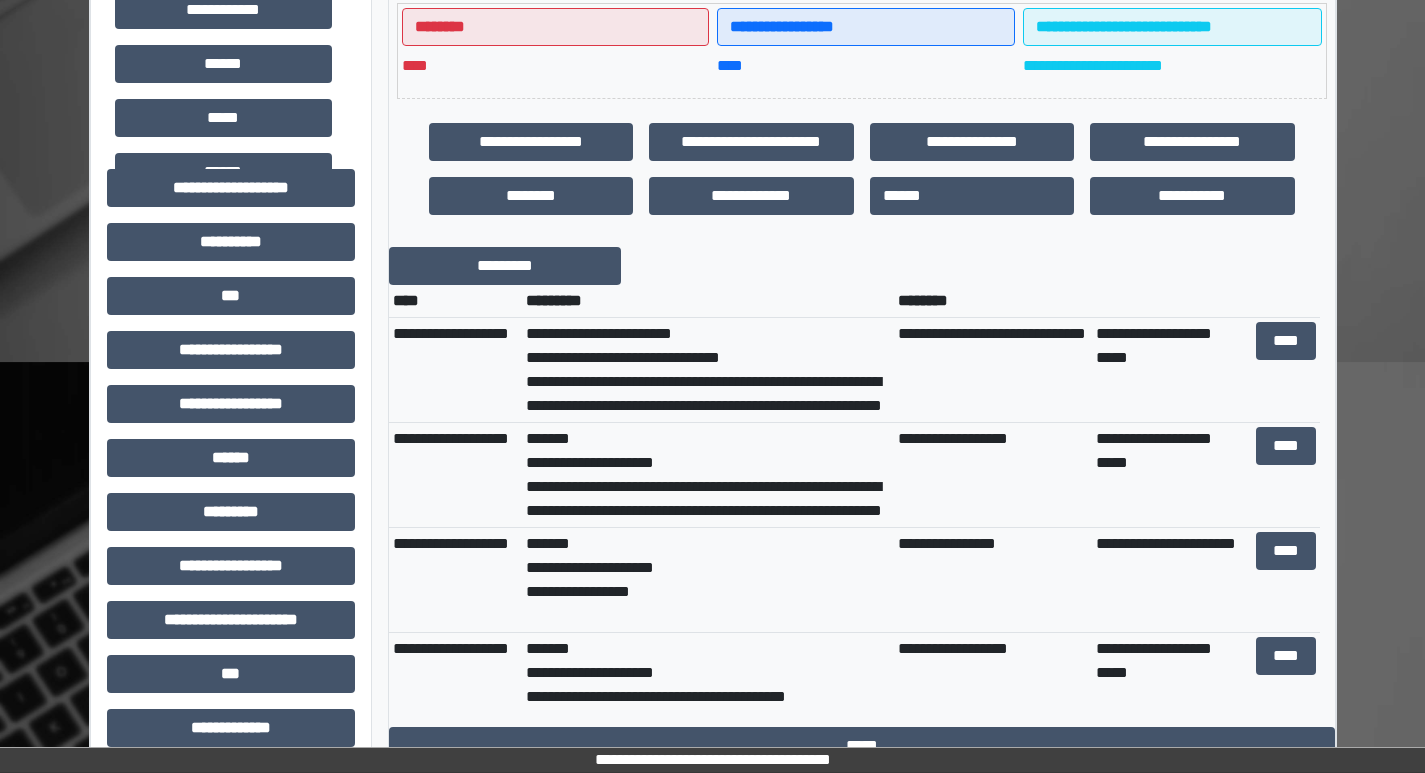 scroll, scrollTop: 500, scrollLeft: 0, axis: vertical 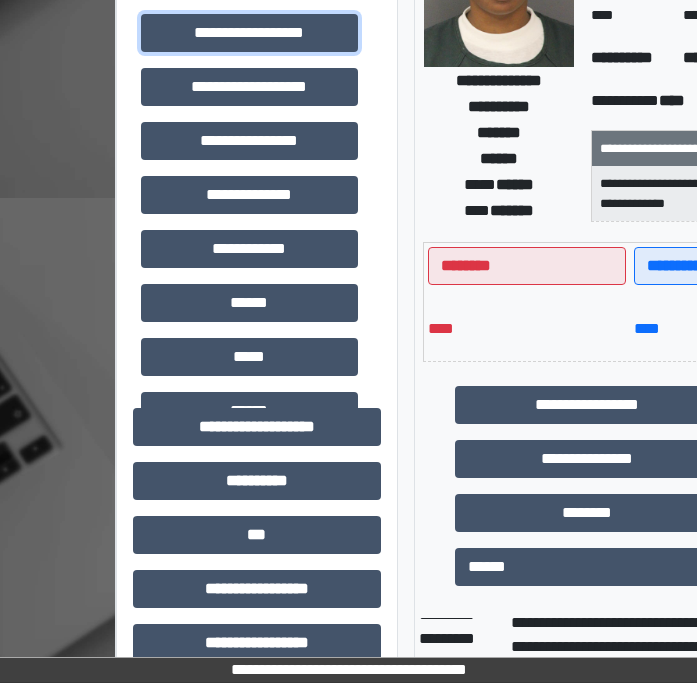type 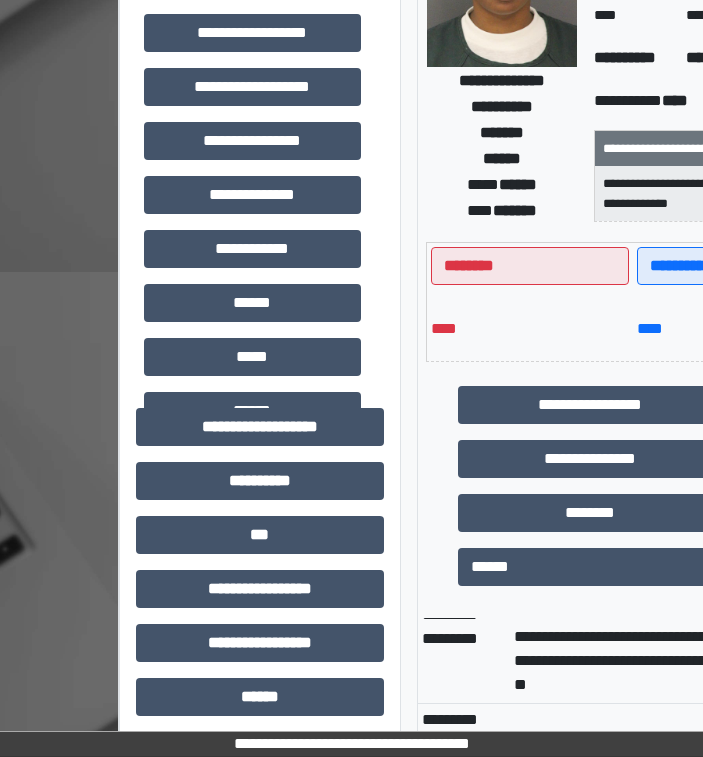 scroll, scrollTop: 0, scrollLeft: 0, axis: both 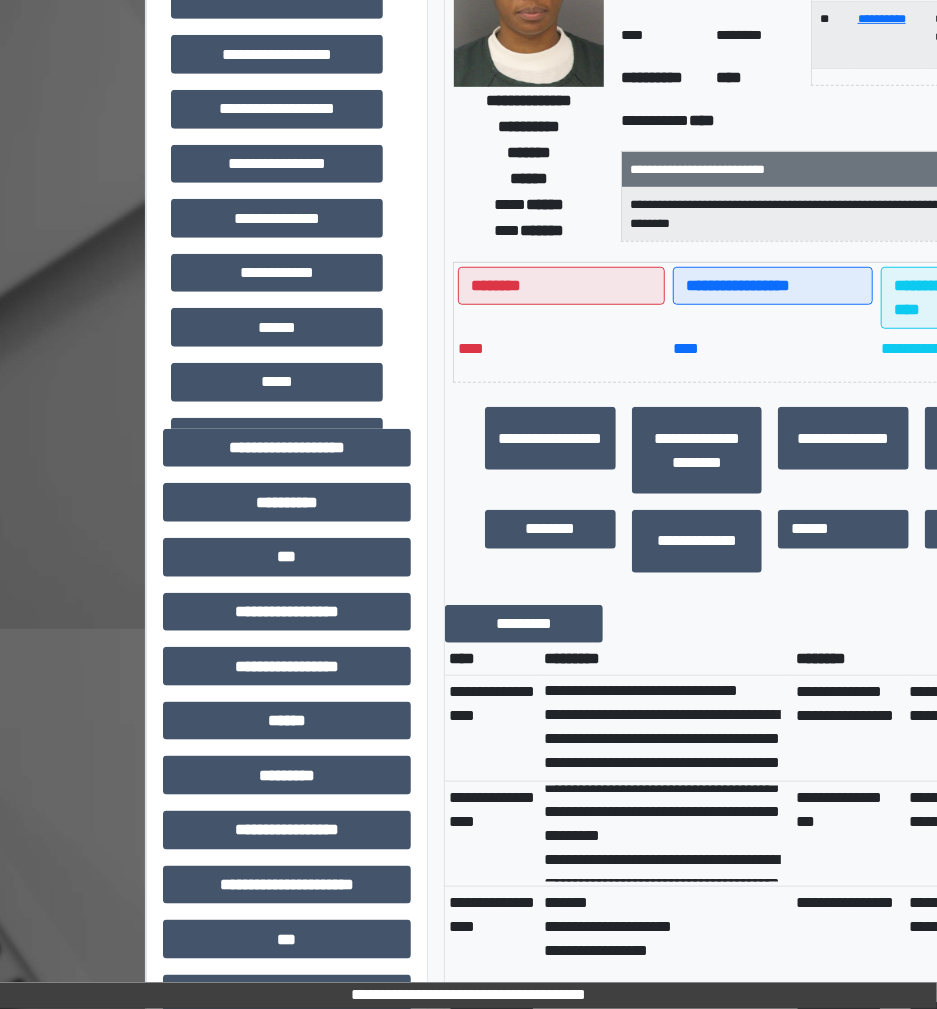 drag, startPoint x: 672, startPoint y: 0, endPoint x: 64, endPoint y: 548, distance: 818.51575 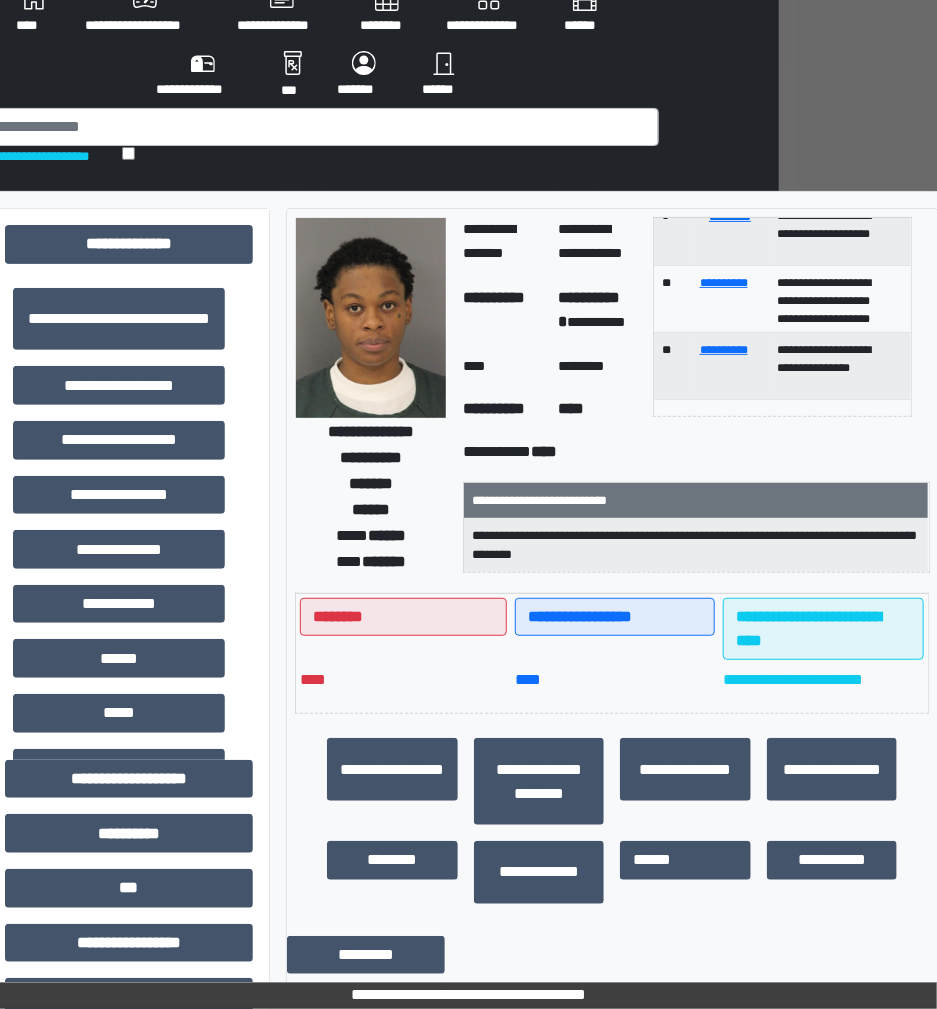 scroll, scrollTop: 0, scrollLeft: 158, axis: horizontal 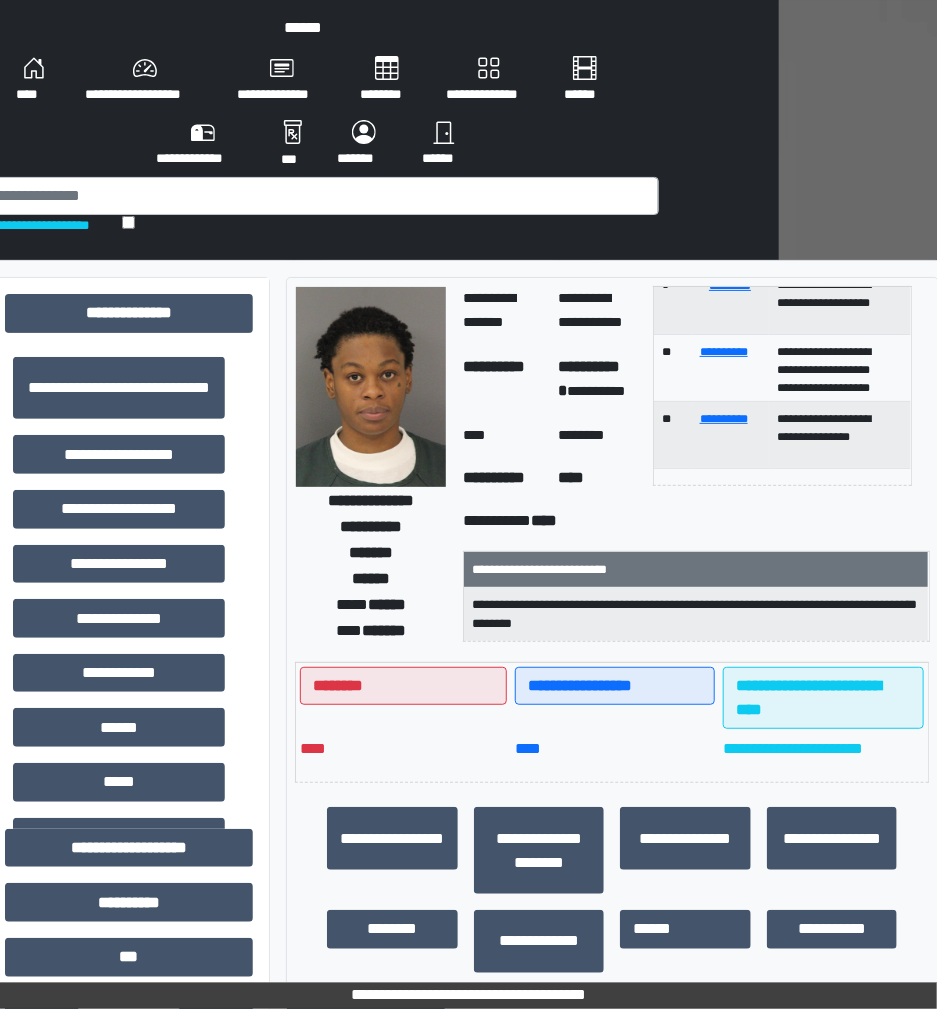 drag, startPoint x: 450, startPoint y: 646, endPoint x: 290, endPoint y: 358, distance: 329.46017 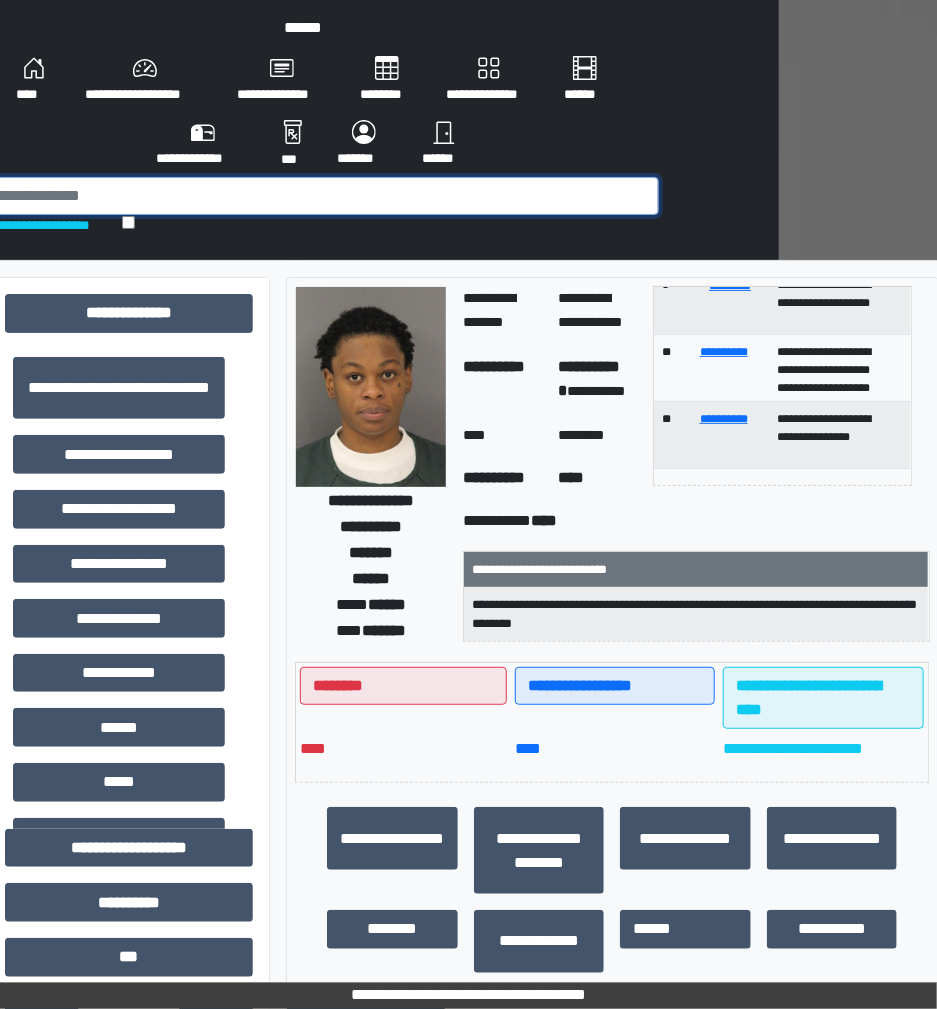 click at bounding box center (311, 196) 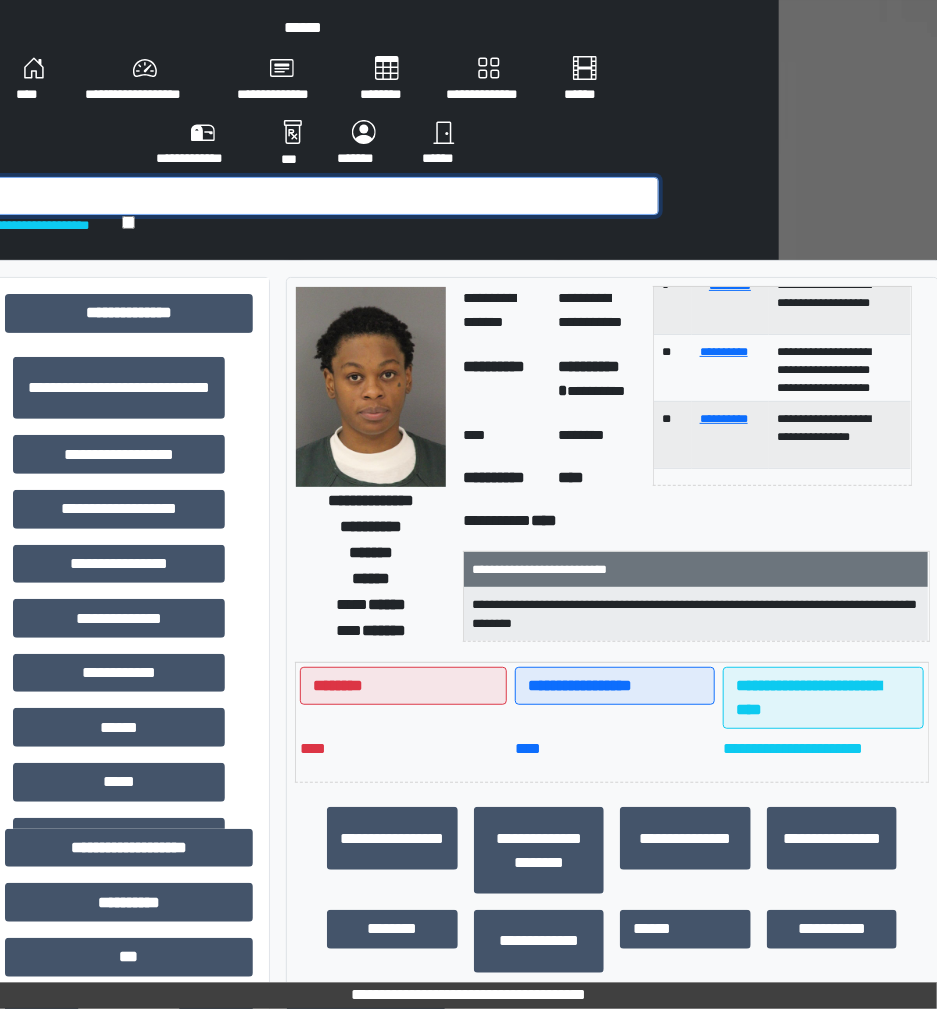 scroll, scrollTop: 0, scrollLeft: 137, axis: horizontal 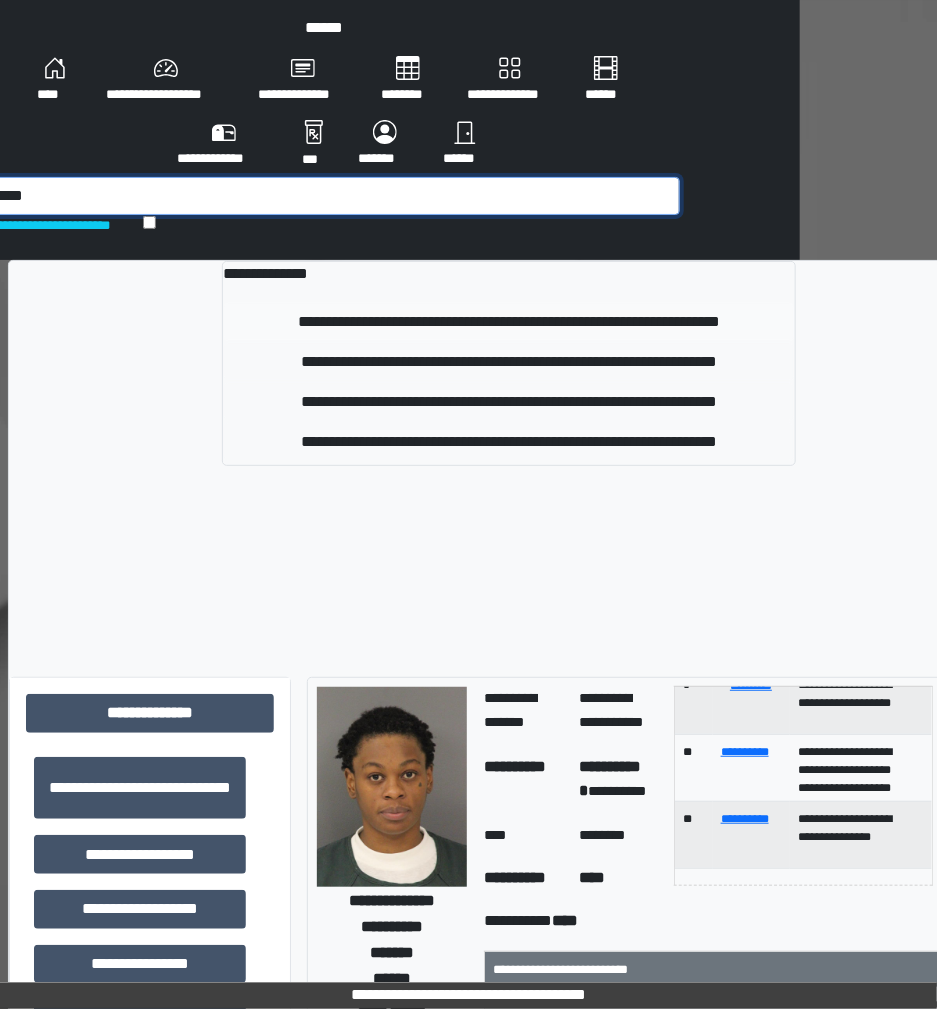 type on "****" 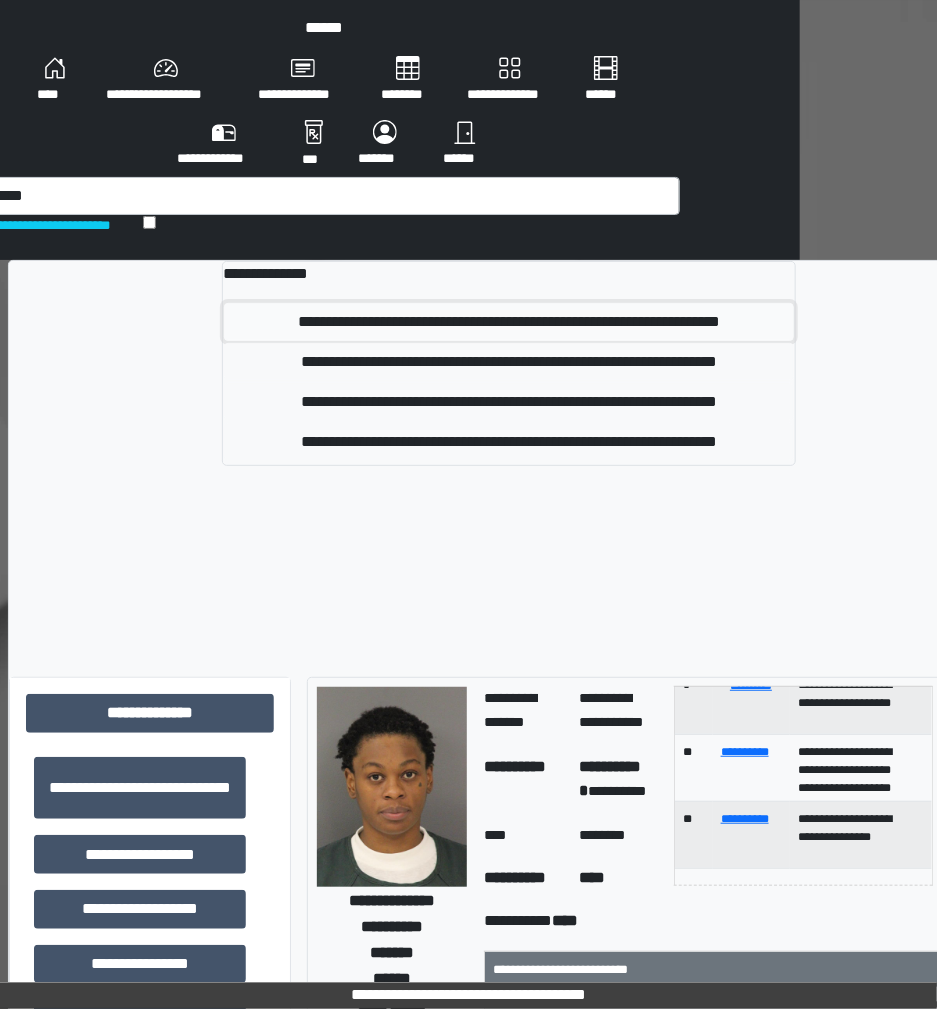 click on "**********" at bounding box center (509, 322) 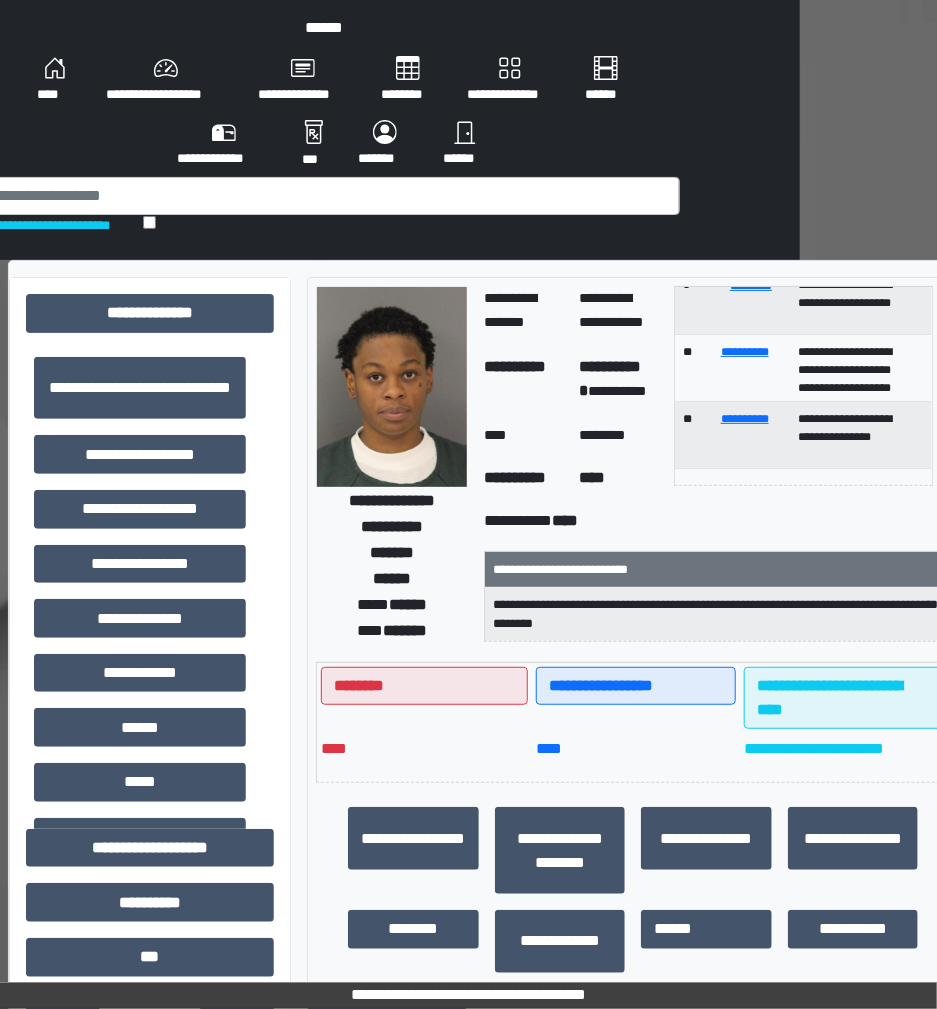 scroll, scrollTop: 0, scrollLeft: 54, axis: horizontal 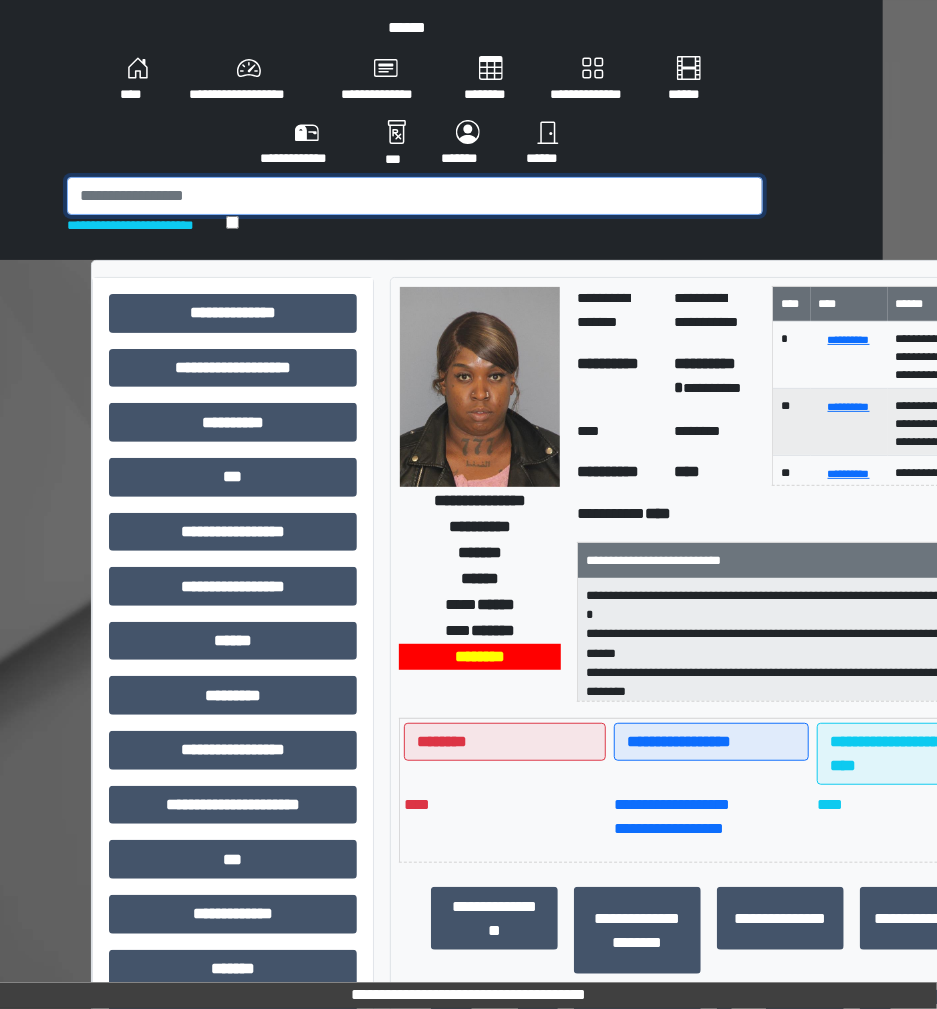 click at bounding box center [415, 196] 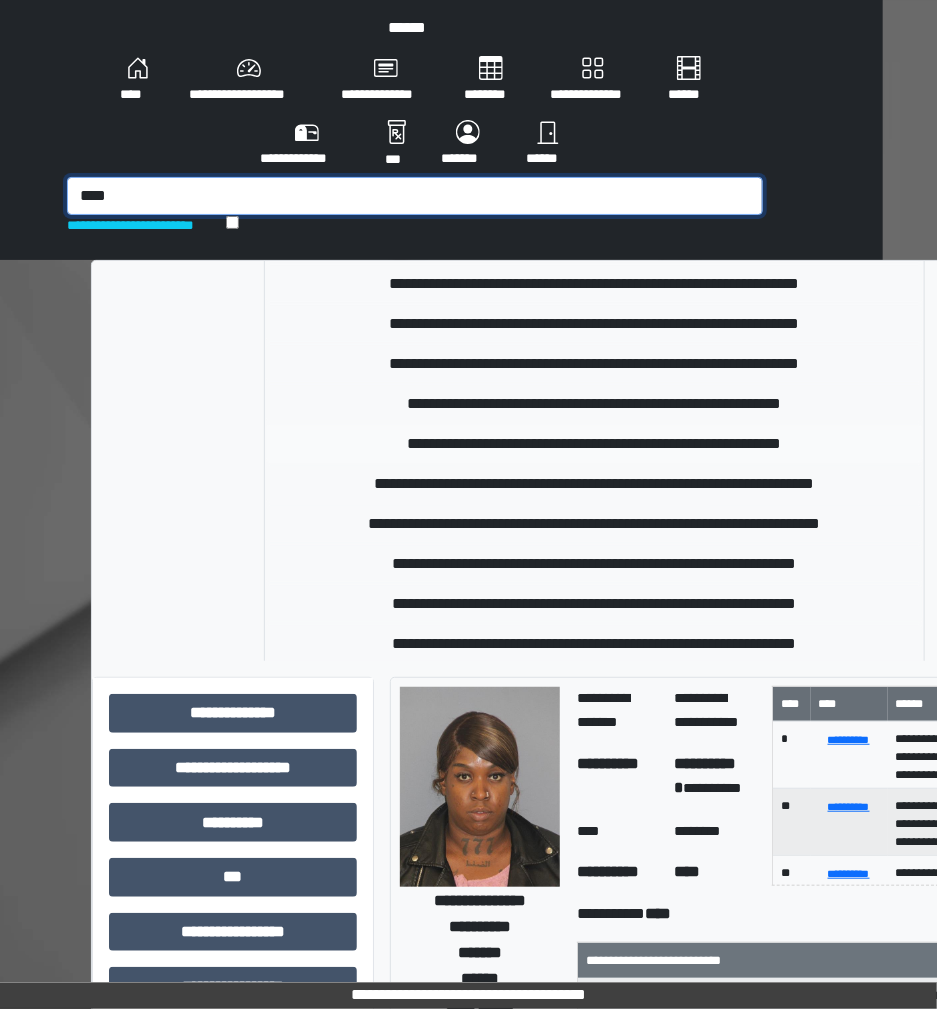 scroll, scrollTop: 400, scrollLeft: 0, axis: vertical 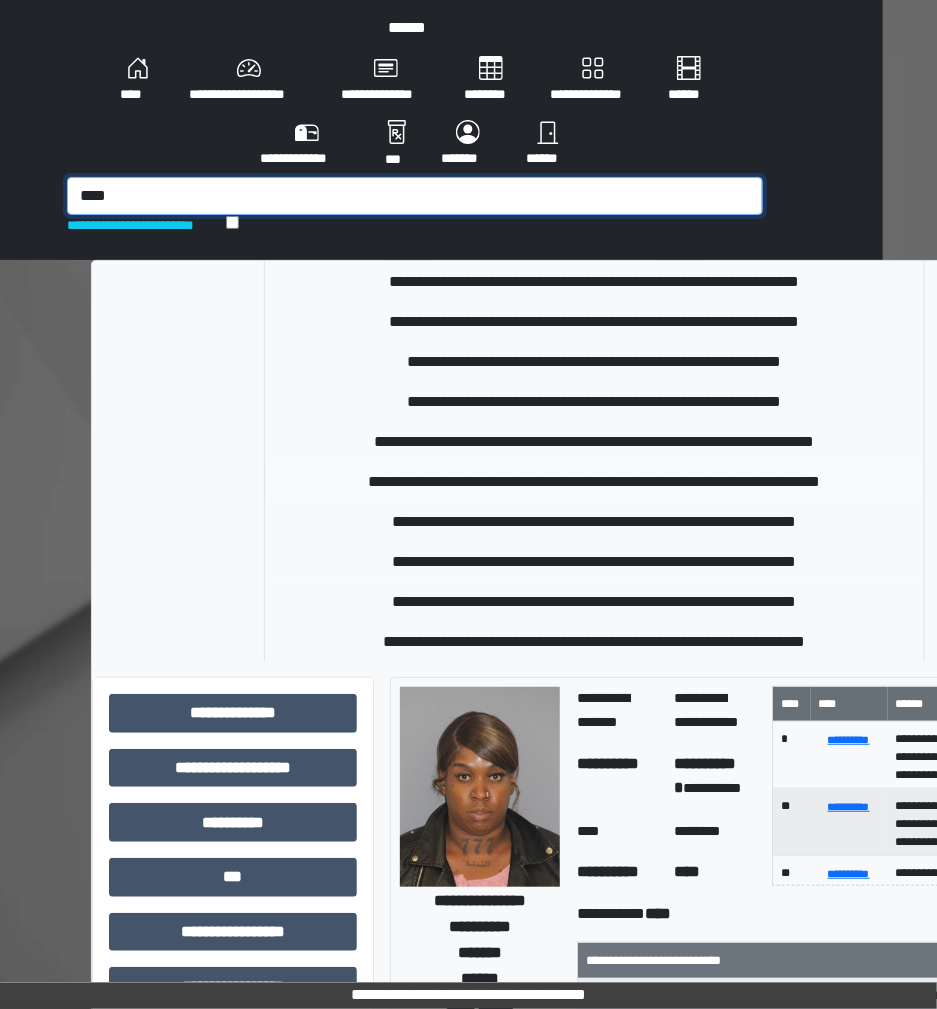 type on "****" 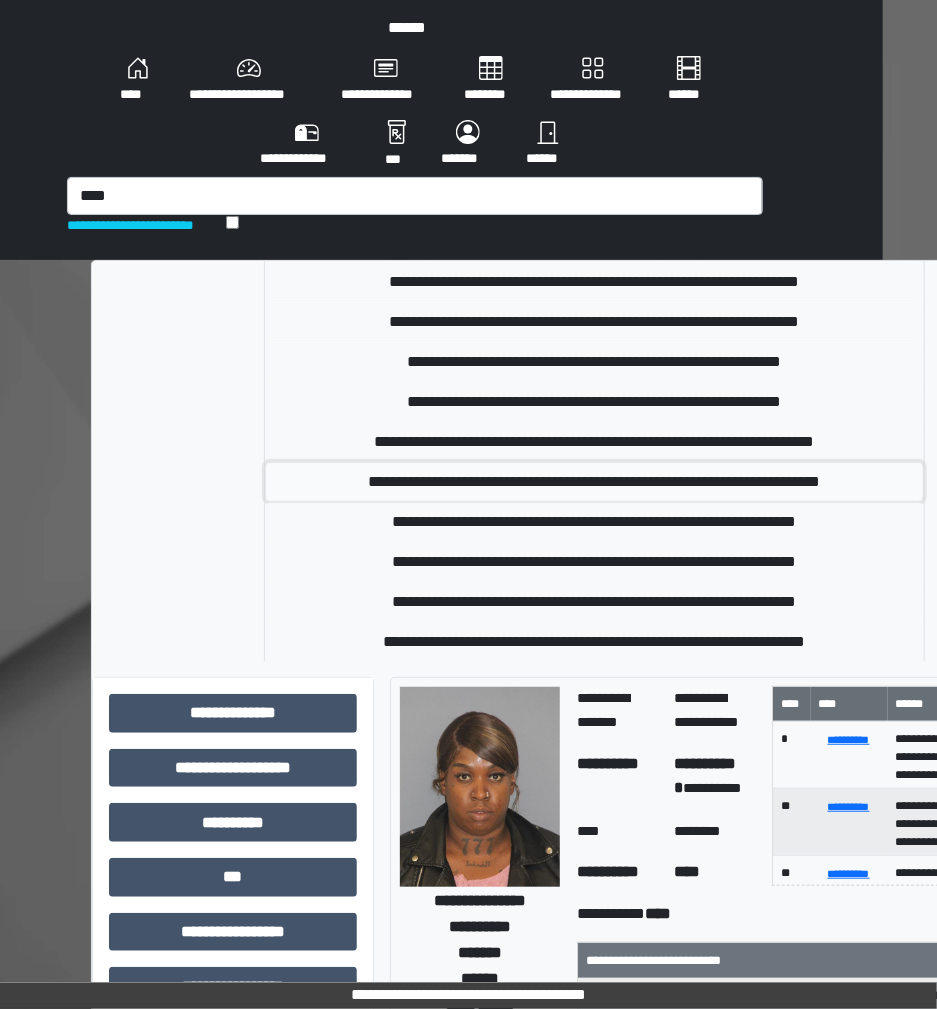 click on "**********" at bounding box center (594, 482) 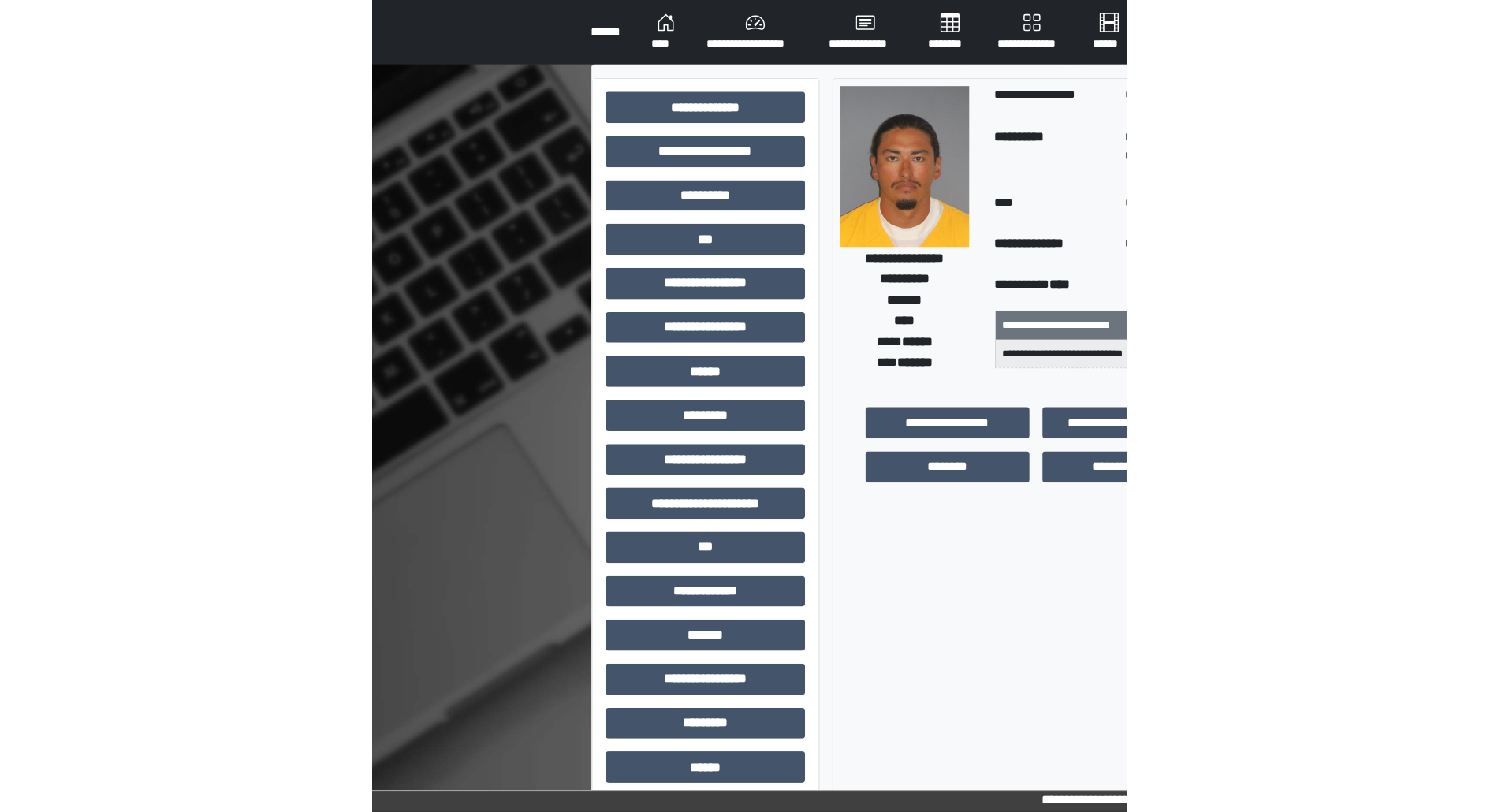 scroll, scrollTop: 0, scrollLeft: 0, axis: both 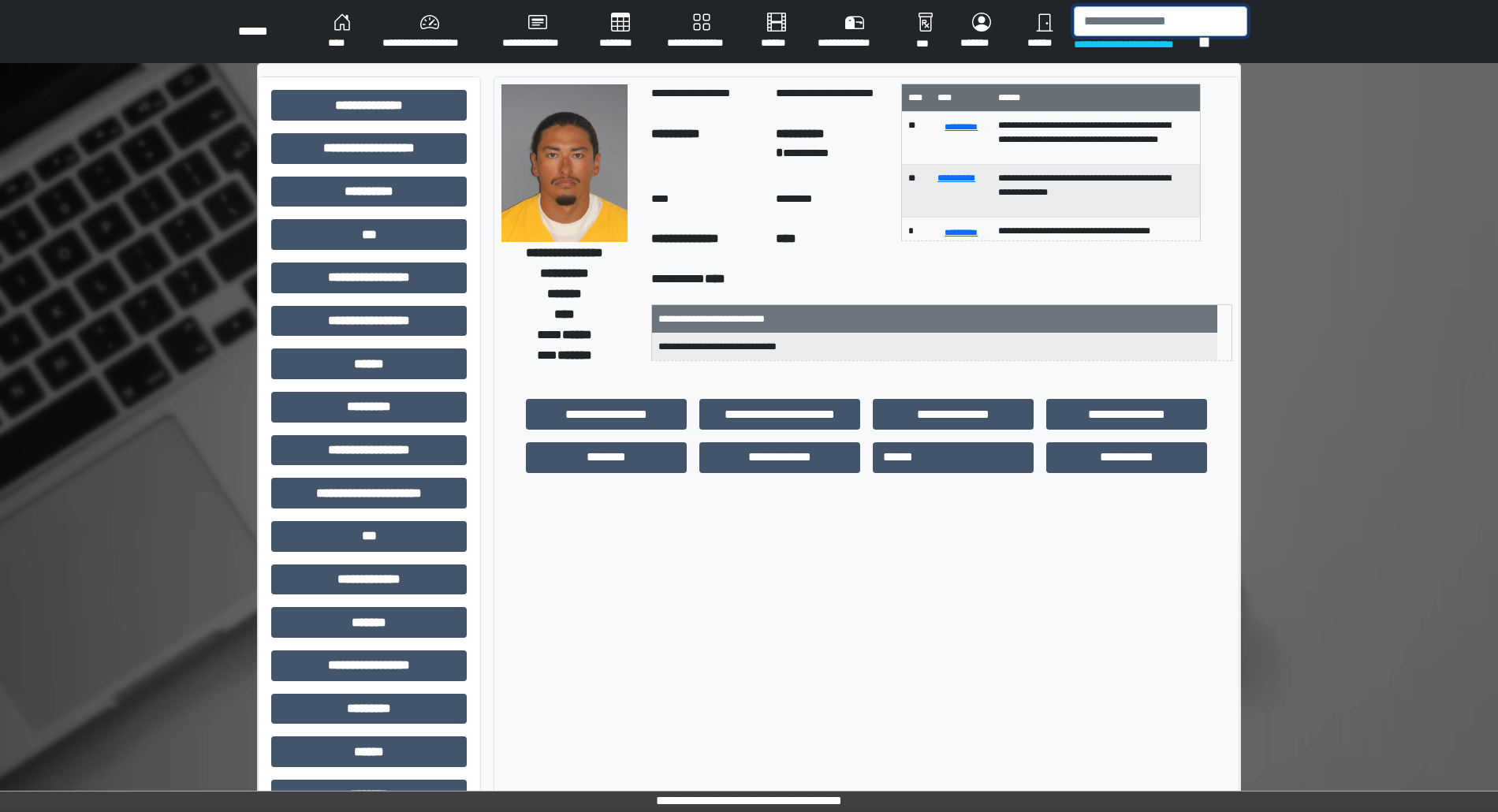click at bounding box center (1161, 21) 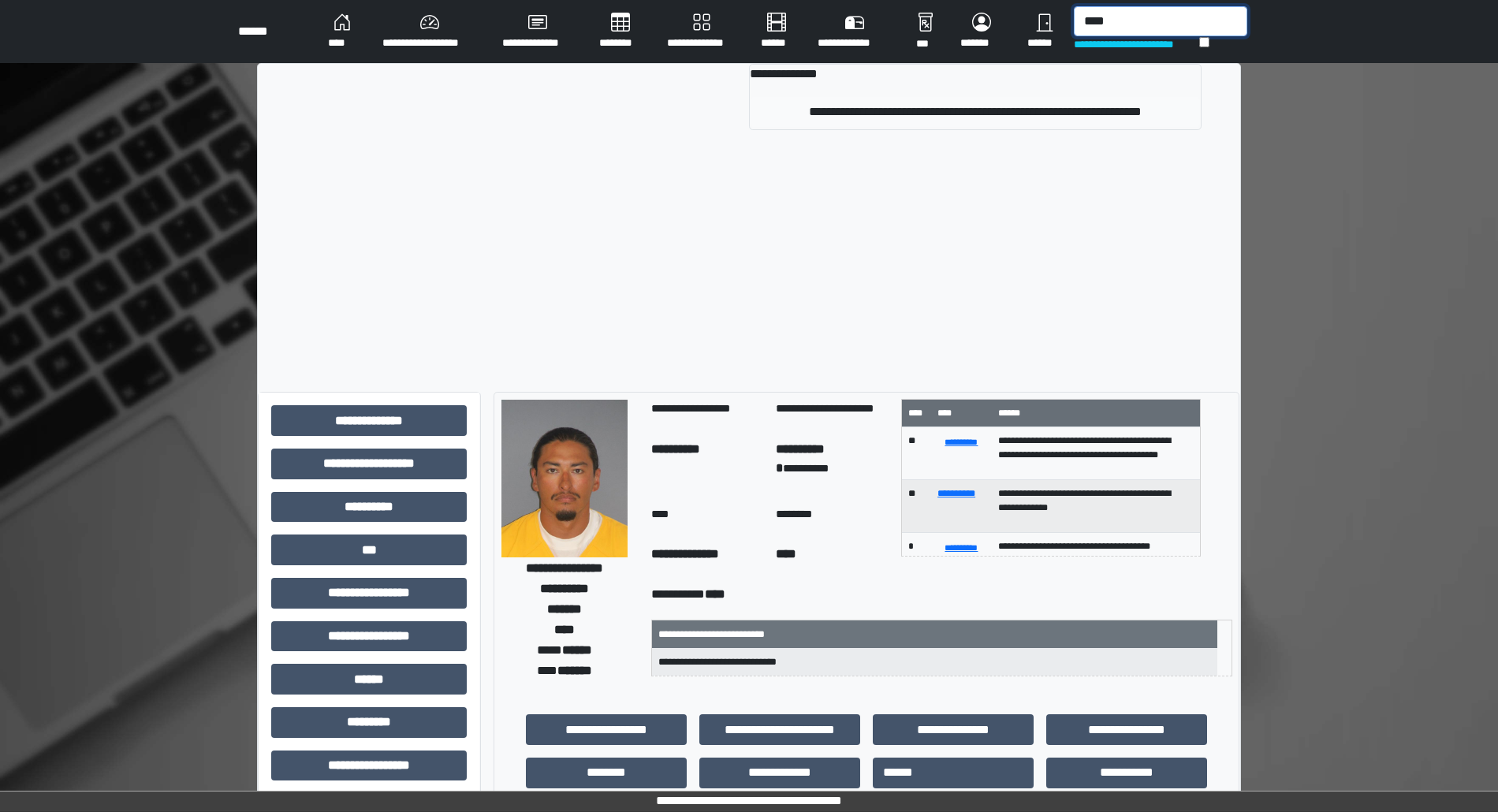 type on "****" 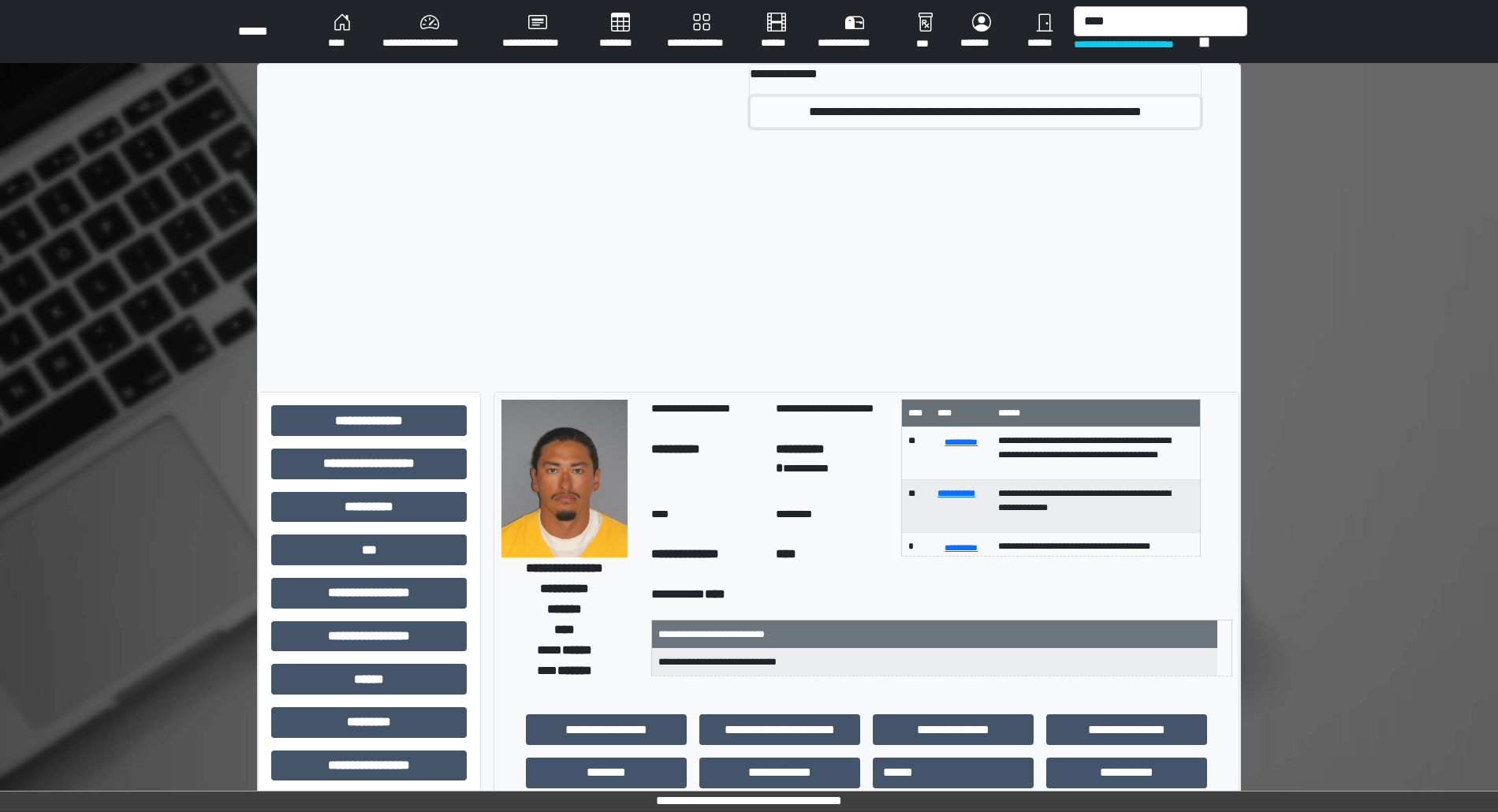 click on "**********" at bounding box center (975, 112) 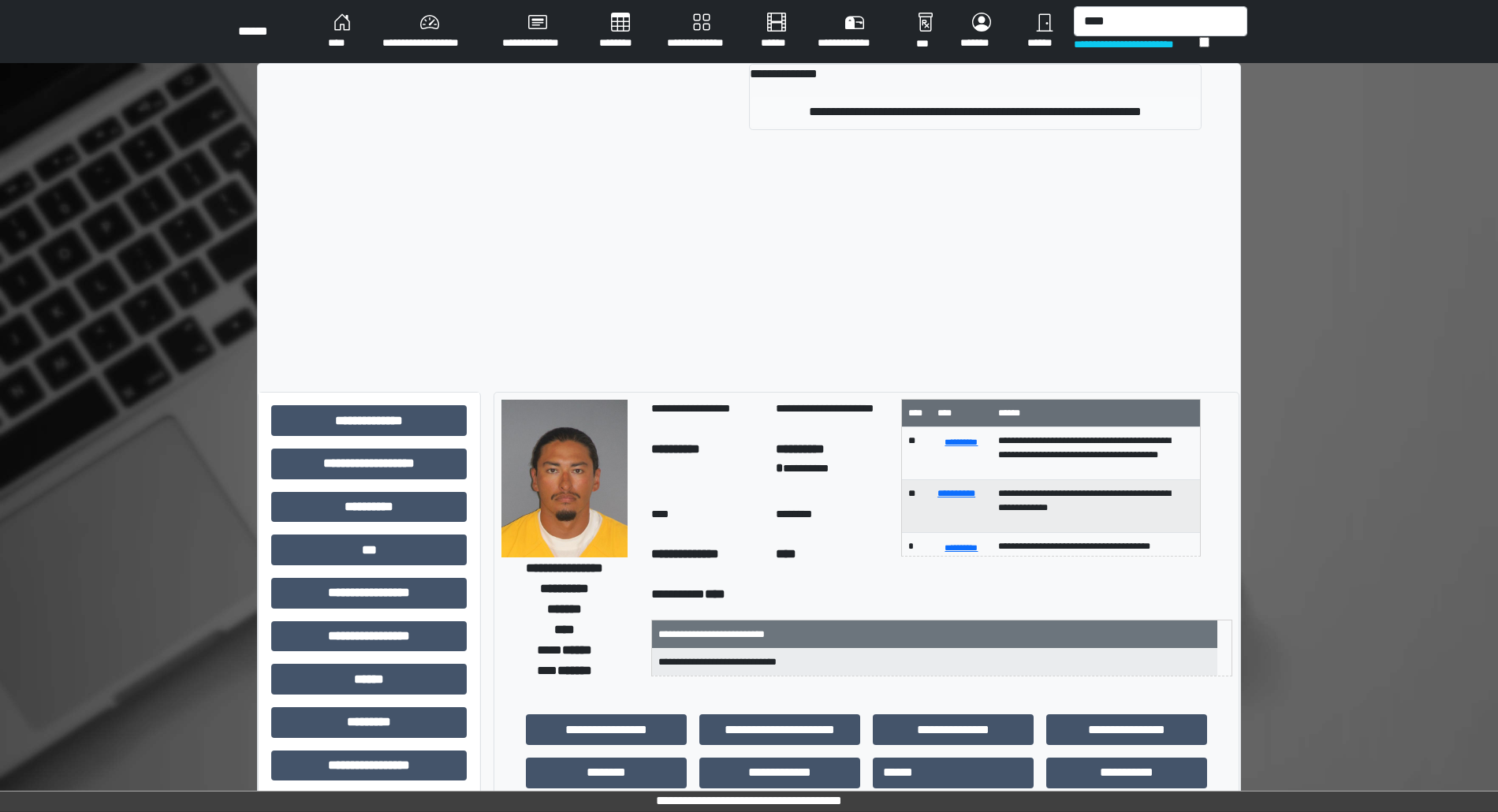 type 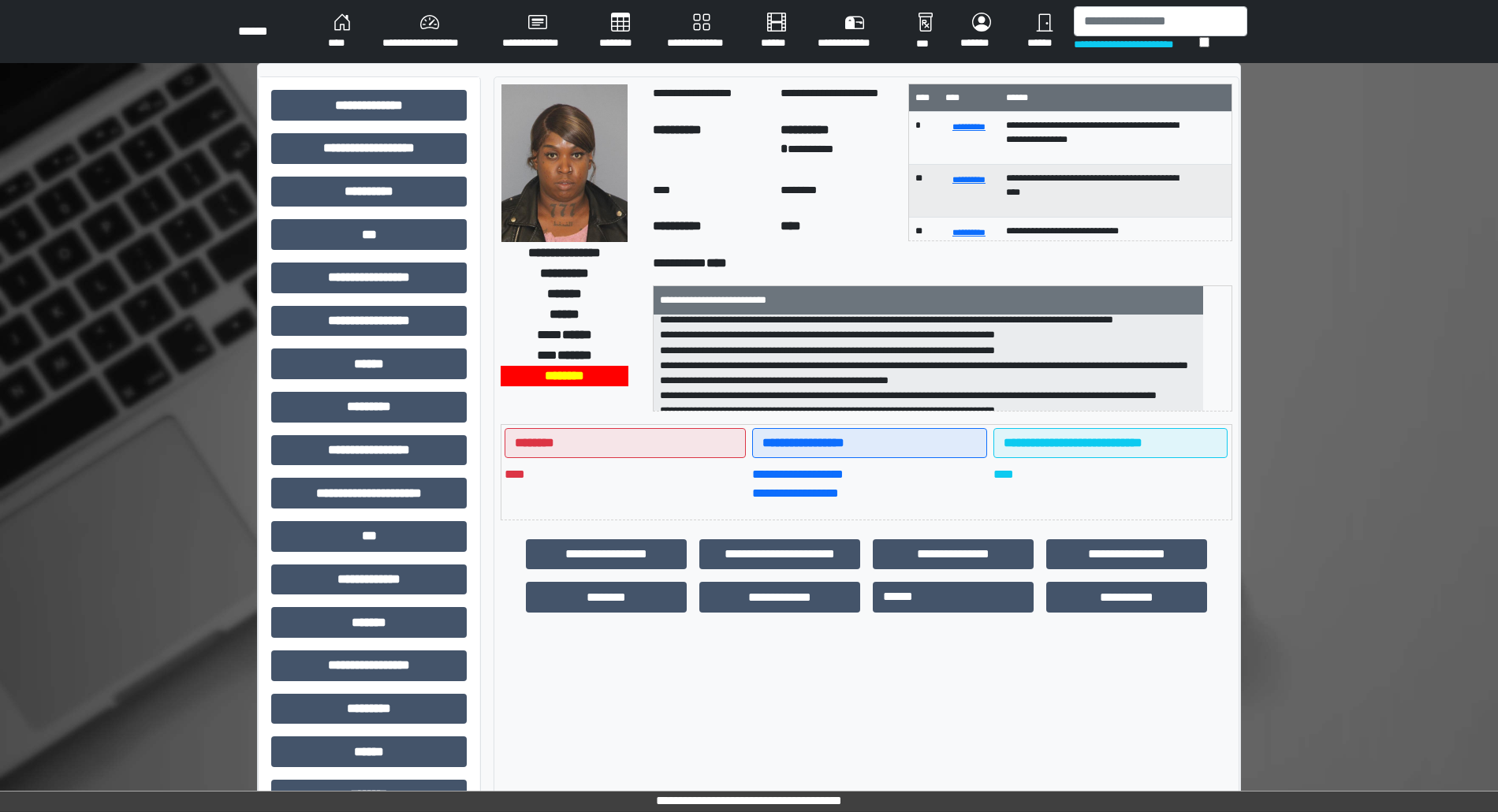 scroll, scrollTop: 105, scrollLeft: 0, axis: vertical 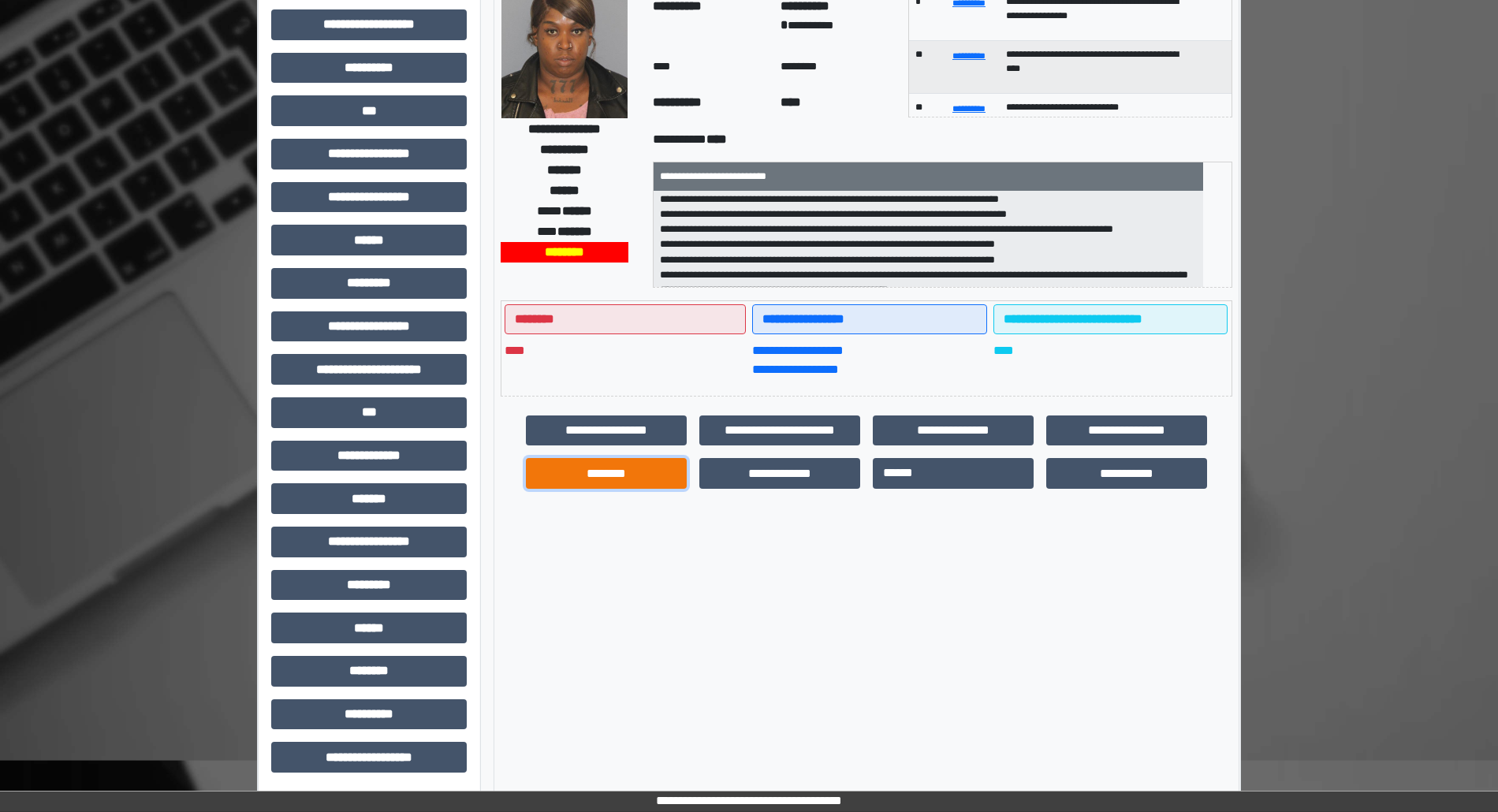 click on "********" at bounding box center (606, 473) 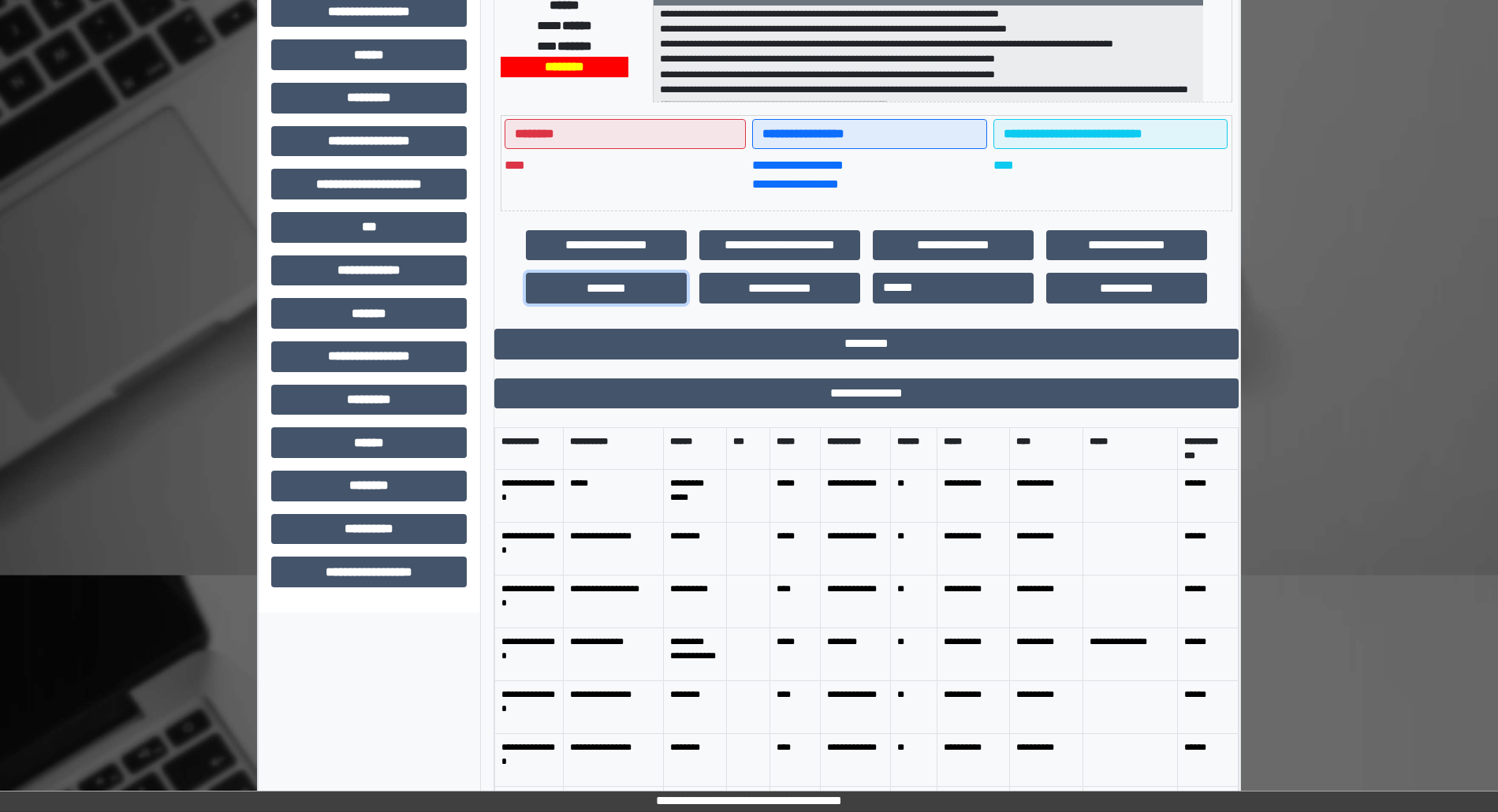 scroll, scrollTop: 317, scrollLeft: 0, axis: vertical 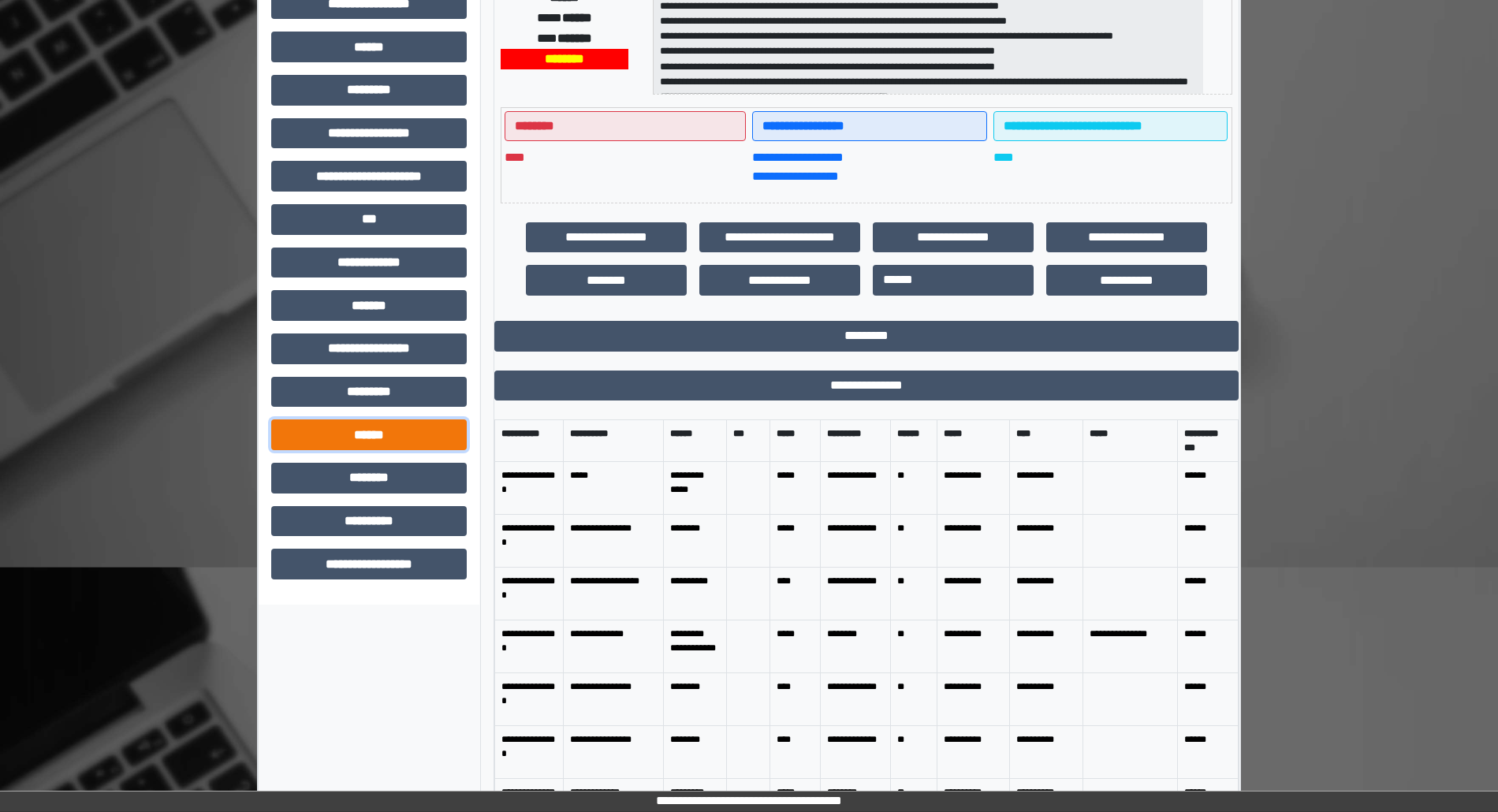 click on "******" at bounding box center [369, 434] 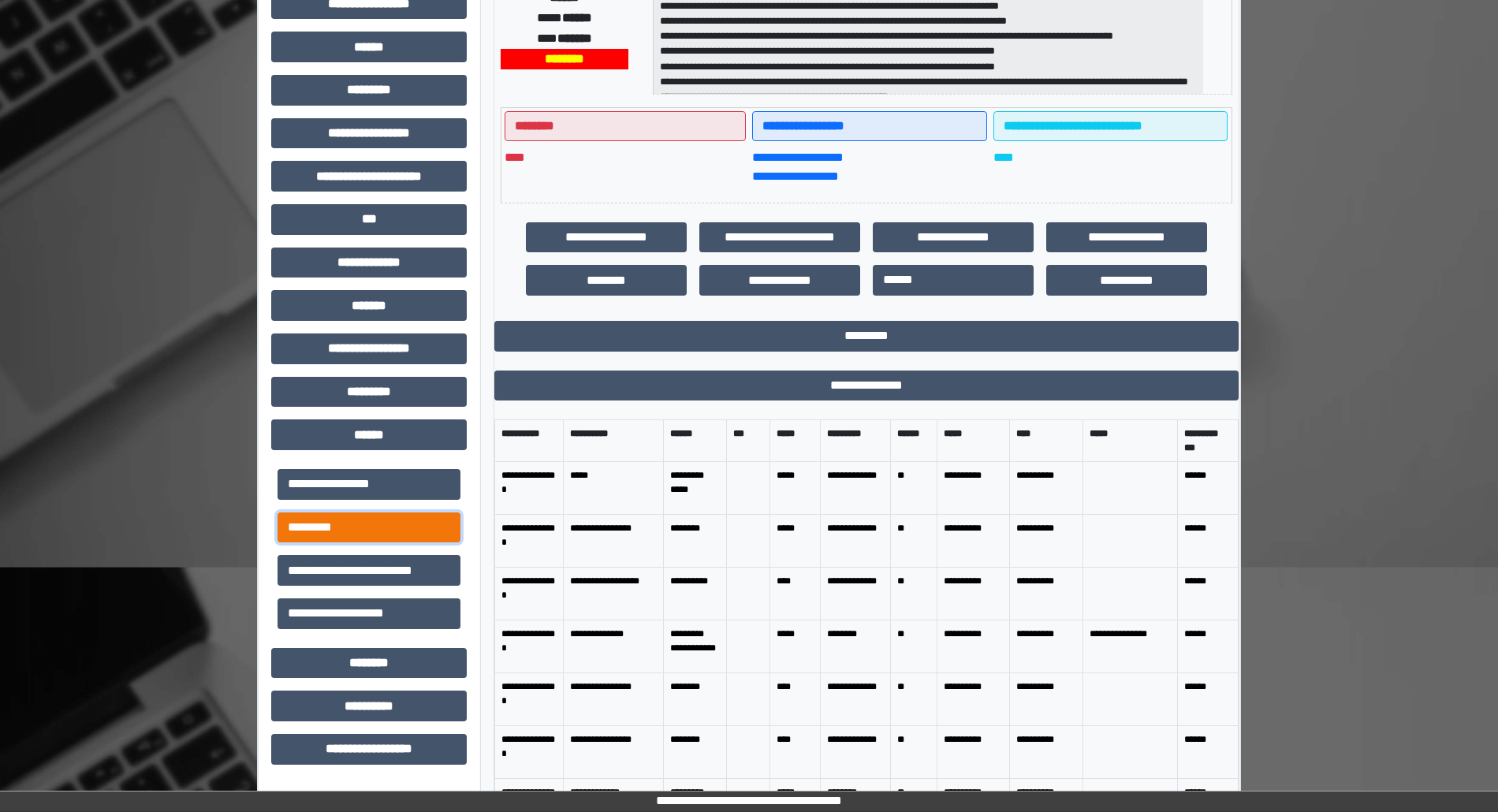 click on "*********" at bounding box center [369, 527] 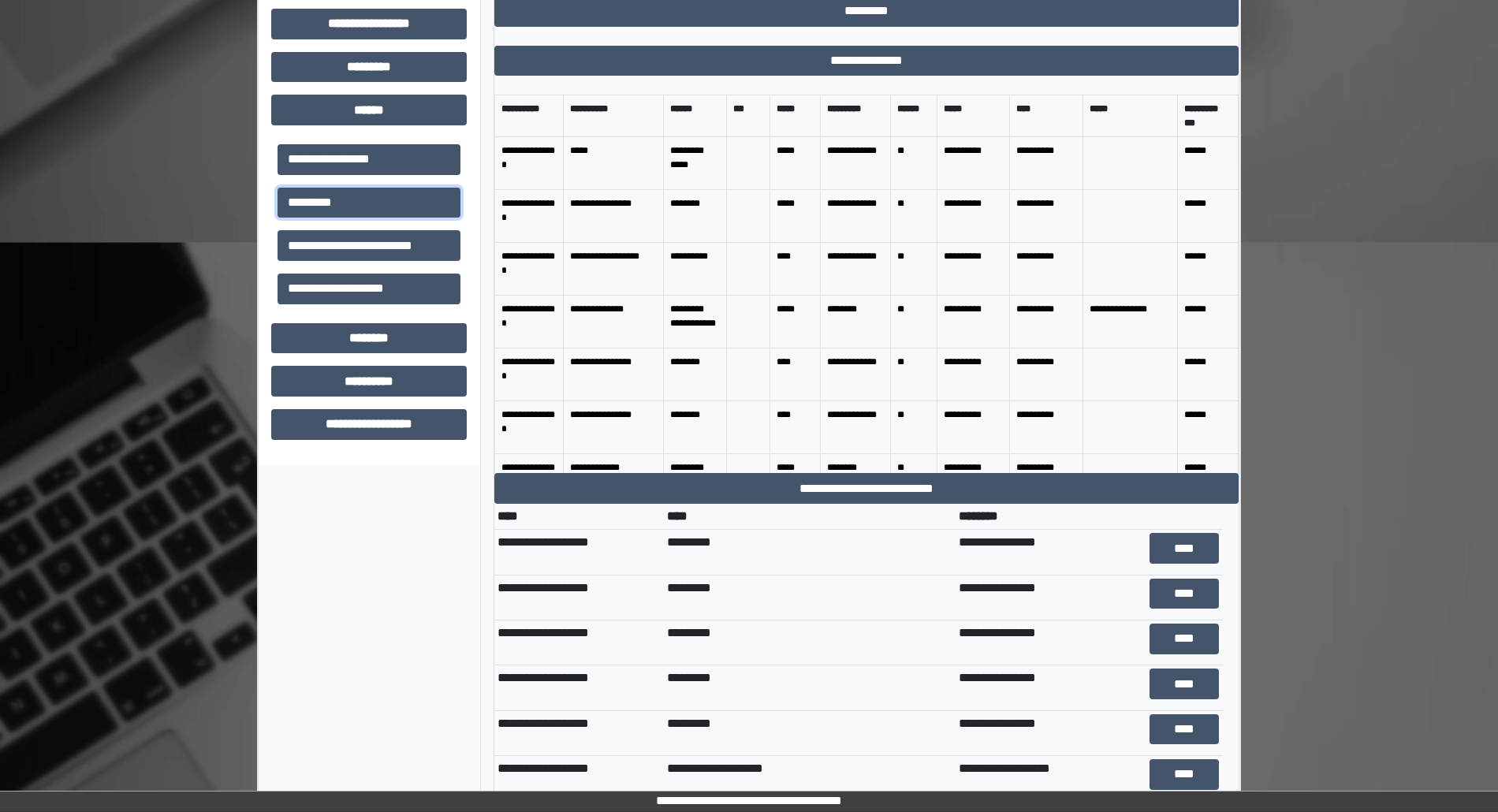 scroll, scrollTop: 757, scrollLeft: 0, axis: vertical 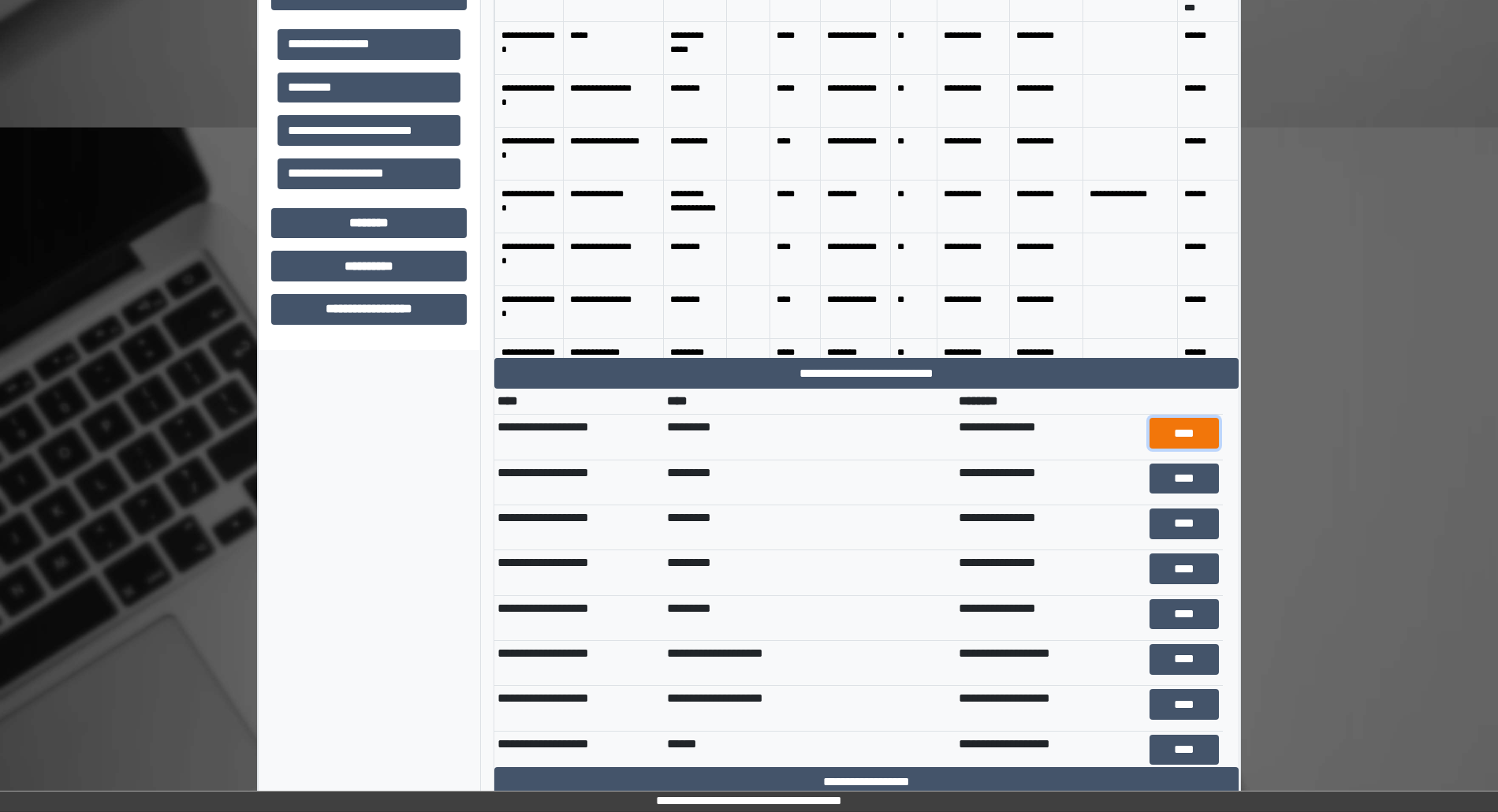 click on "****" at bounding box center (1184, 433) 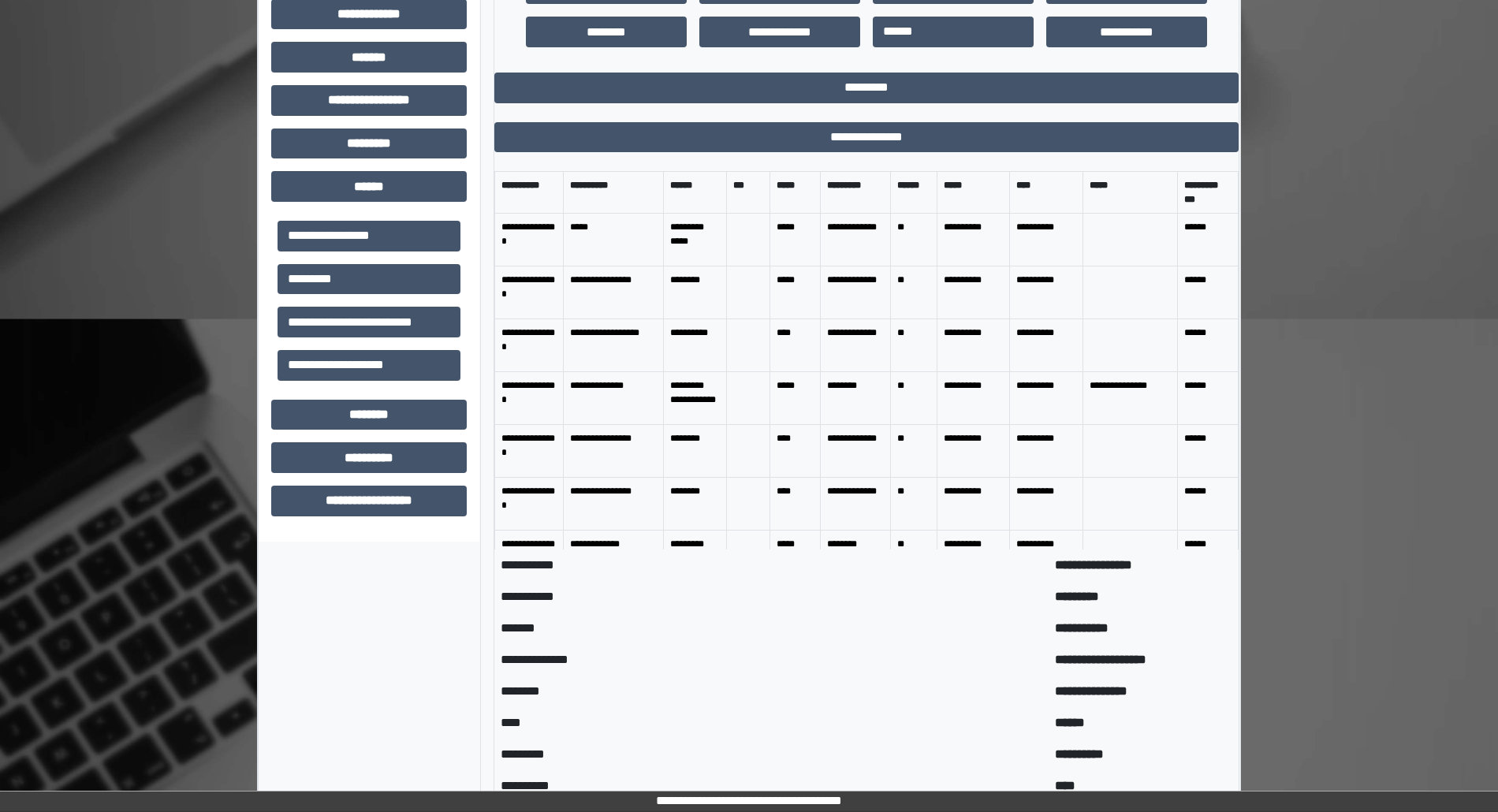 scroll, scrollTop: 438, scrollLeft: 0, axis: vertical 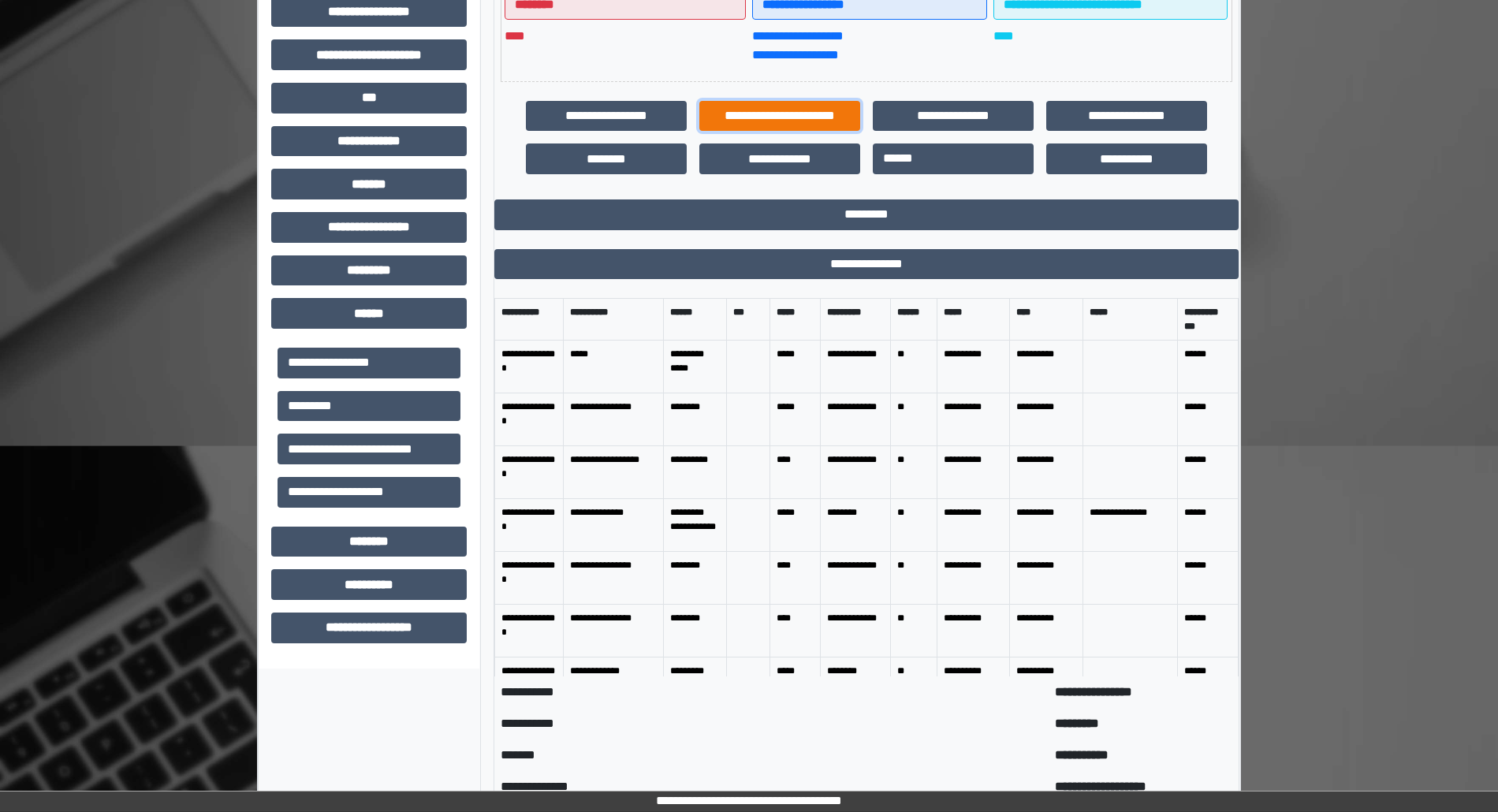 click on "**********" at bounding box center [780, 116] 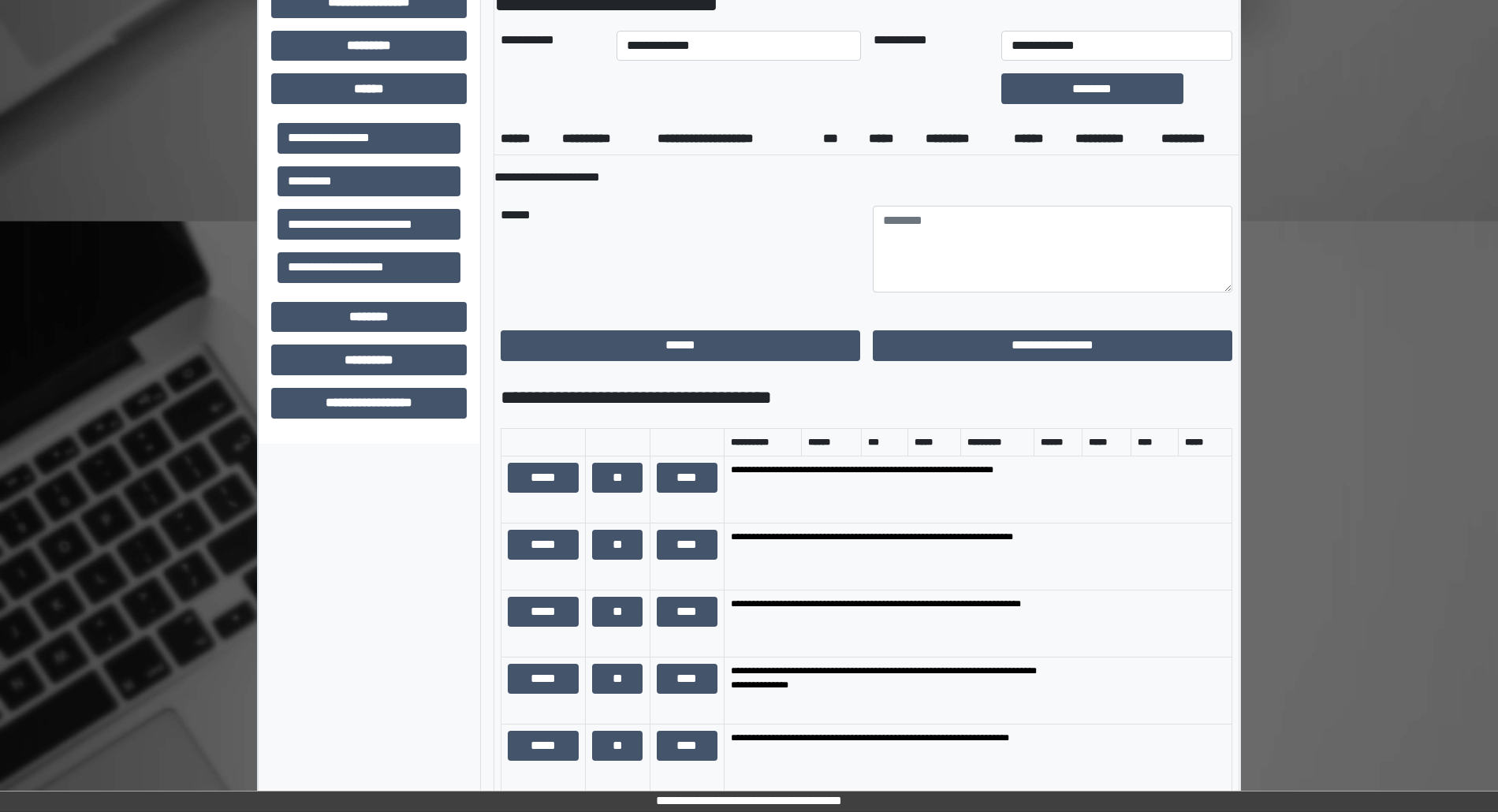 scroll, scrollTop: 1069, scrollLeft: 0, axis: vertical 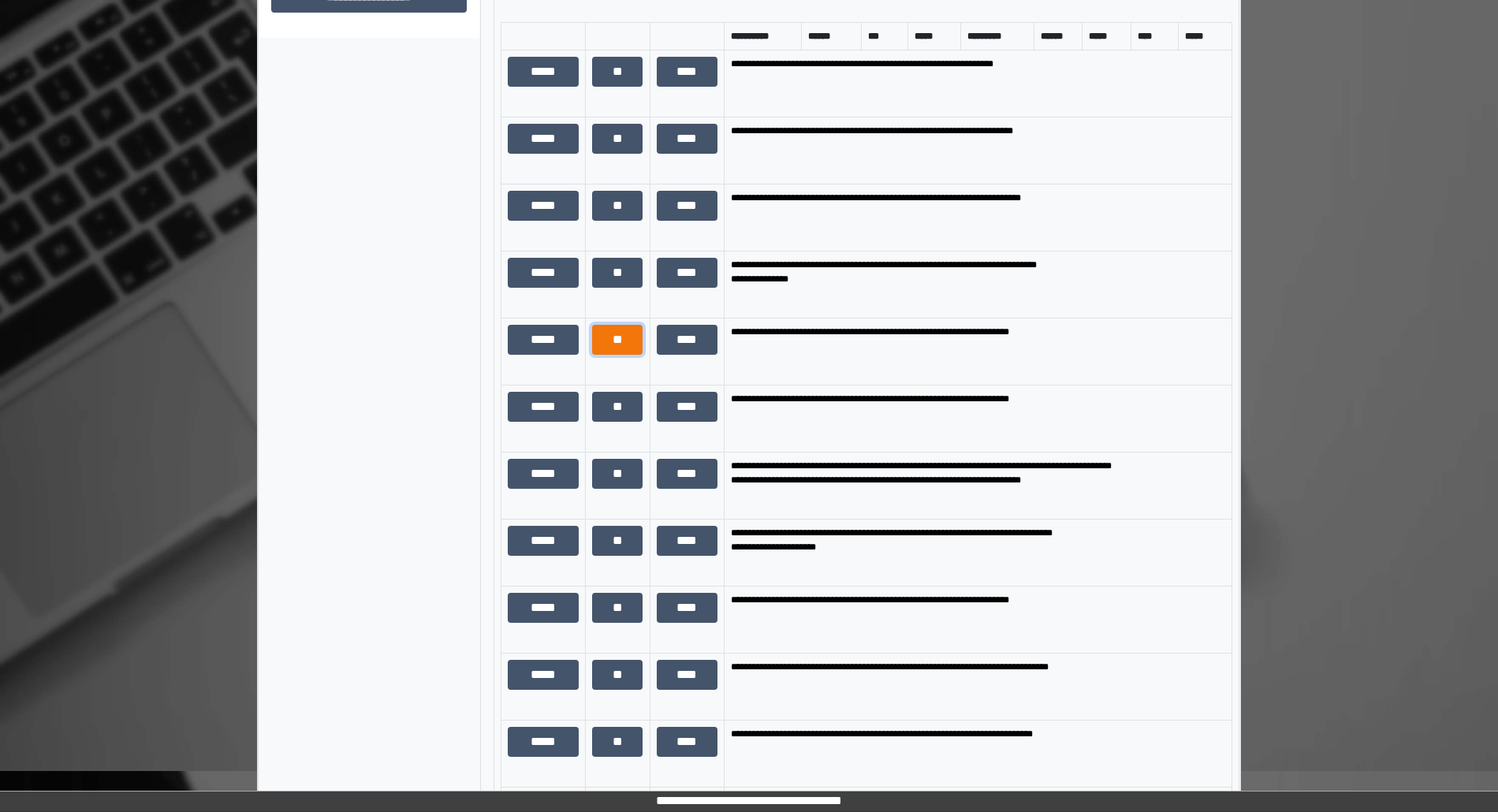 click on "**" at bounding box center [617, 340] 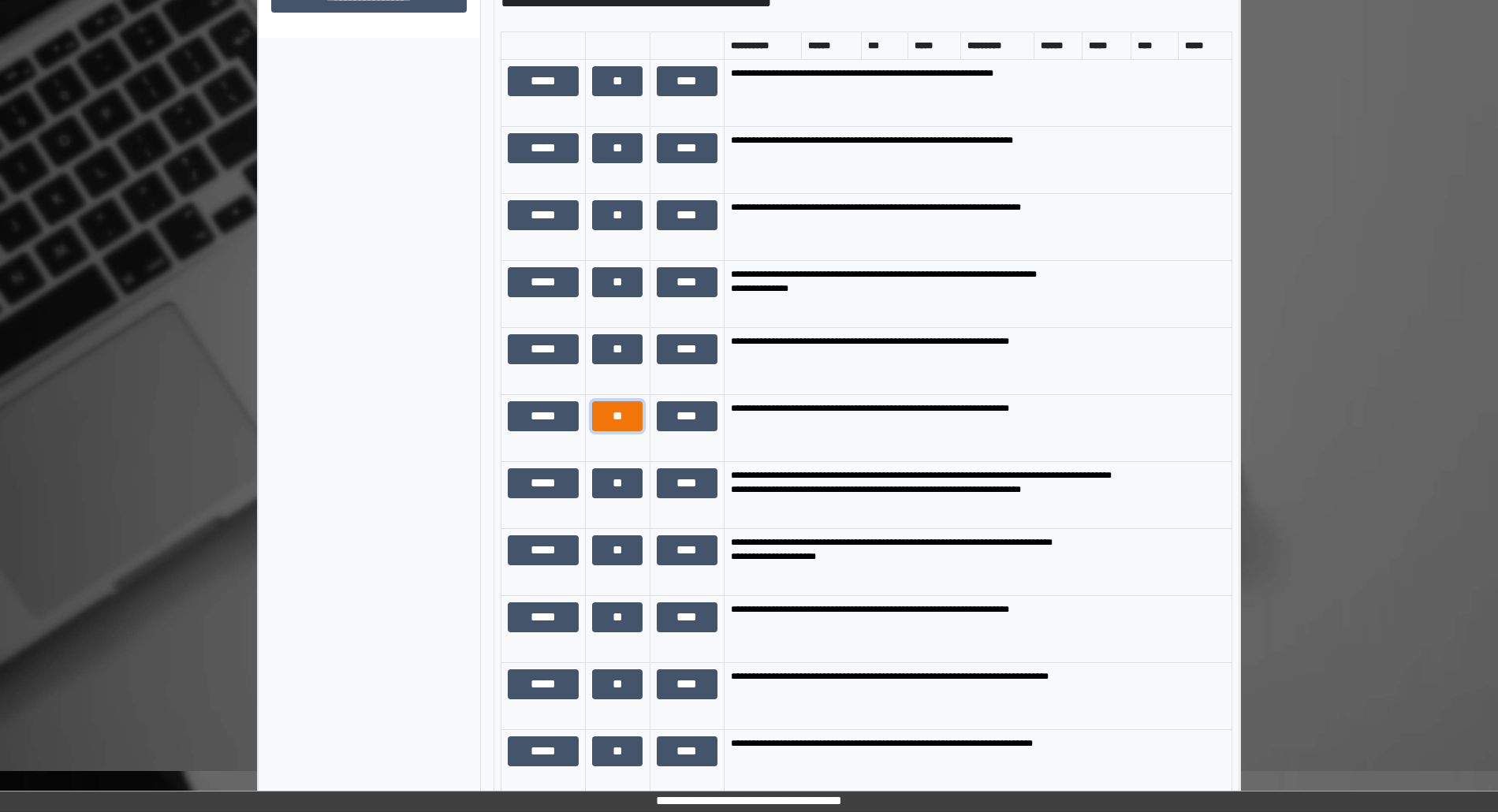 click on "**" at bounding box center [617, 416] 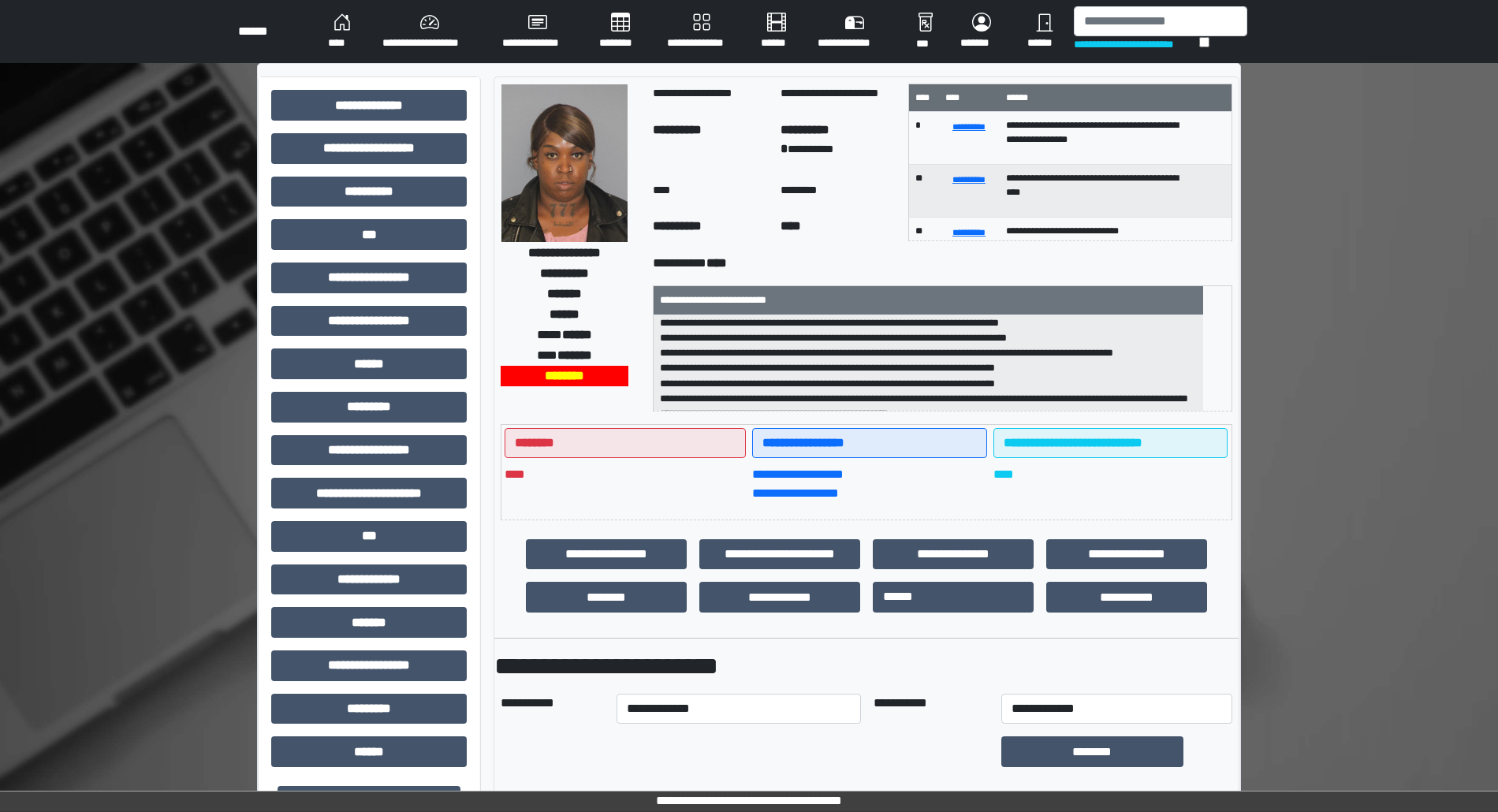 scroll, scrollTop: 420, scrollLeft: 0, axis: vertical 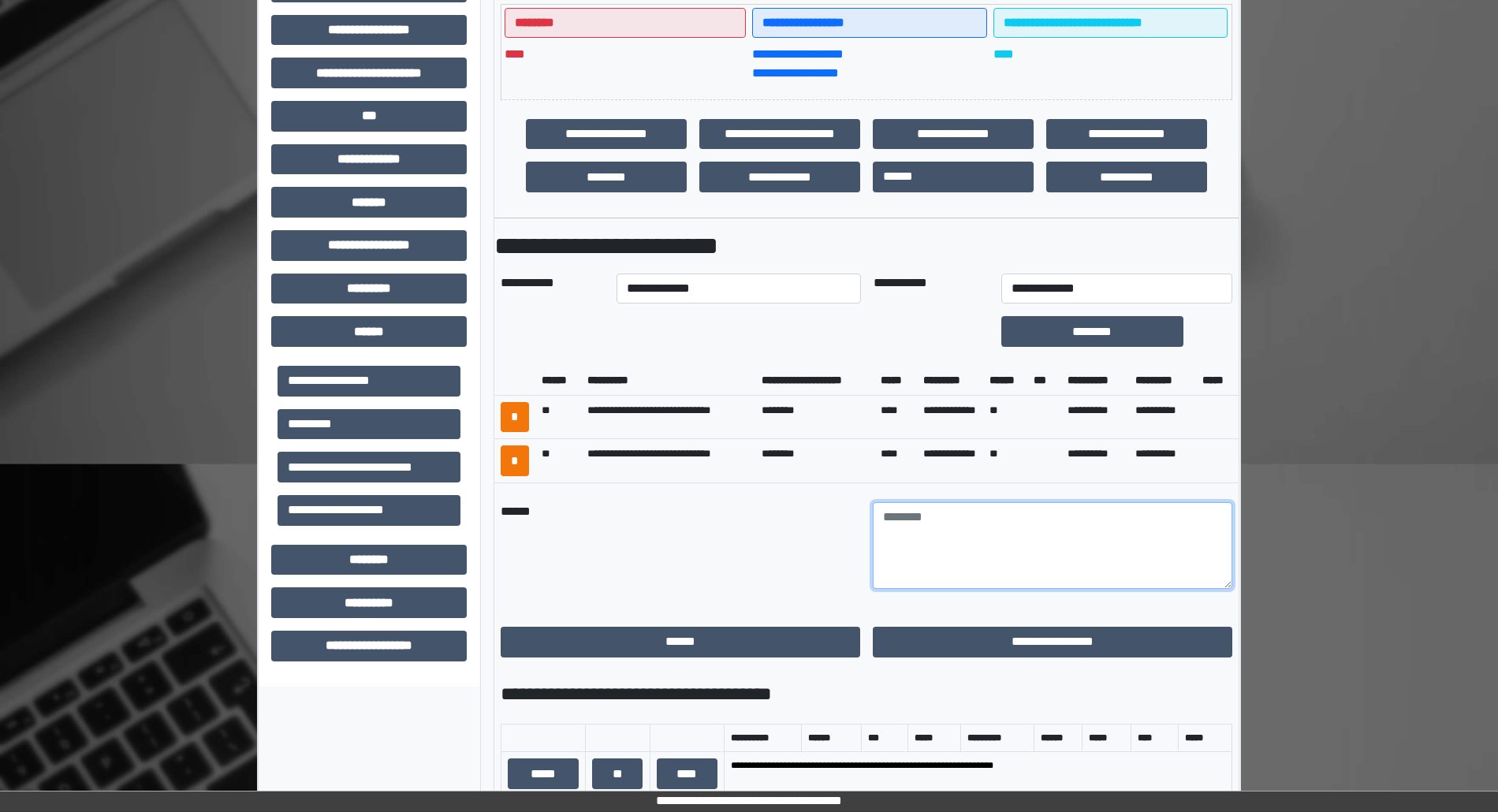 click at bounding box center [1053, 546] 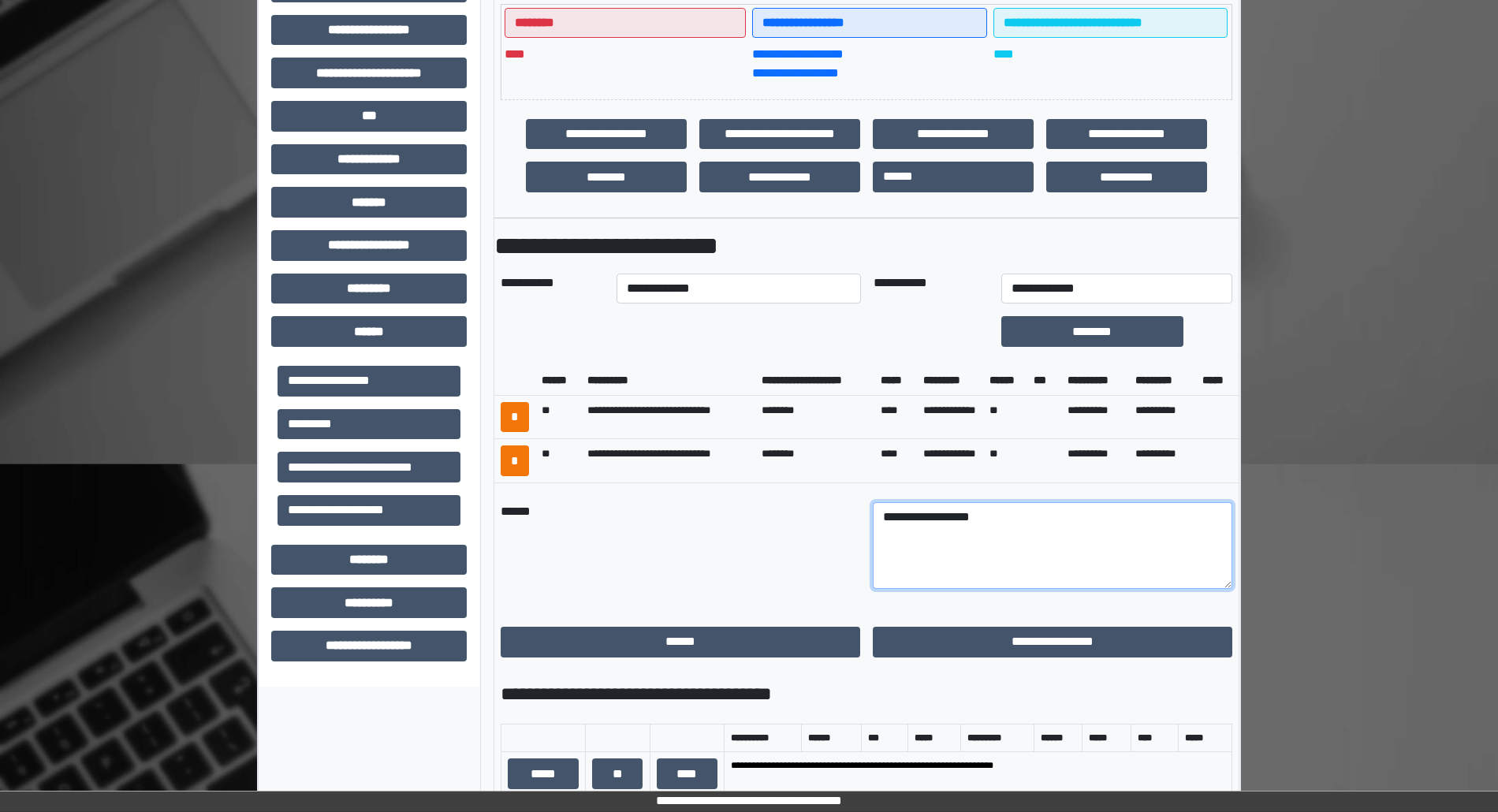 type on "**********" 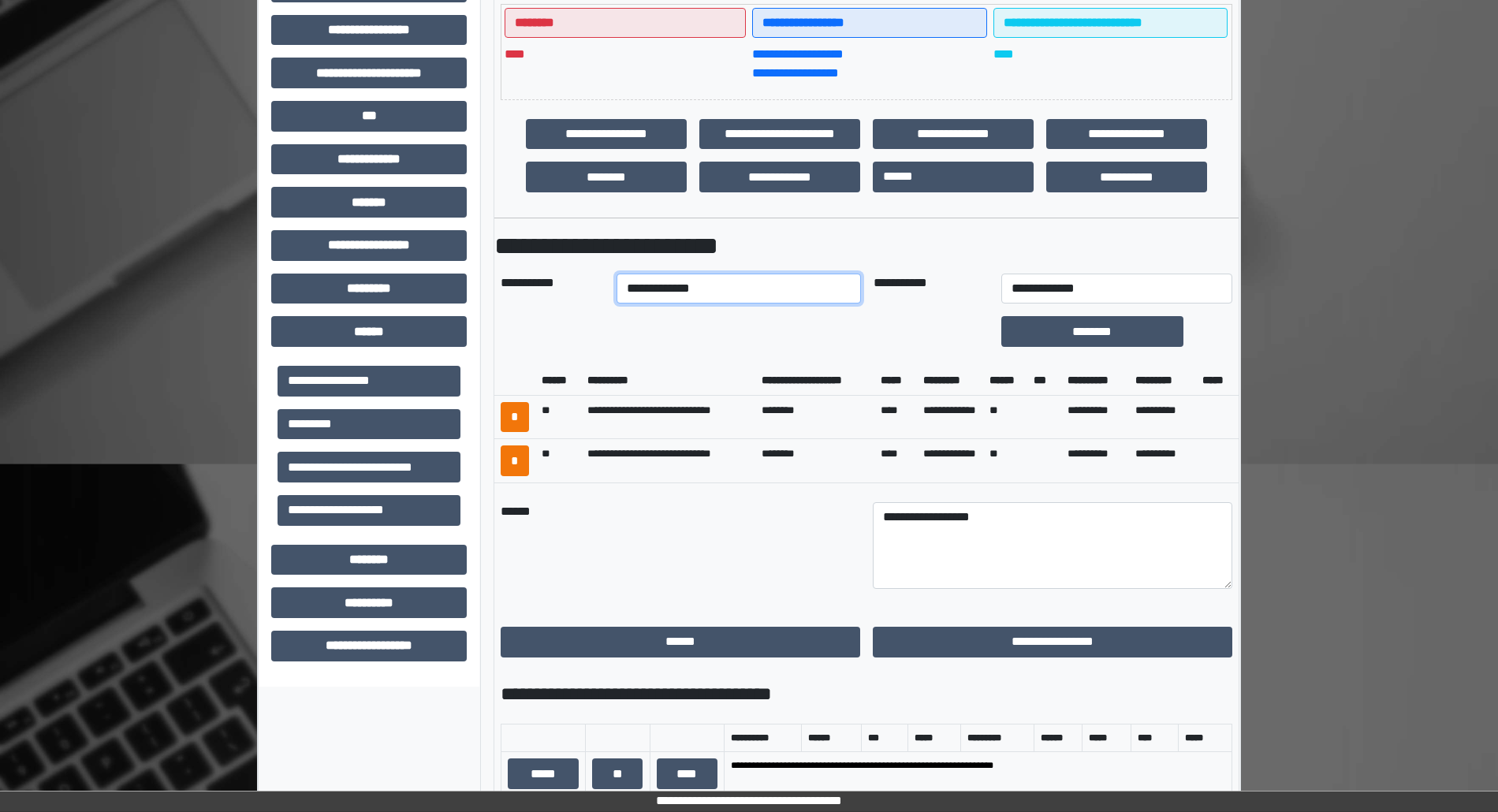 drag, startPoint x: 755, startPoint y: 297, endPoint x: 743, endPoint y: 301, distance: 12.649111 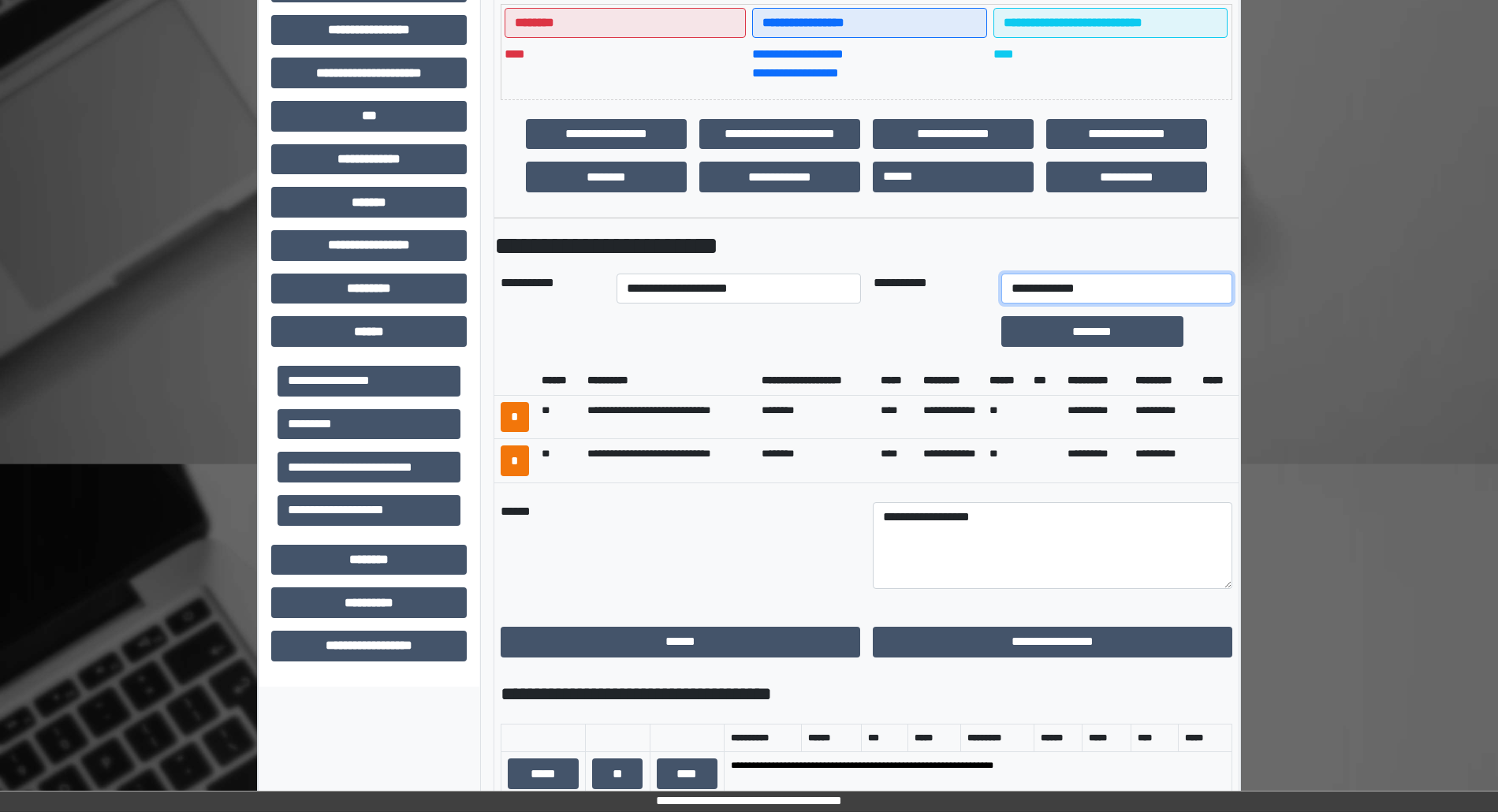 drag, startPoint x: 1076, startPoint y: 285, endPoint x: 1076, endPoint y: 295, distance: 10 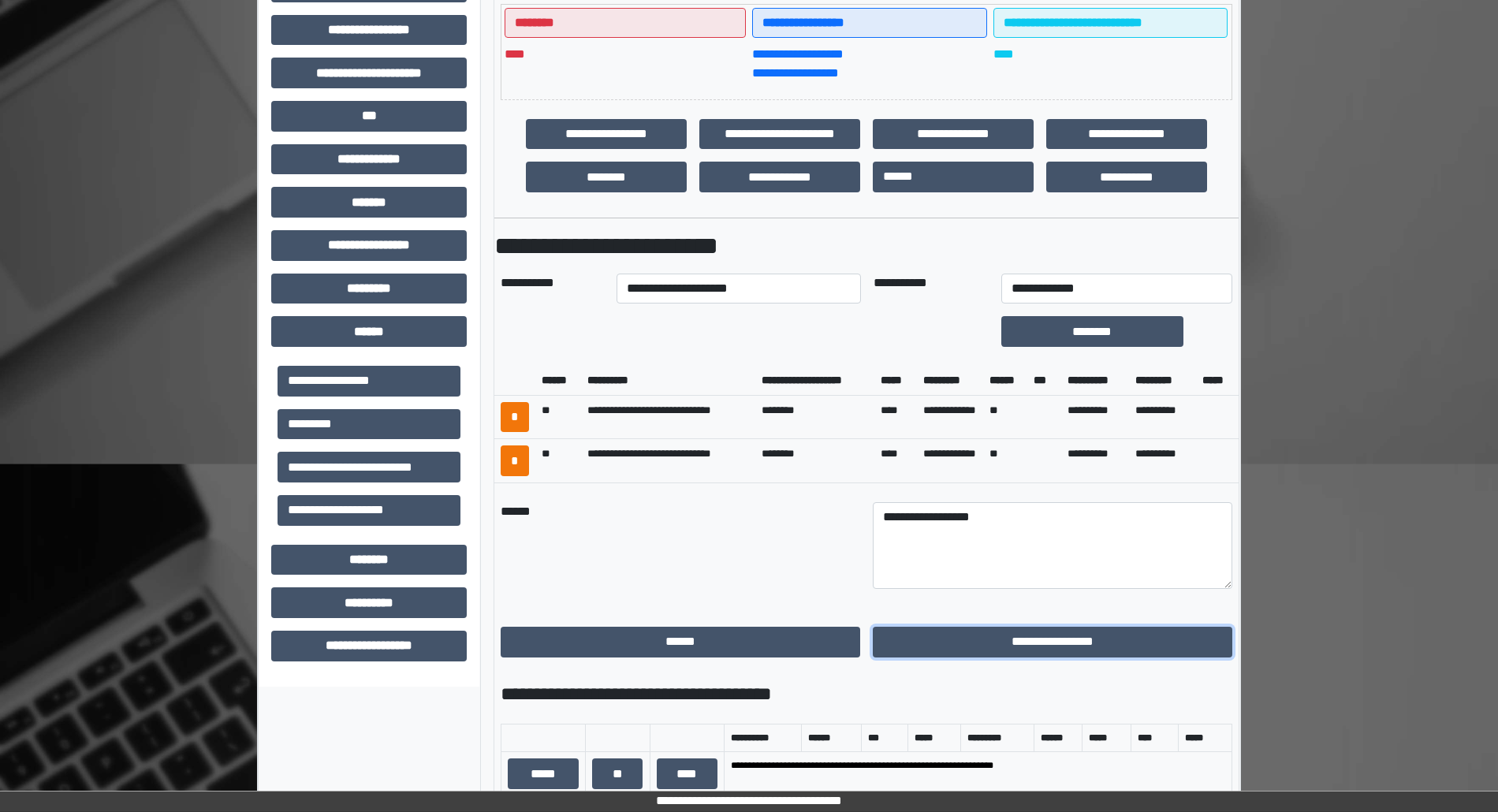 click on "**********" at bounding box center [1053, 642] 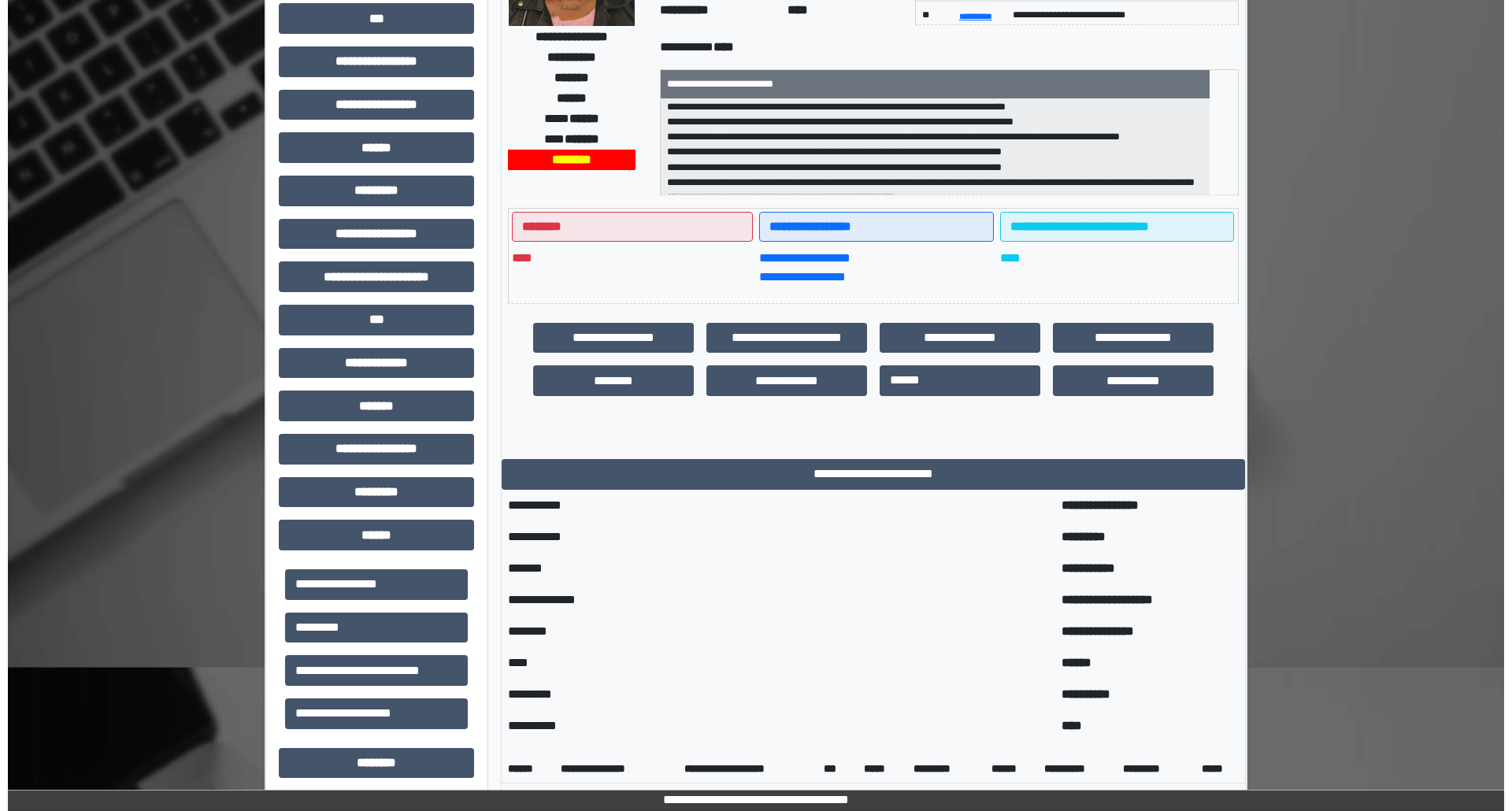 scroll, scrollTop: 0, scrollLeft: 0, axis: both 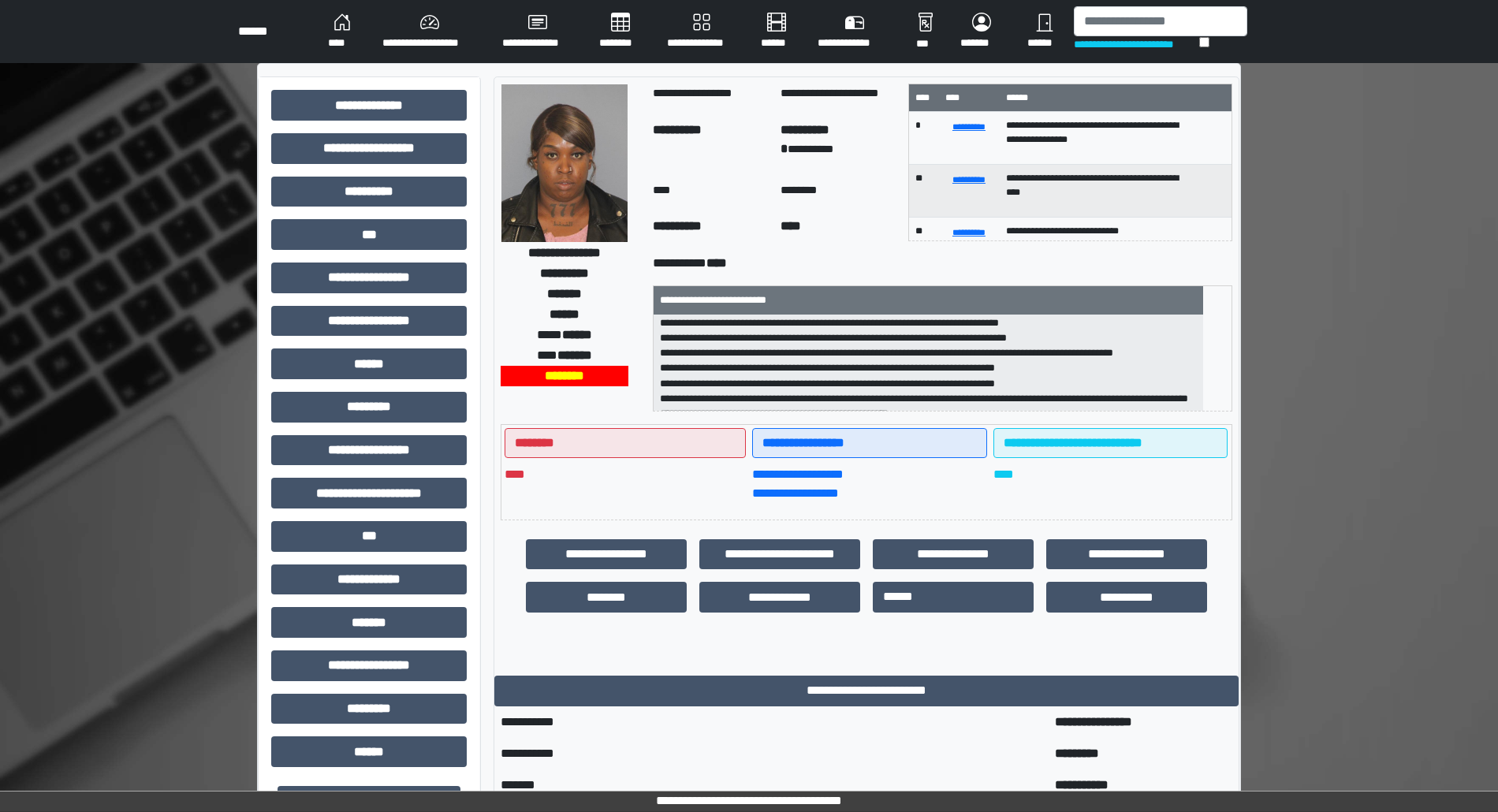 click on "****" at bounding box center [342, 32] 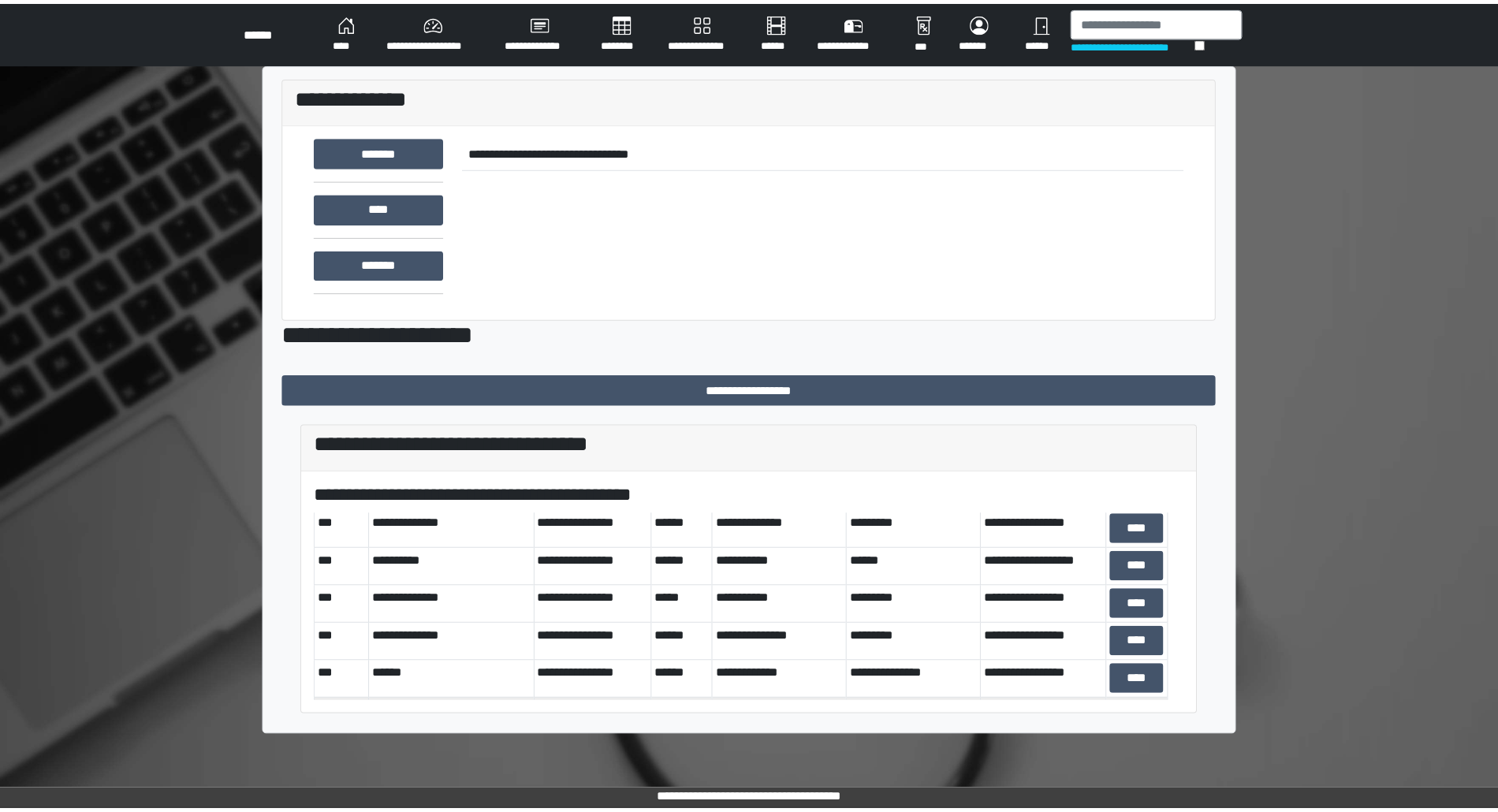 scroll, scrollTop: 392, scrollLeft: 0, axis: vertical 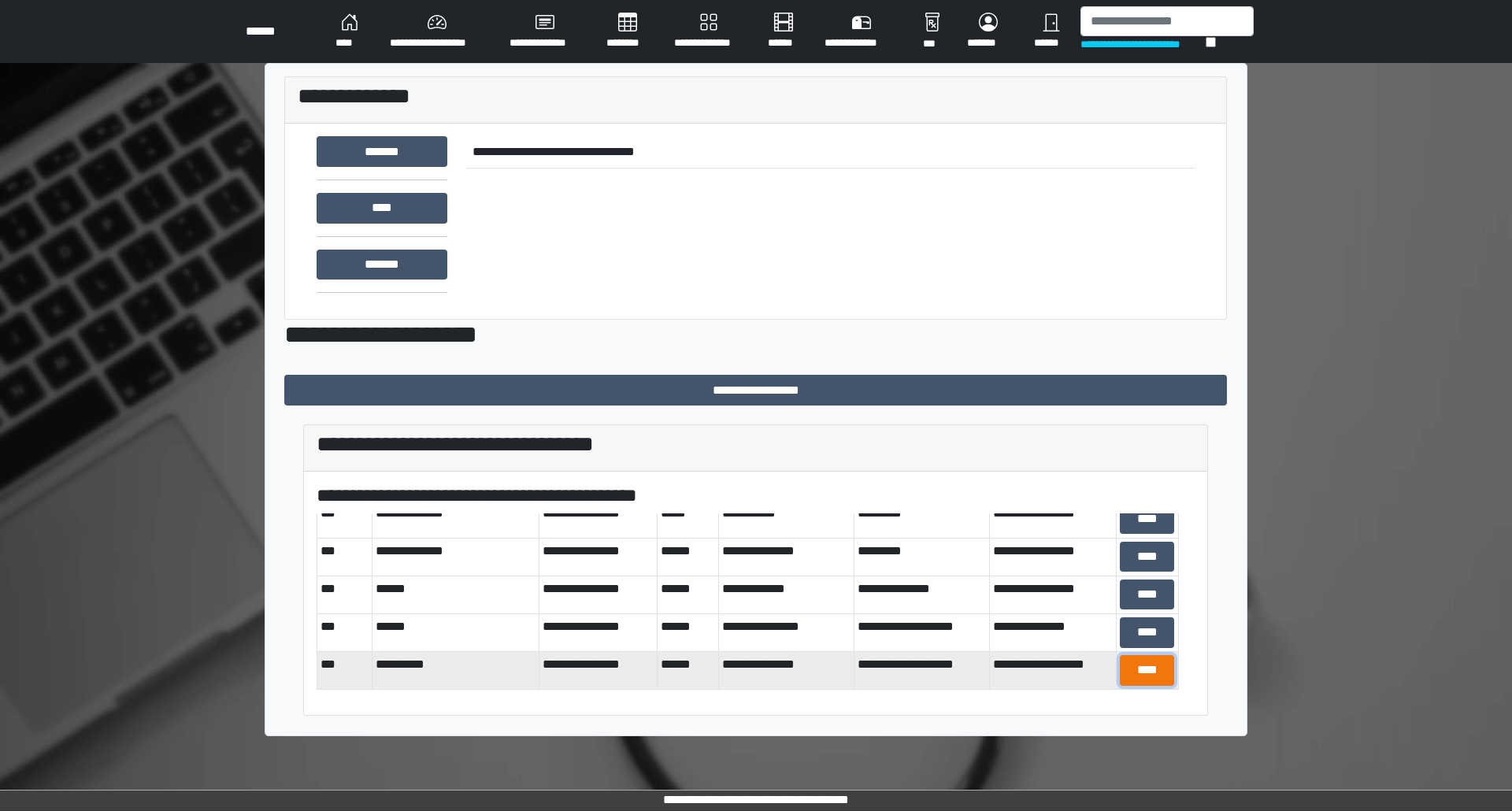 click on "****" at bounding box center [1147, 670] 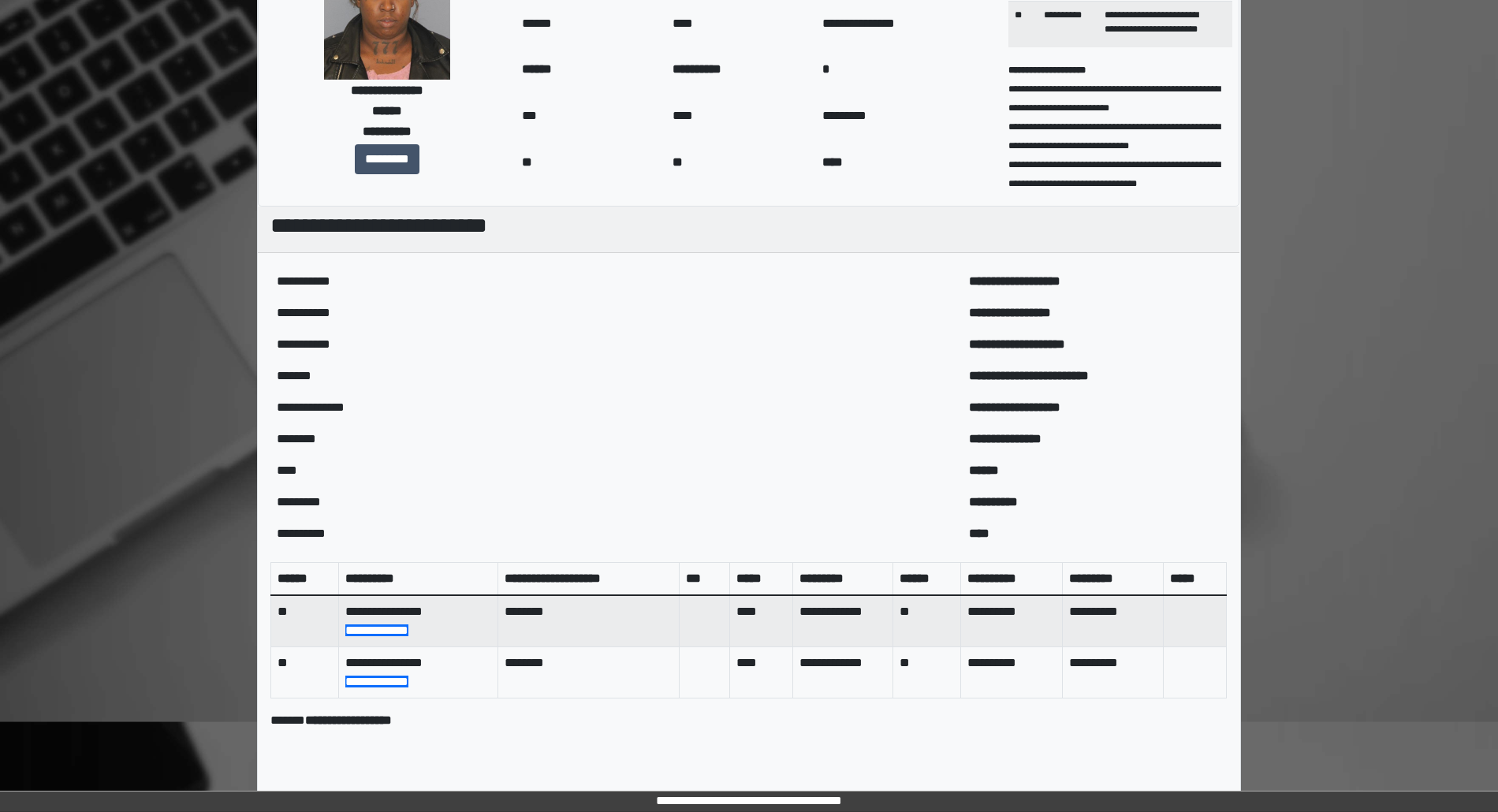 scroll, scrollTop: 386, scrollLeft: 0, axis: vertical 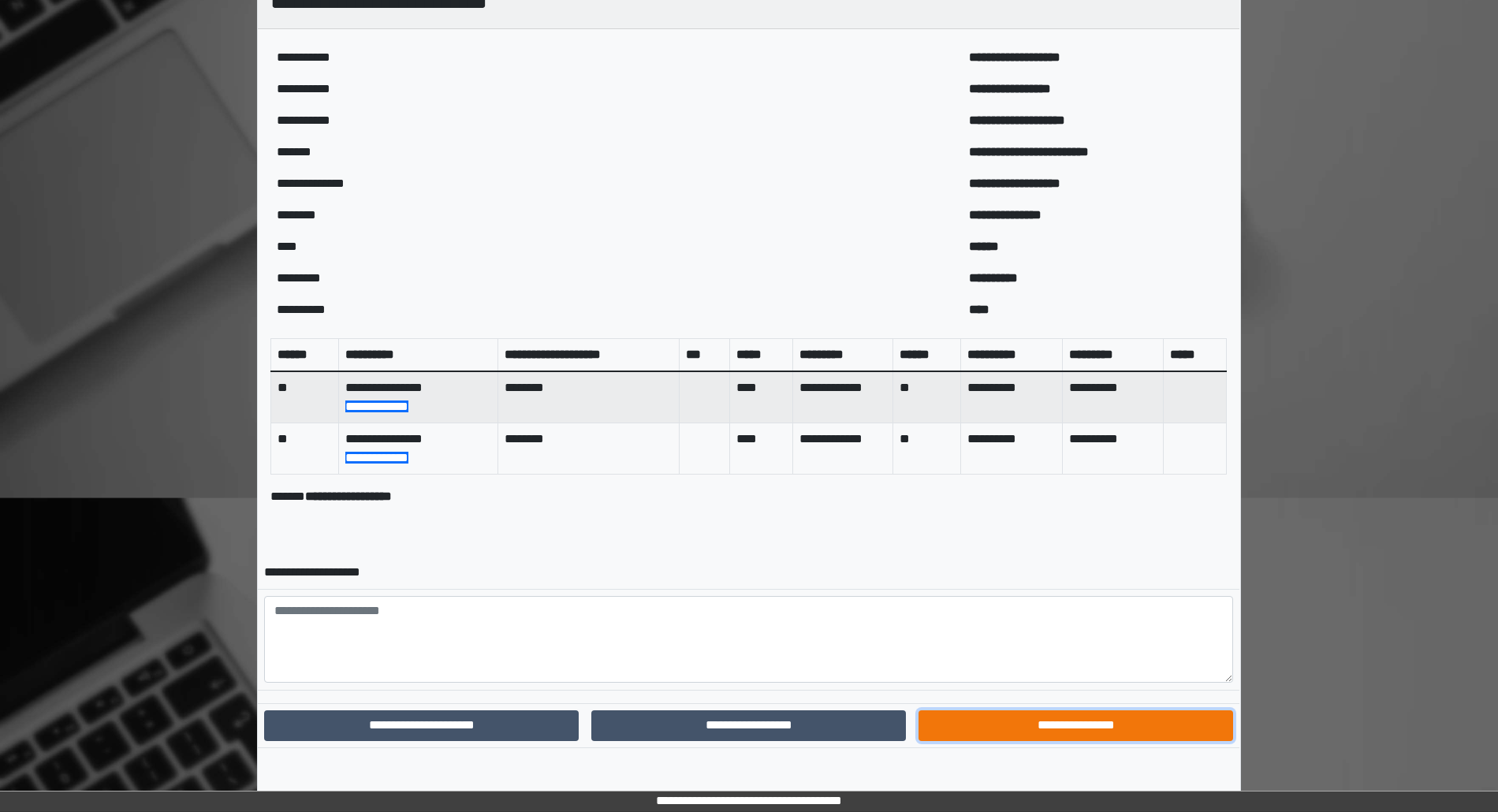 click on "**********" at bounding box center [1075, 725] 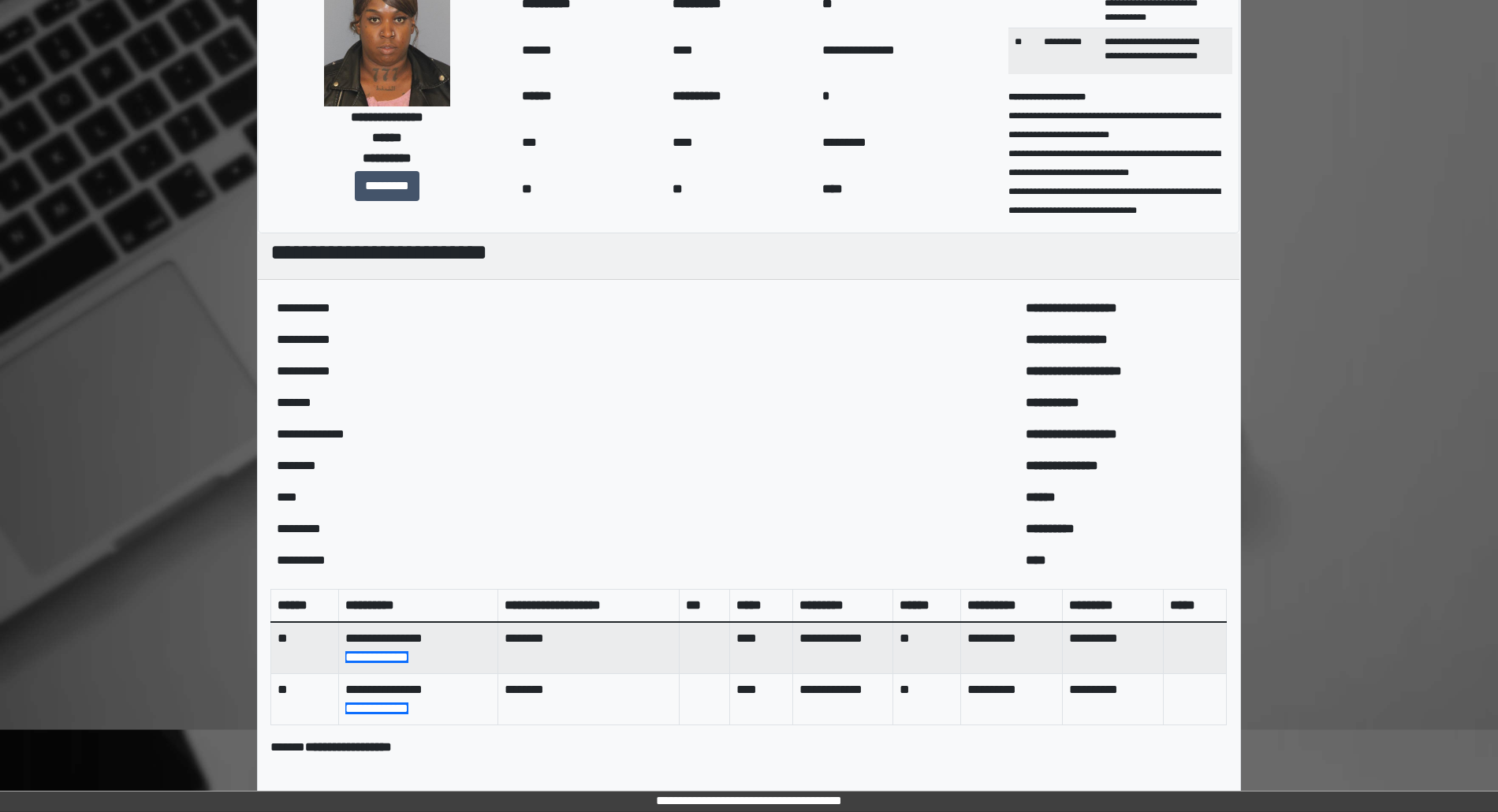 scroll, scrollTop: 0, scrollLeft: 0, axis: both 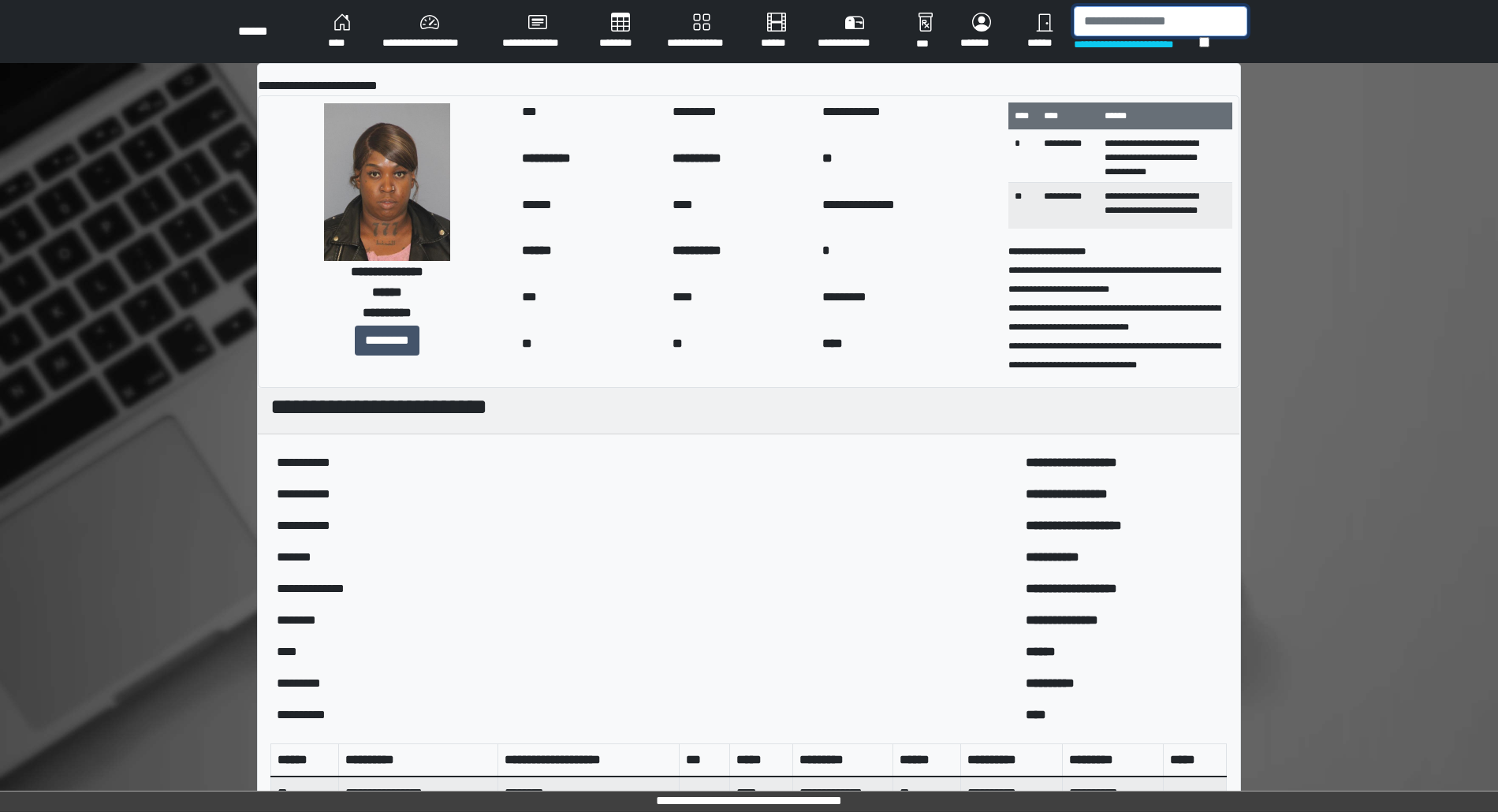 click at bounding box center [1161, 21] 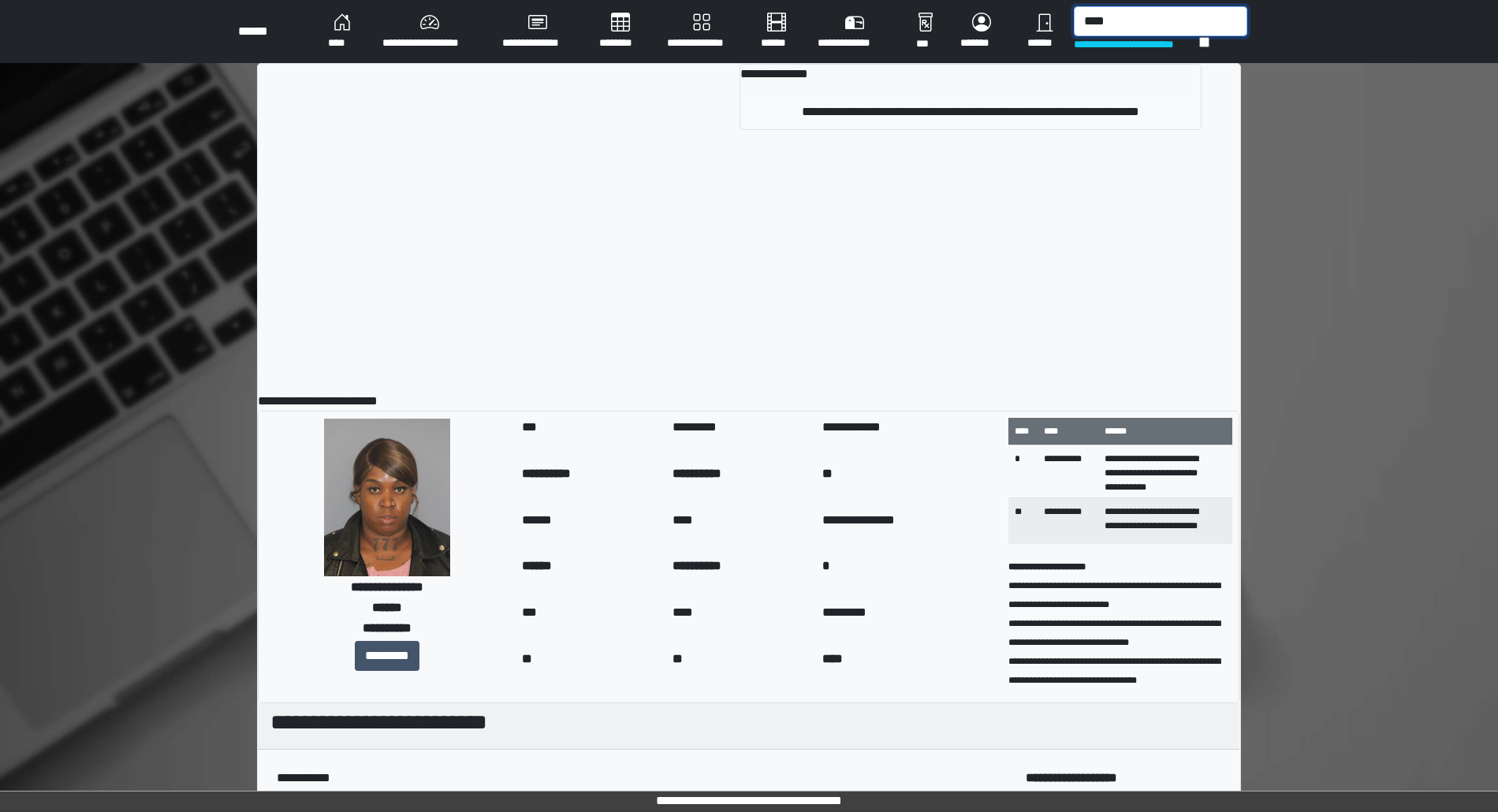 type on "****" 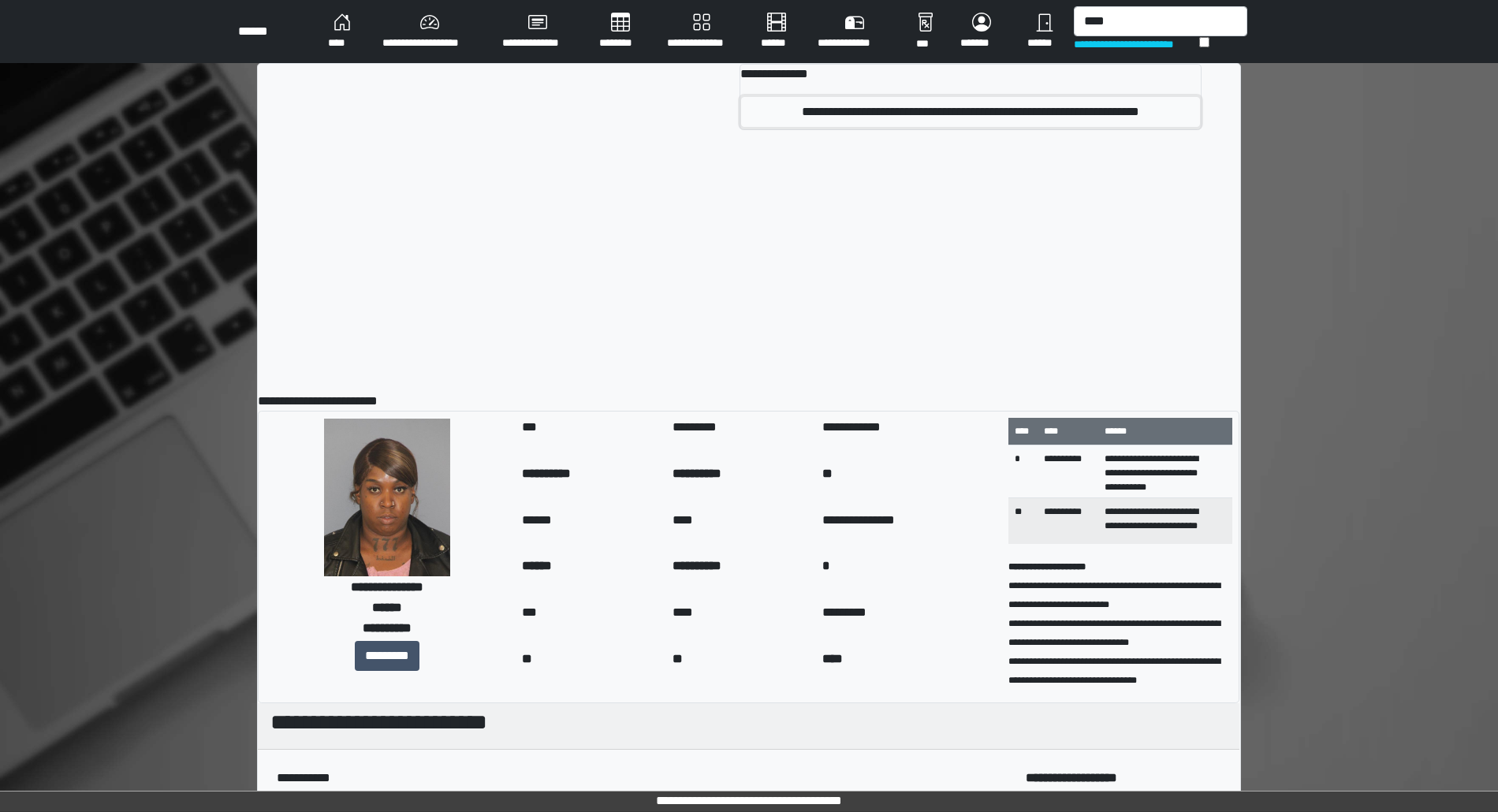 click on "**********" at bounding box center (971, 112) 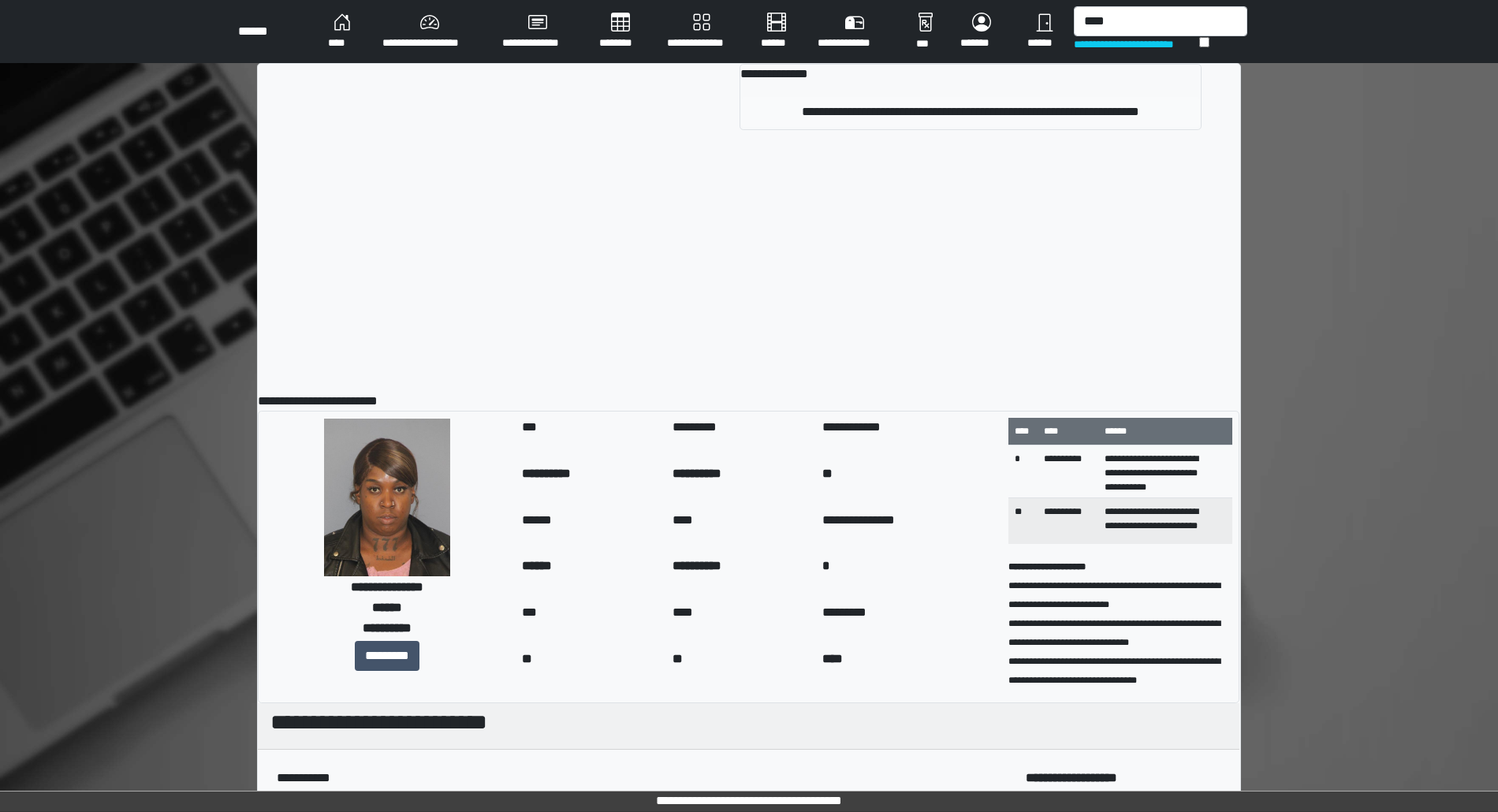 type 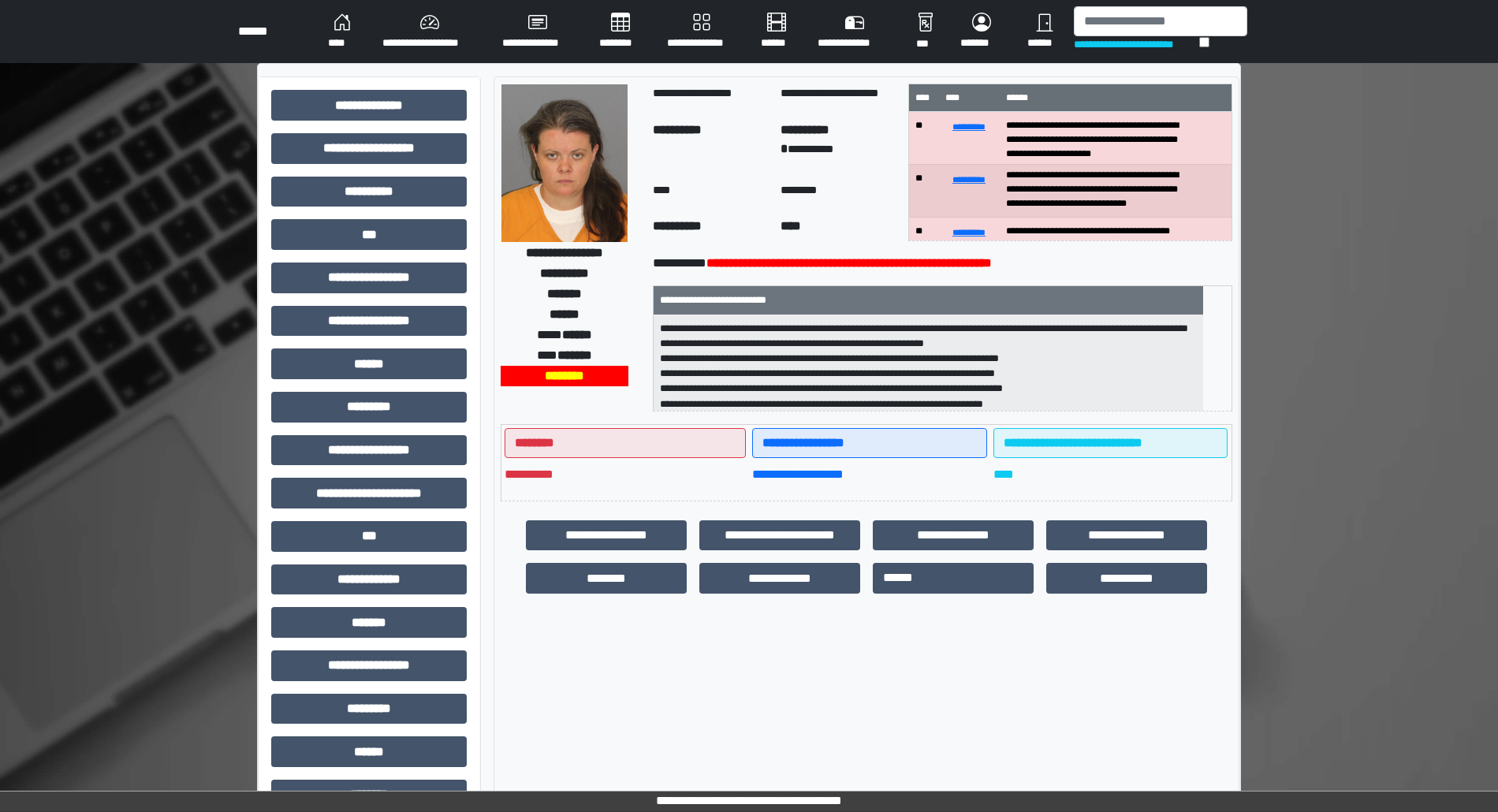 scroll, scrollTop: 17, scrollLeft: 0, axis: vertical 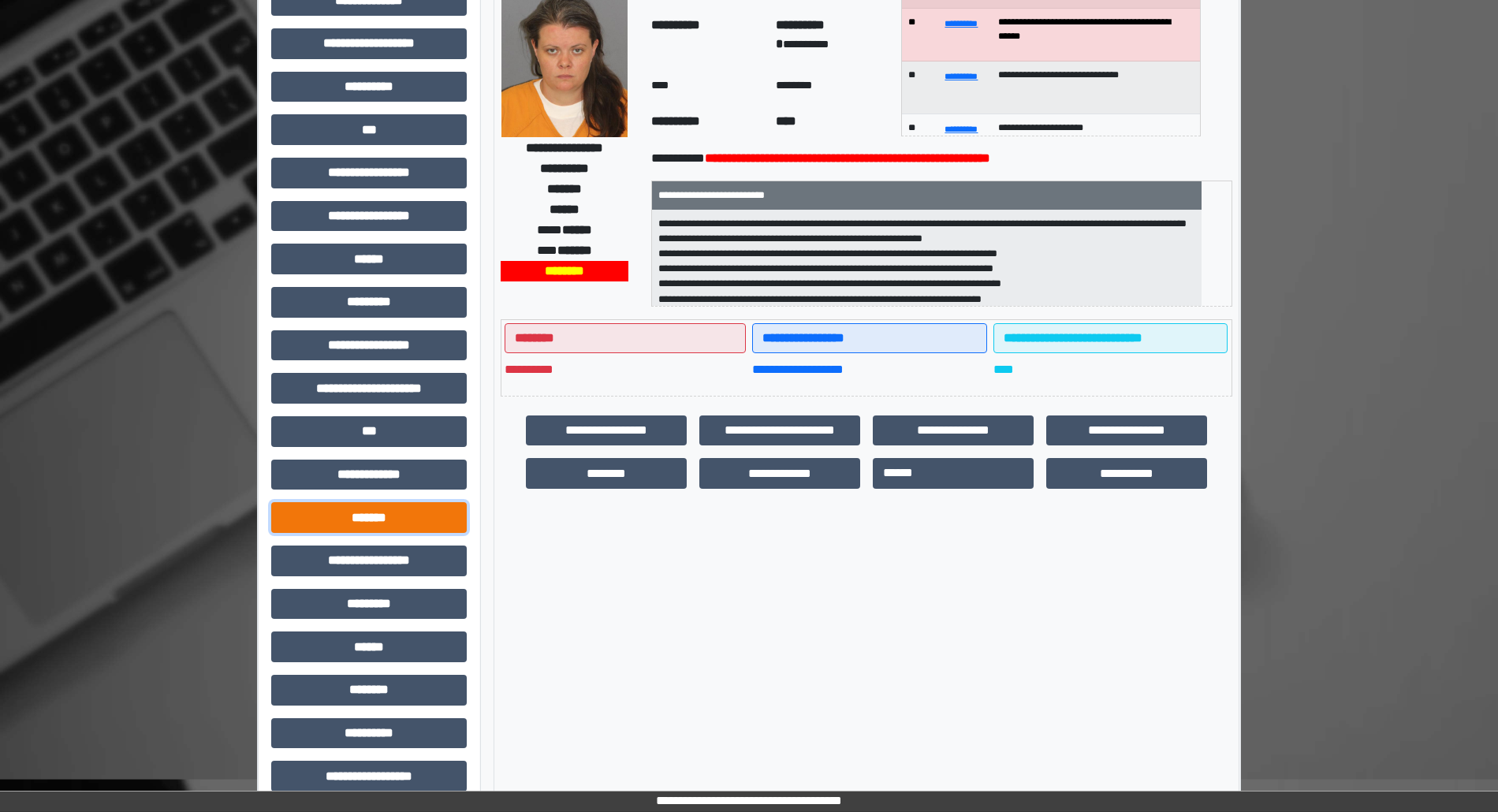 click on "*******" at bounding box center [369, 517] 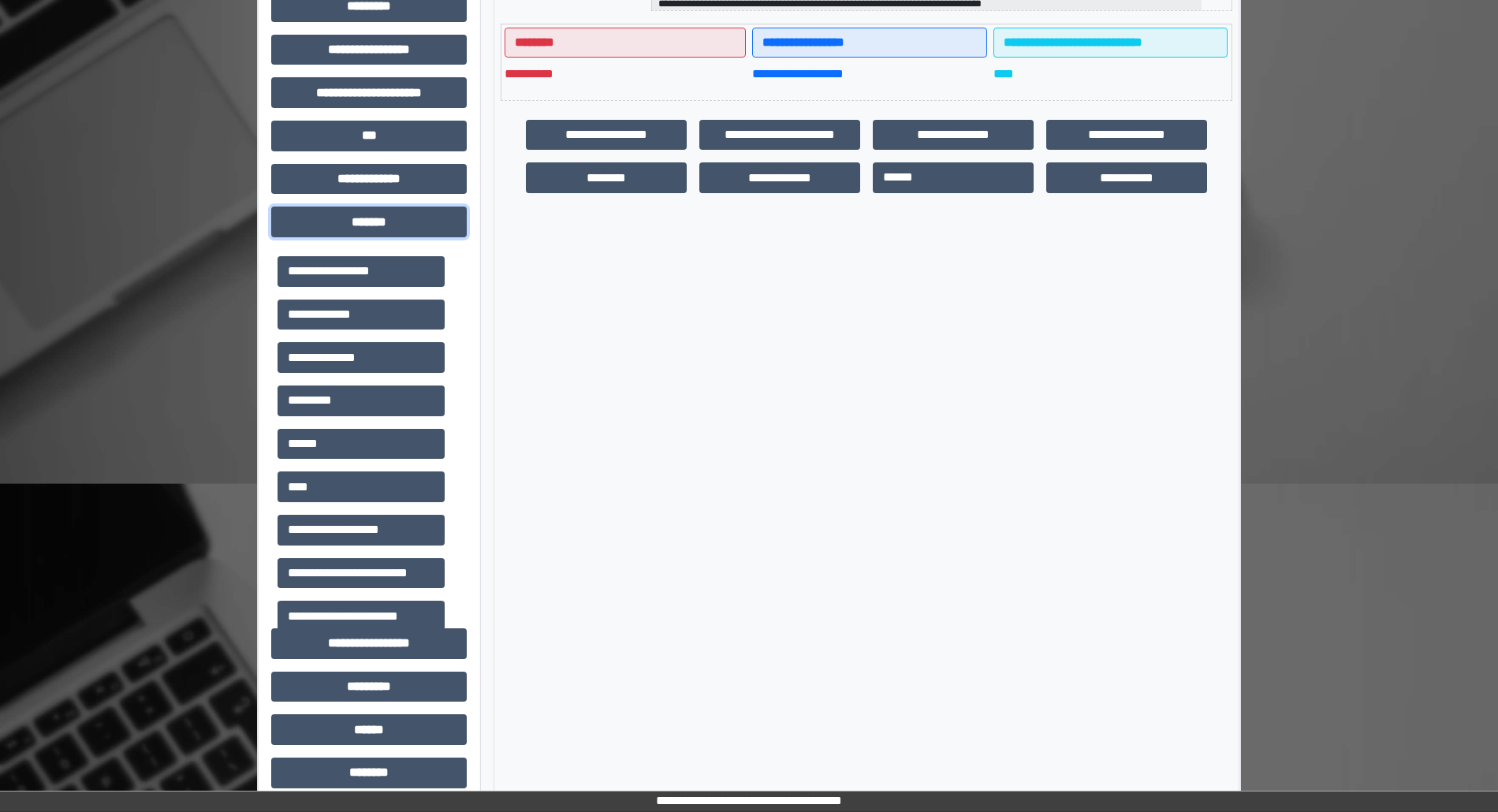 scroll, scrollTop: 420, scrollLeft: 0, axis: vertical 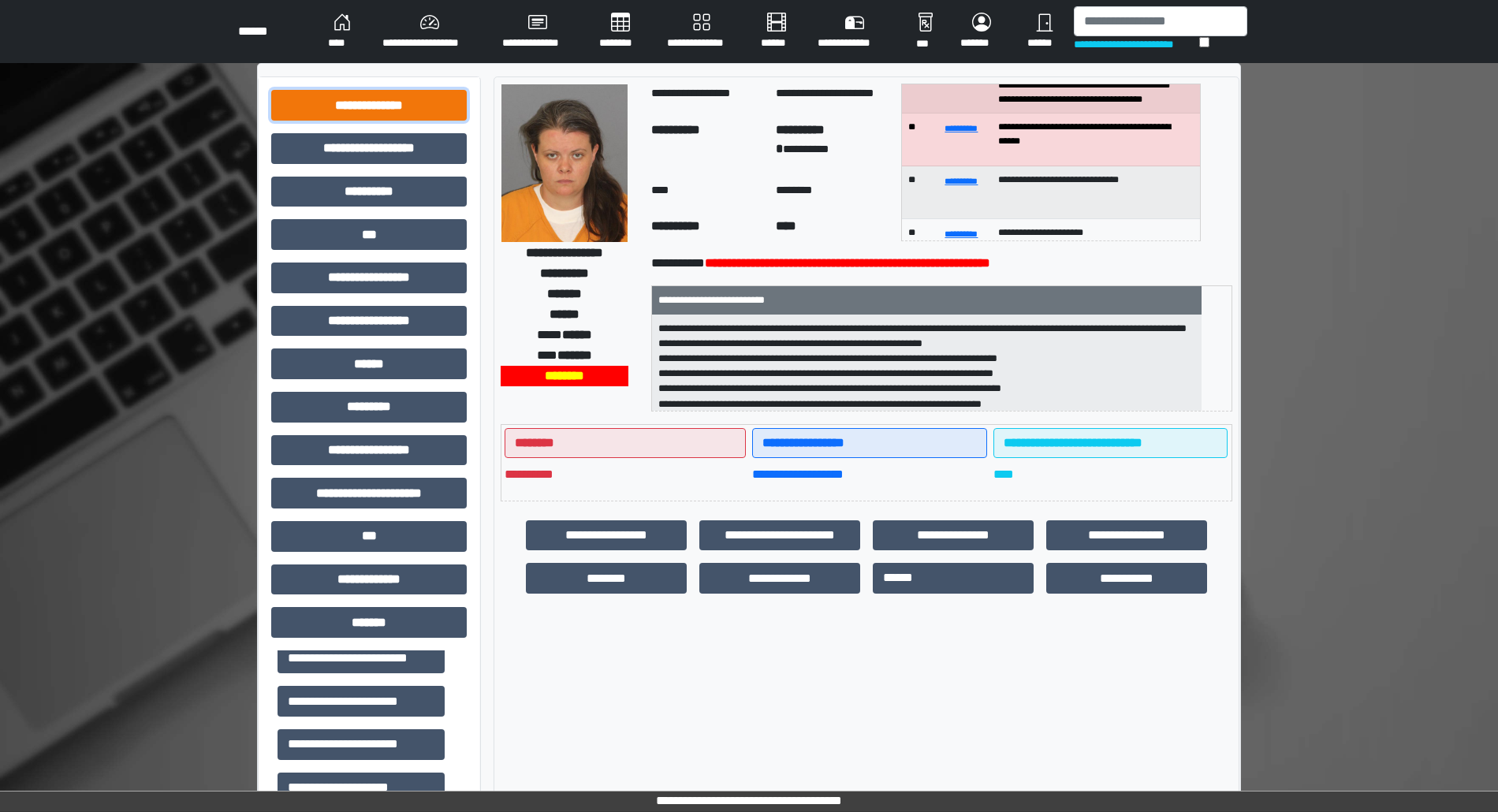 click on "**********" at bounding box center [369, 105] 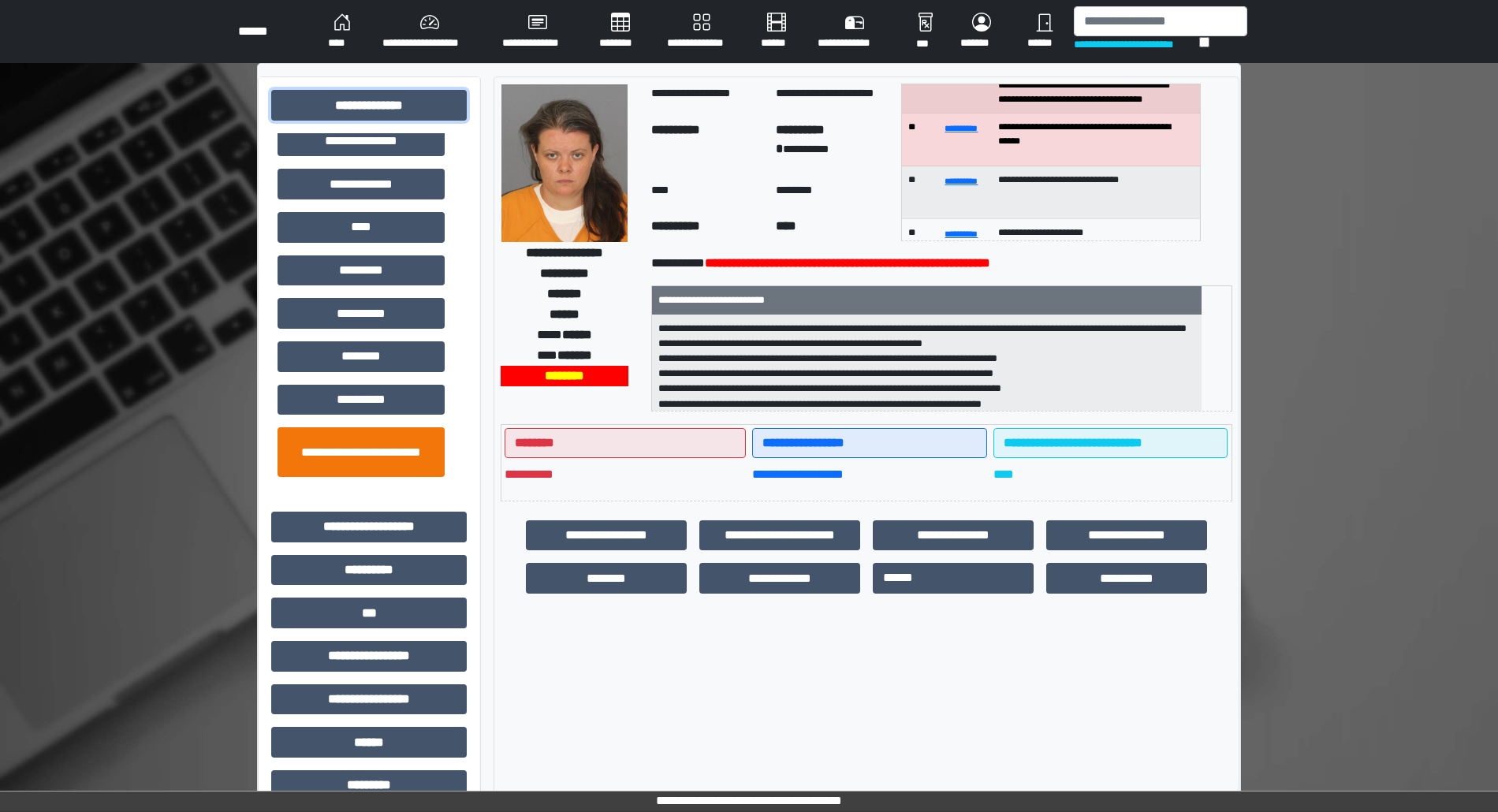 scroll, scrollTop: 467, scrollLeft: 0, axis: vertical 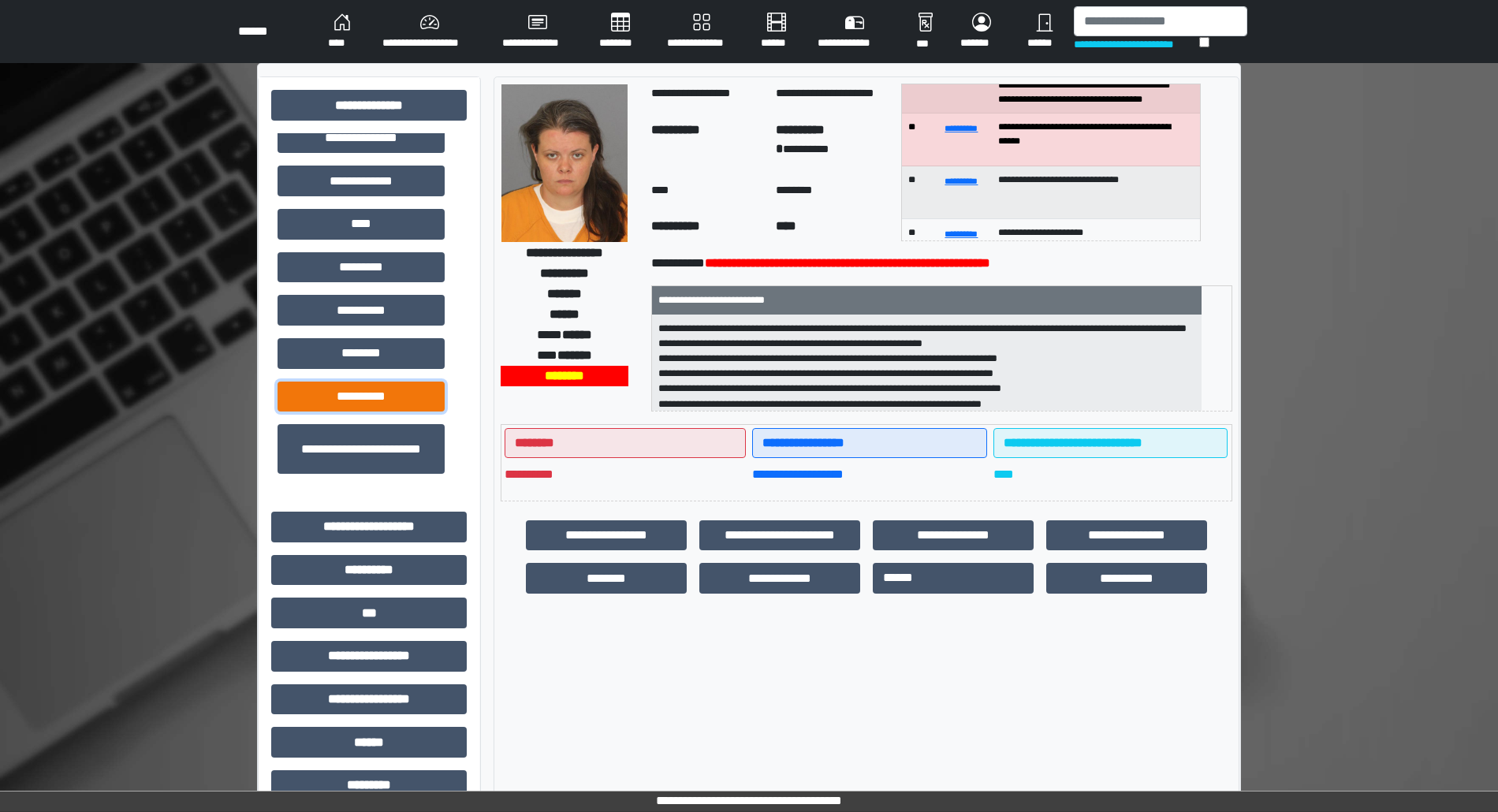 click on "**********" at bounding box center [361, 397] 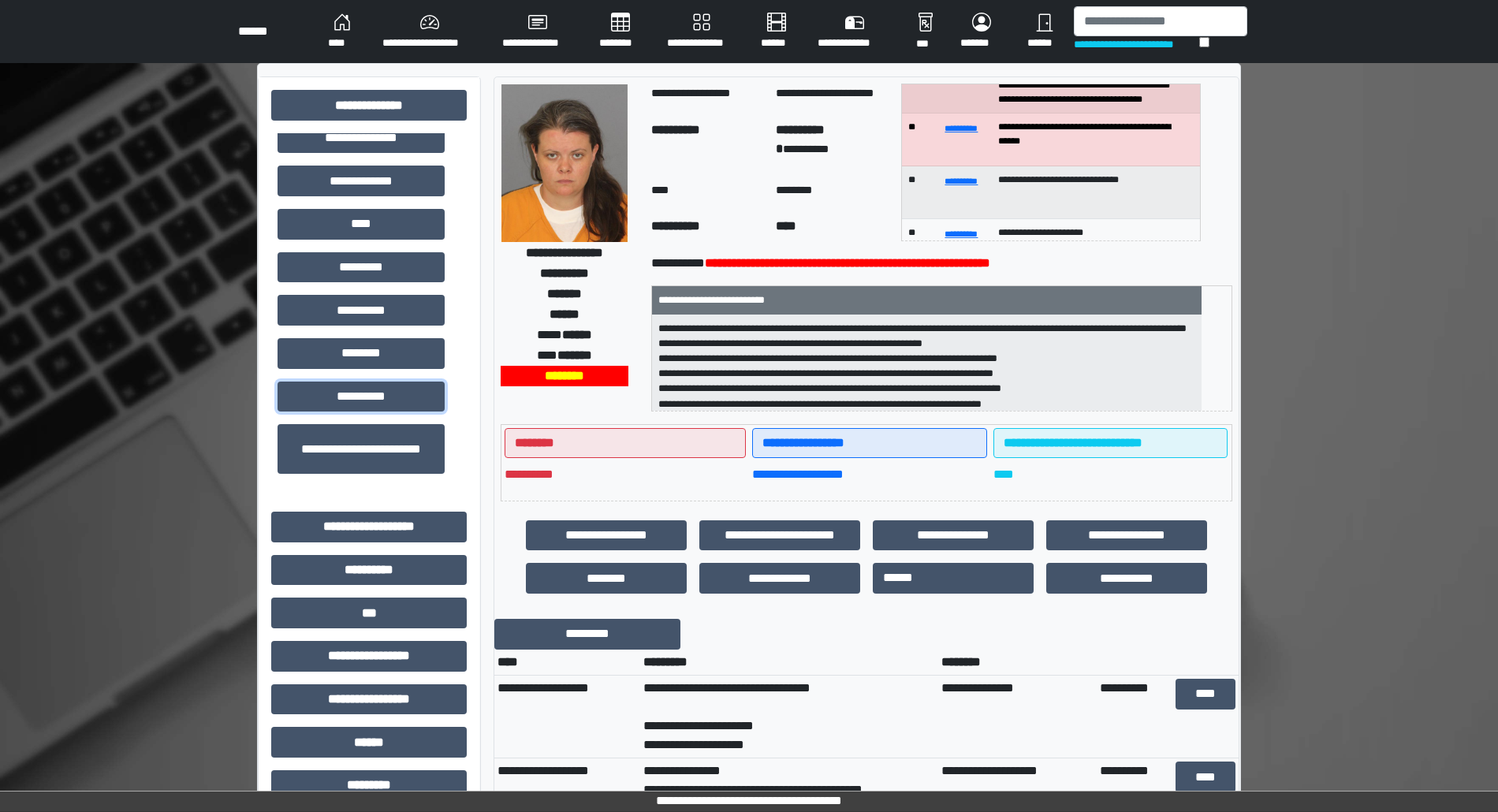 scroll, scrollTop: 420, scrollLeft: 0, axis: vertical 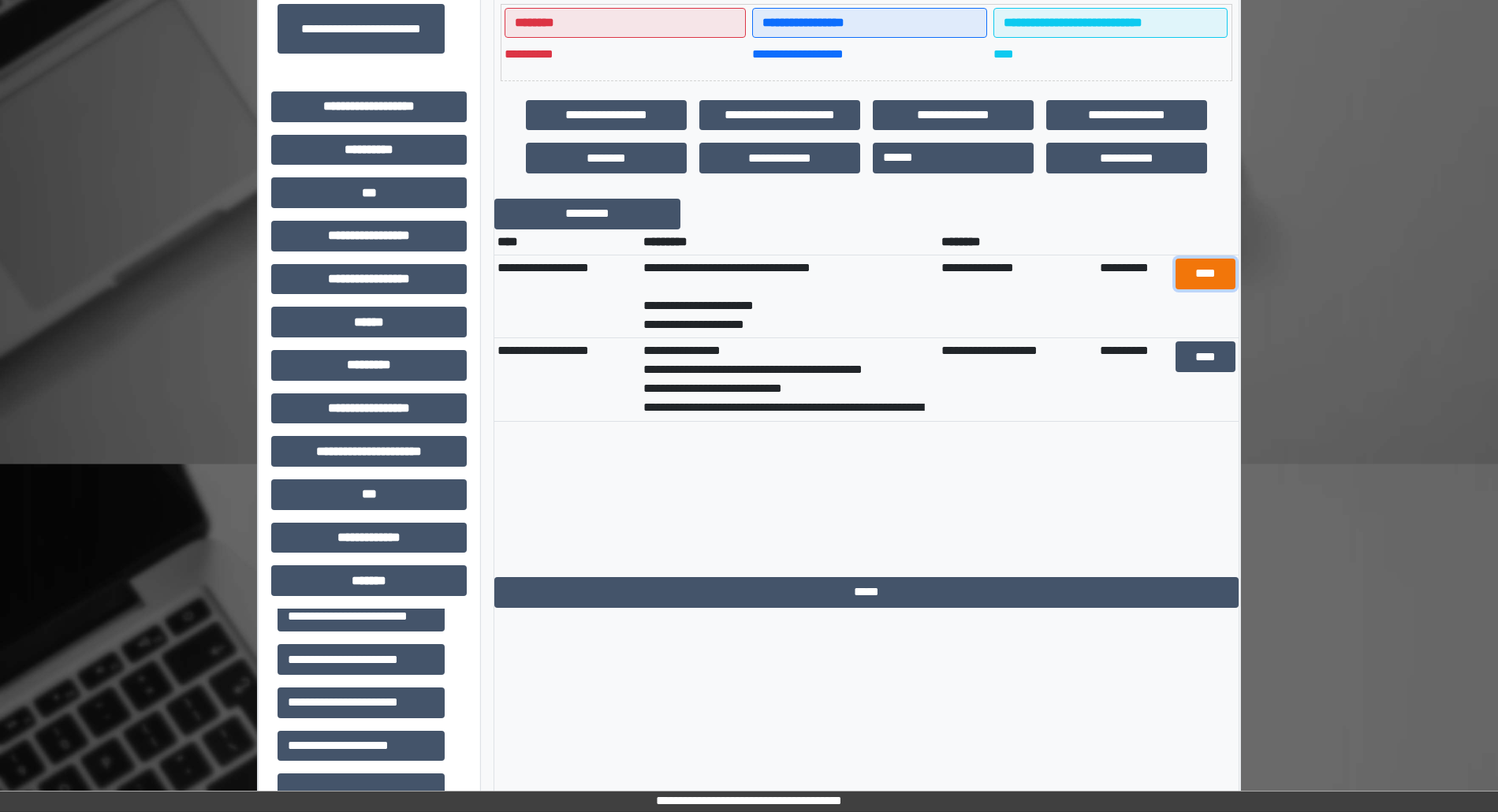 click on "****" at bounding box center [1205, 274] 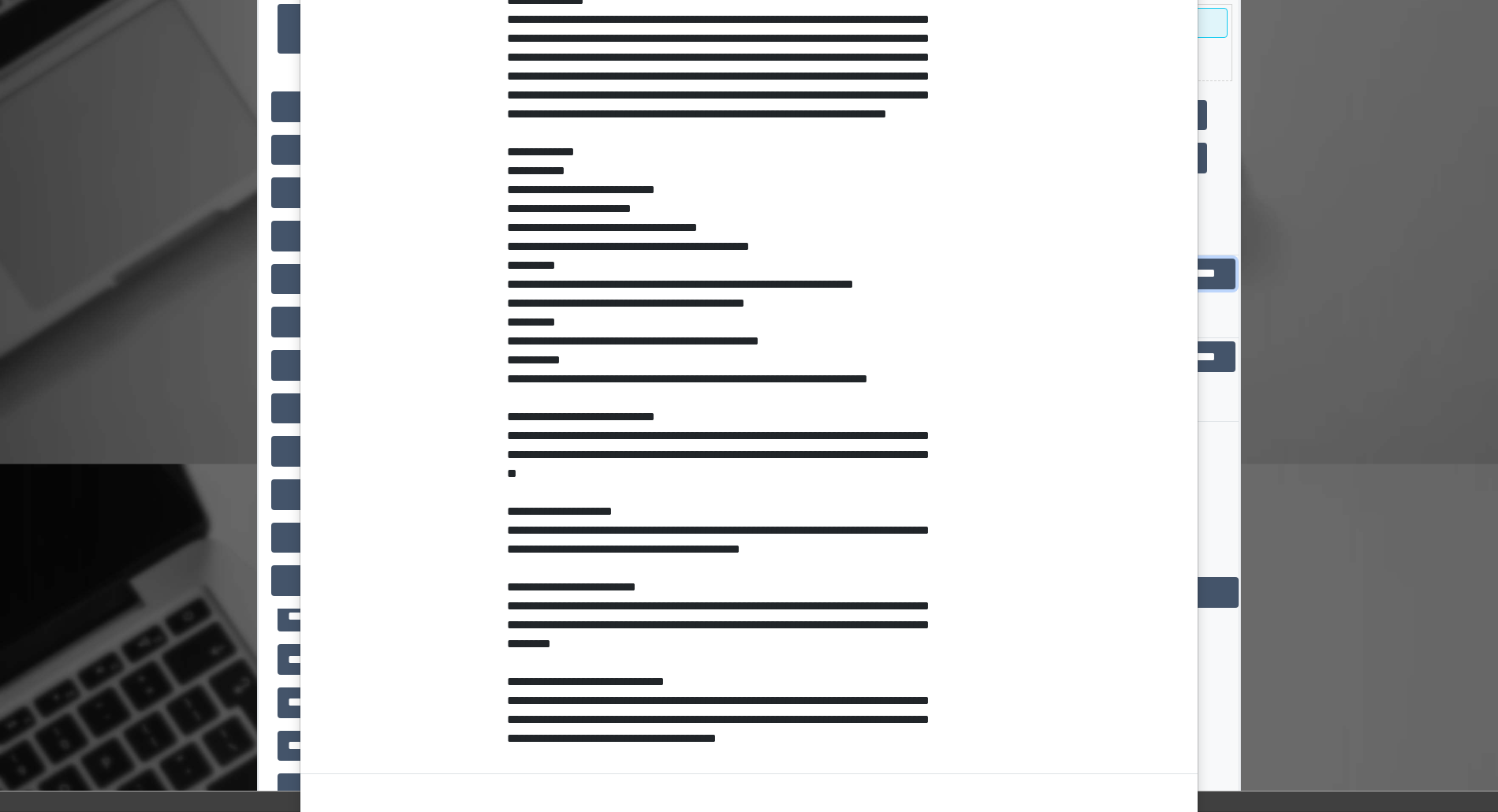 scroll, scrollTop: 2417, scrollLeft: 0, axis: vertical 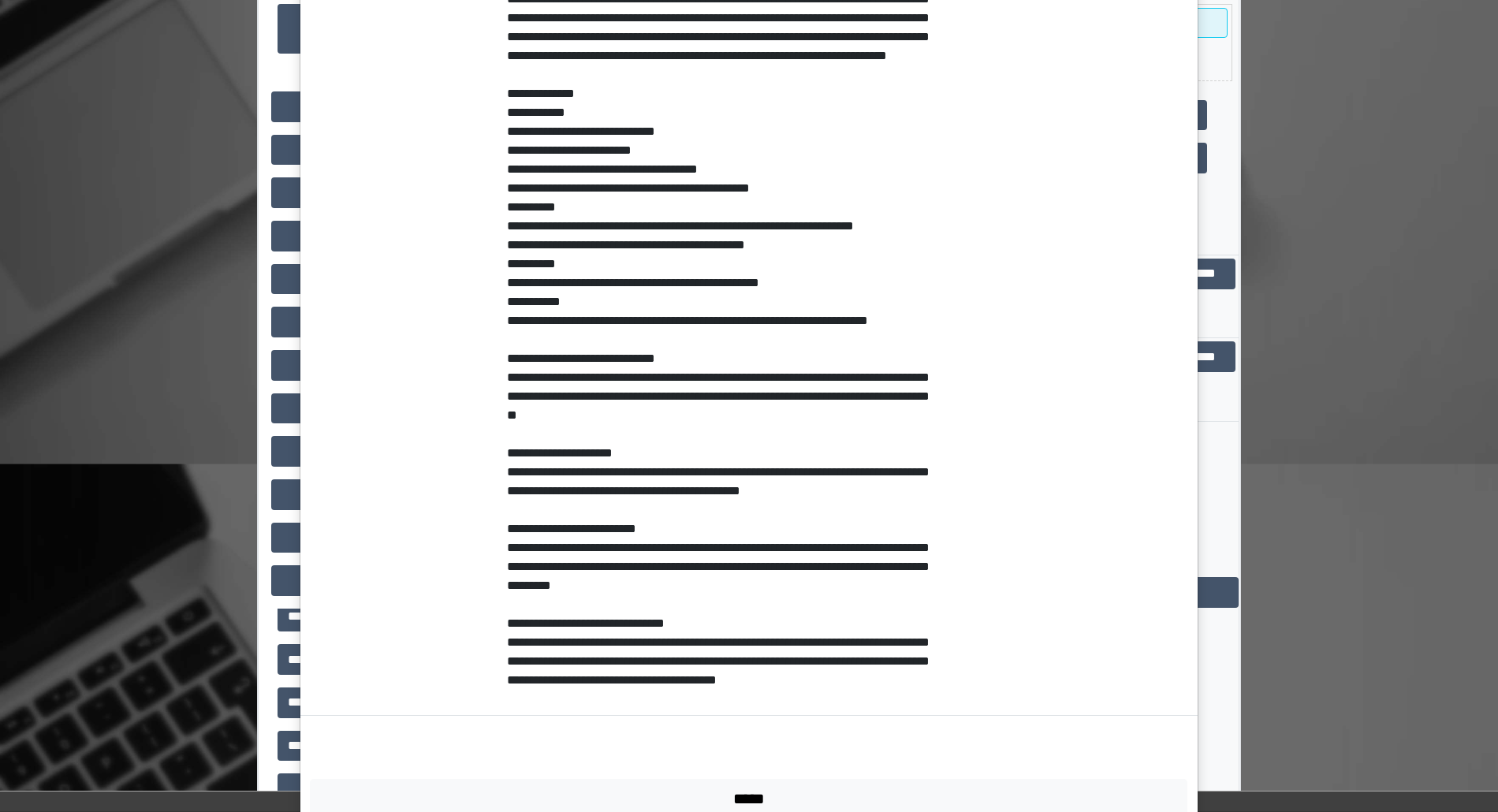 click on "**********" at bounding box center [749, 406] 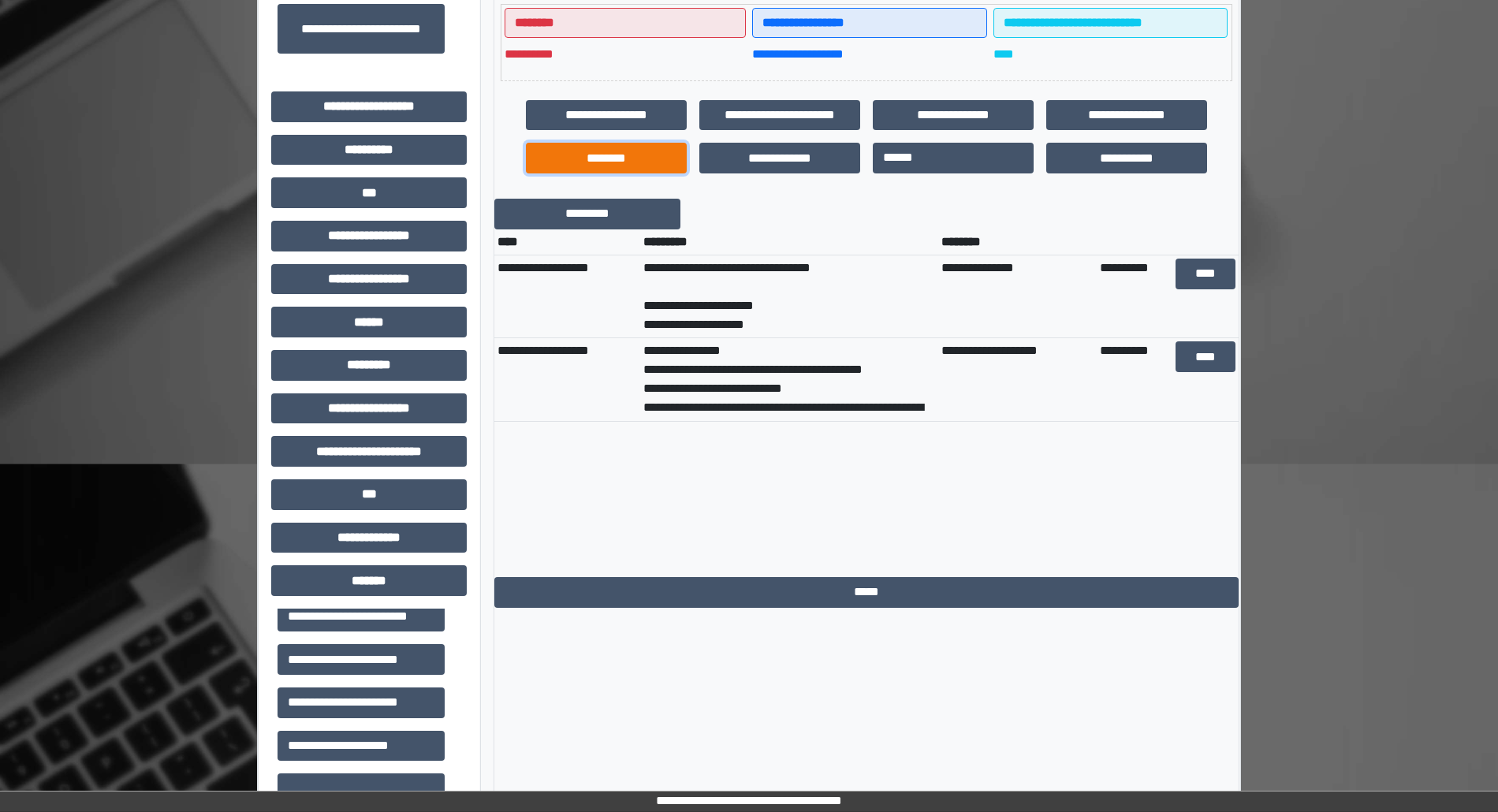 click on "********" at bounding box center (606, 158) 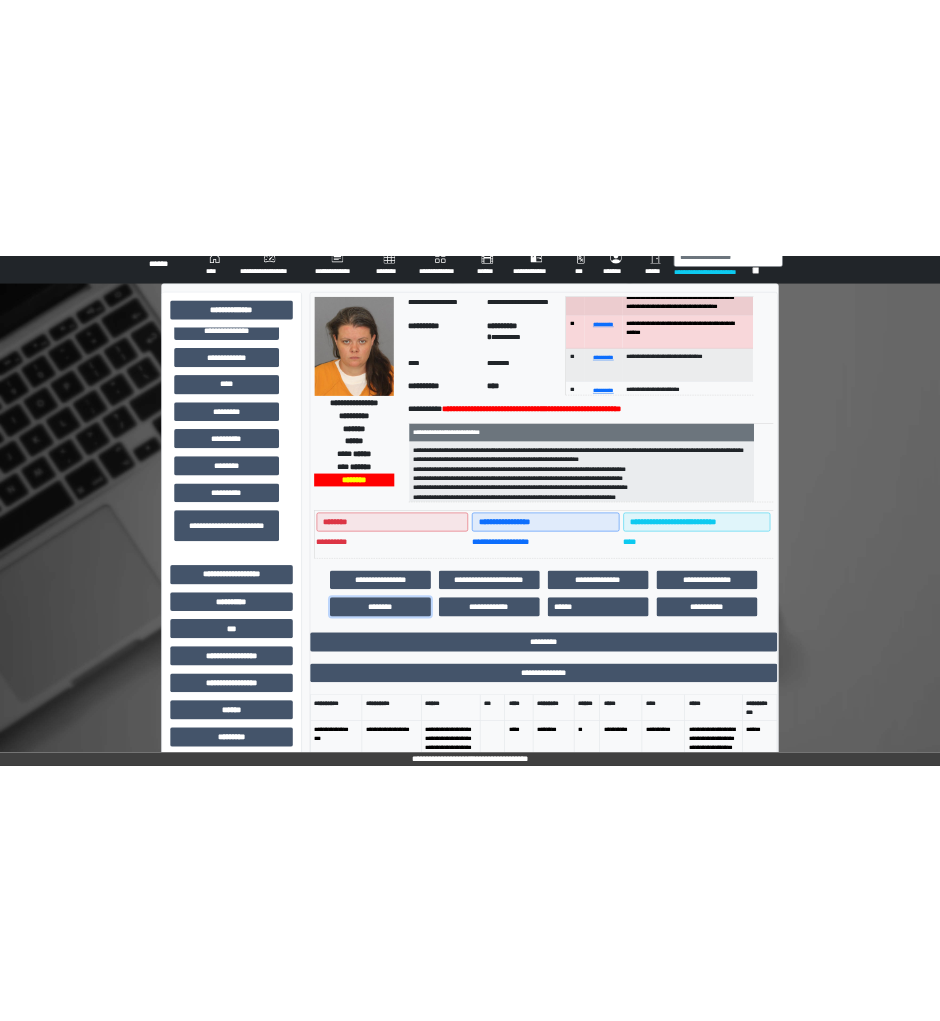 scroll, scrollTop: 0, scrollLeft: 0, axis: both 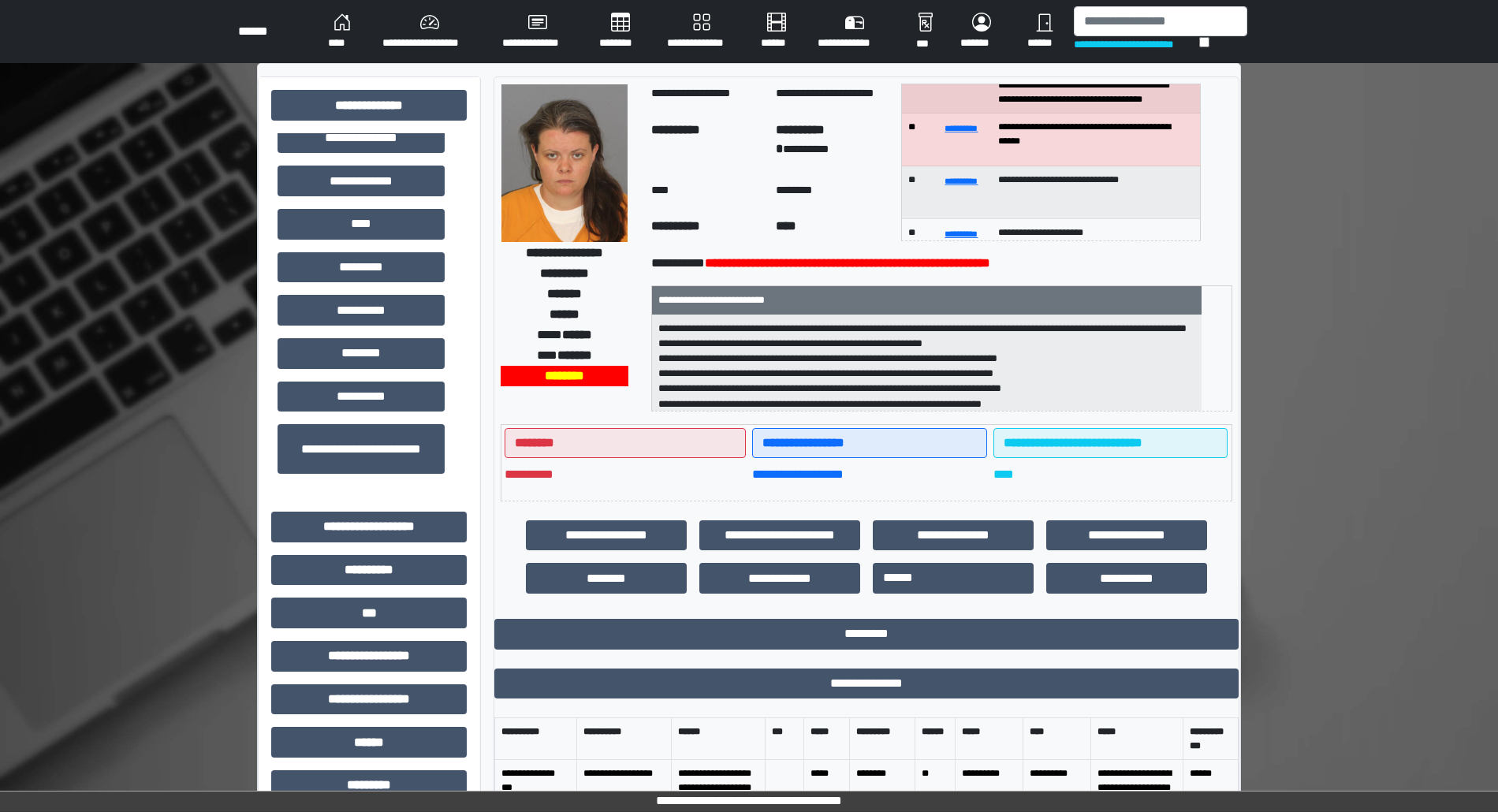 drag, startPoint x: 647, startPoint y: 377, endPoint x: 506, endPoint y: 177, distance: 244.70595 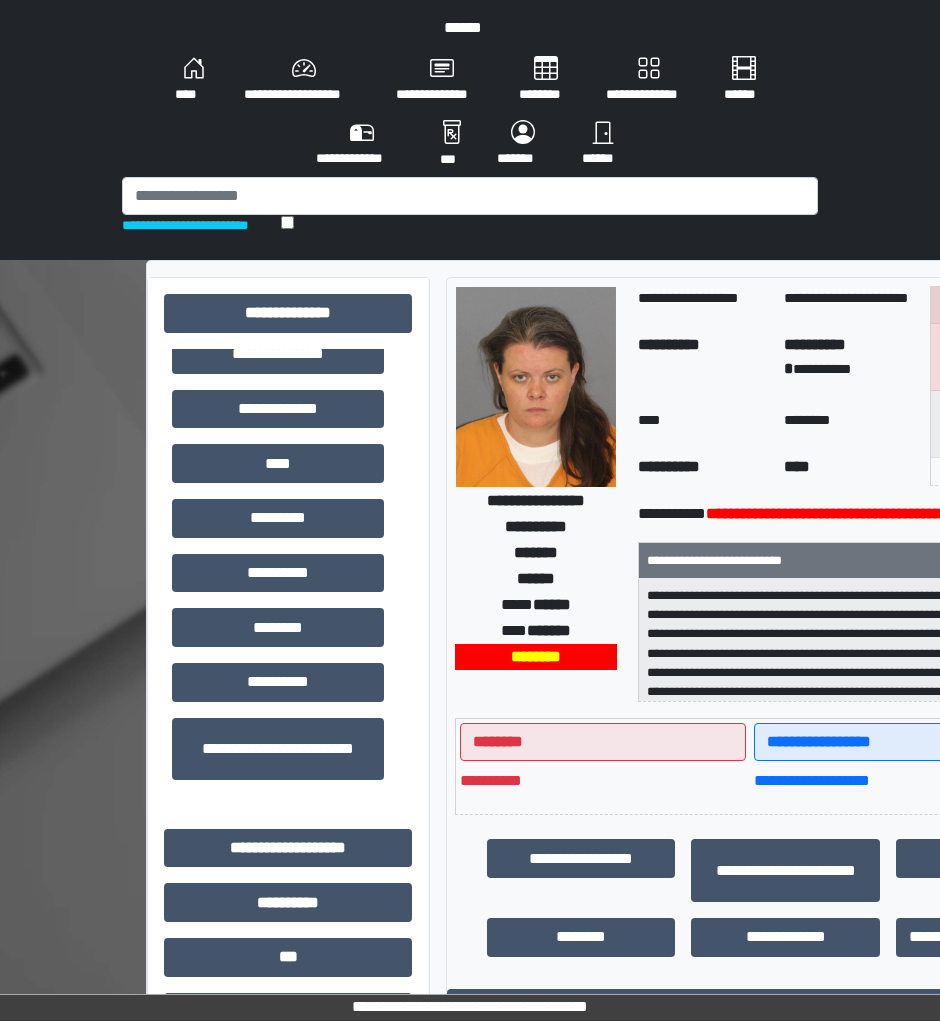 scroll, scrollTop: 44, scrollLeft: 0, axis: vertical 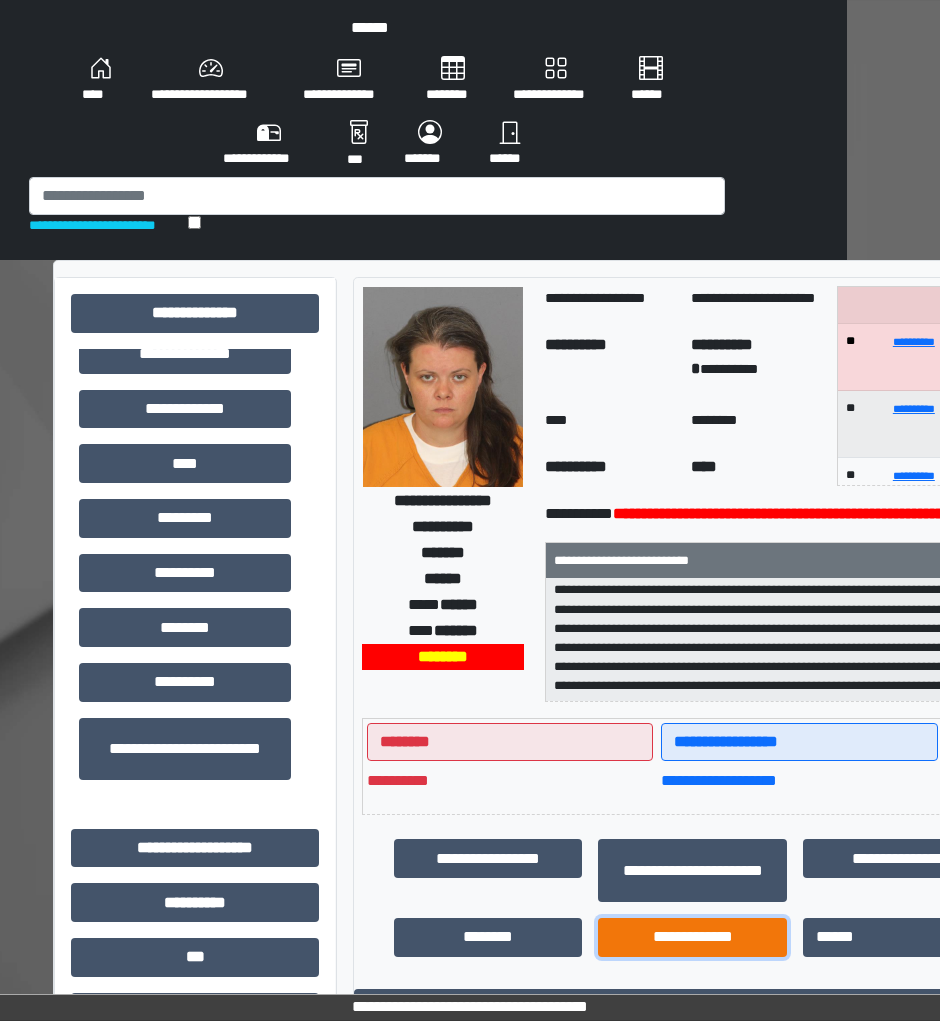 click on "**********" at bounding box center (692, 937) 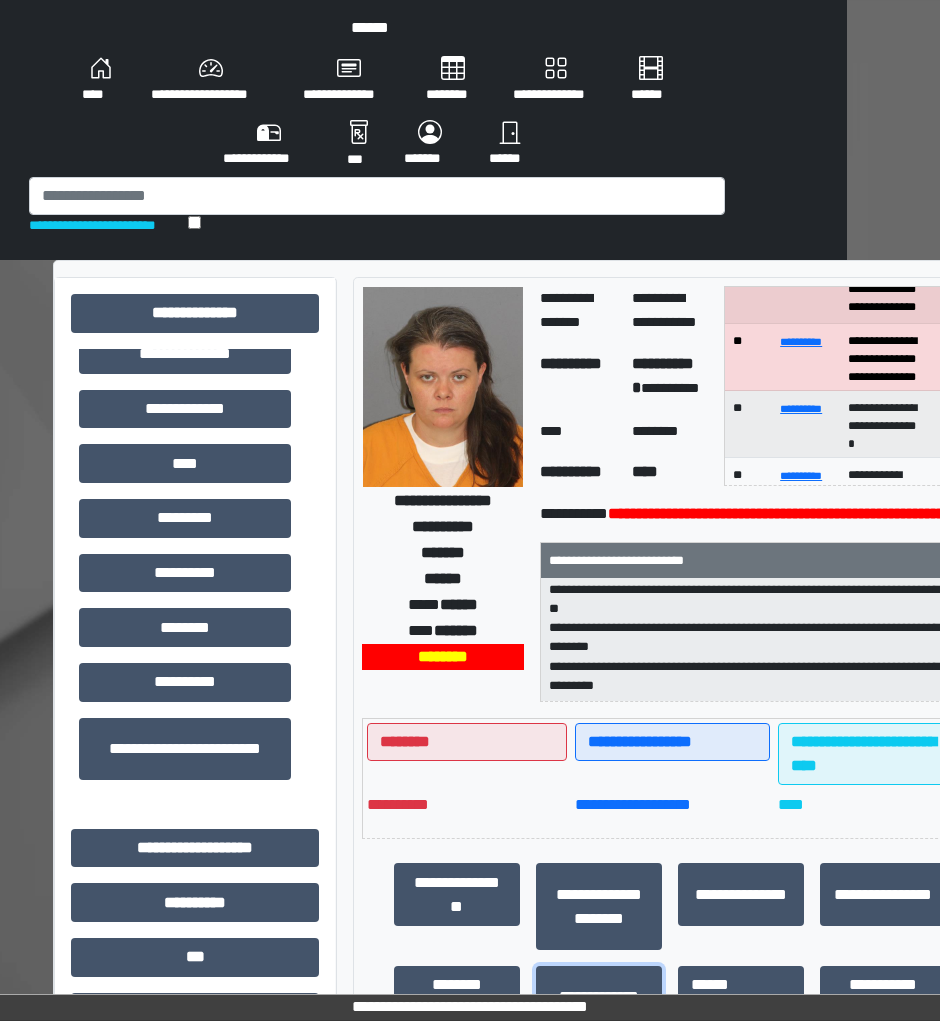scroll, scrollTop: 197, scrollLeft: 0, axis: vertical 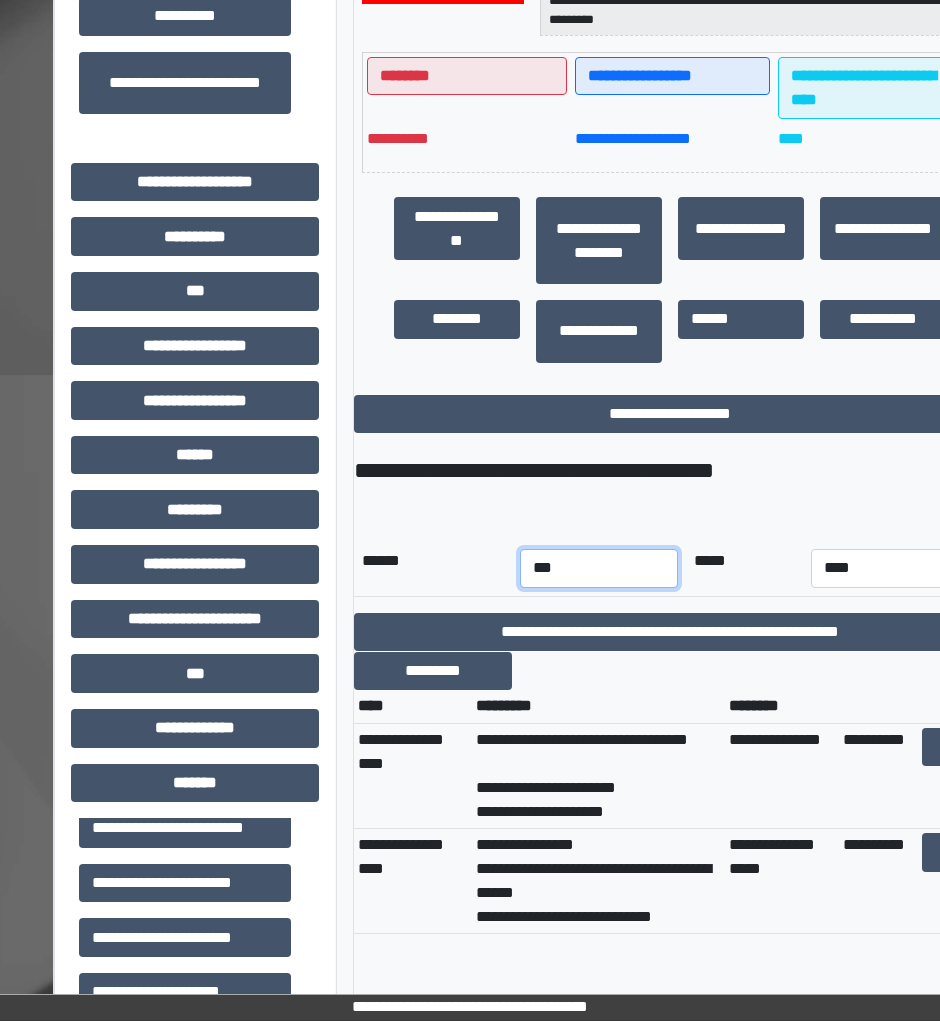 click on "***
***
***
***
***
***
***
***
***
***
***
***" at bounding box center (599, 568) 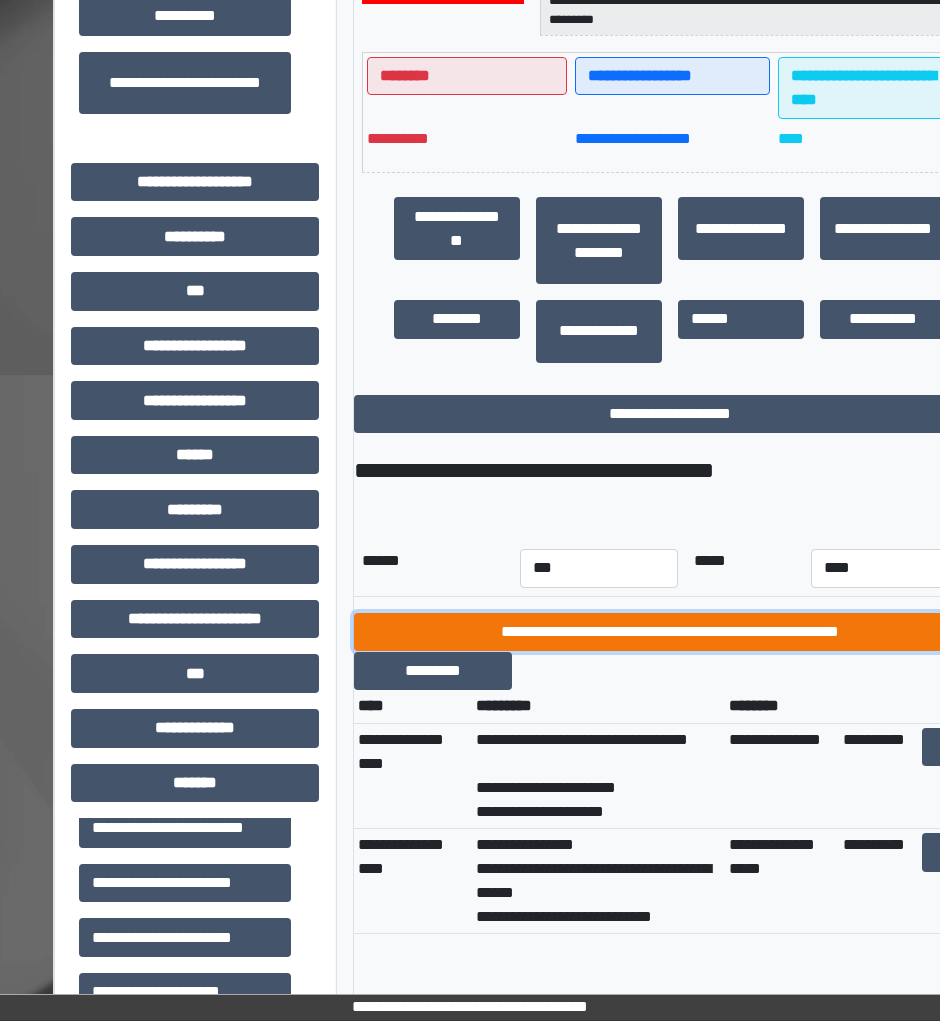 click on "**********" at bounding box center (670, 632) 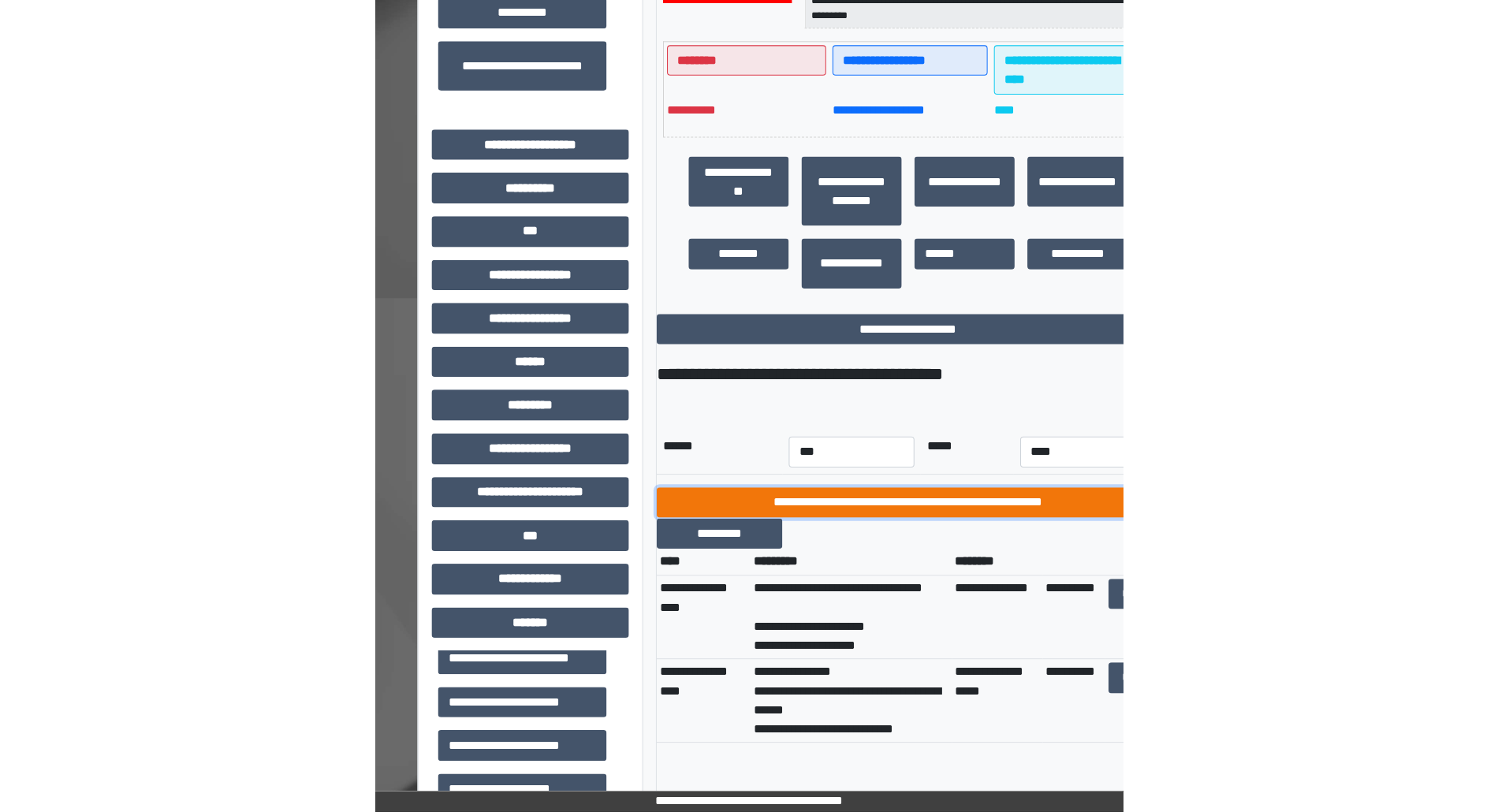scroll, scrollTop: 525, scrollLeft: 0, axis: vertical 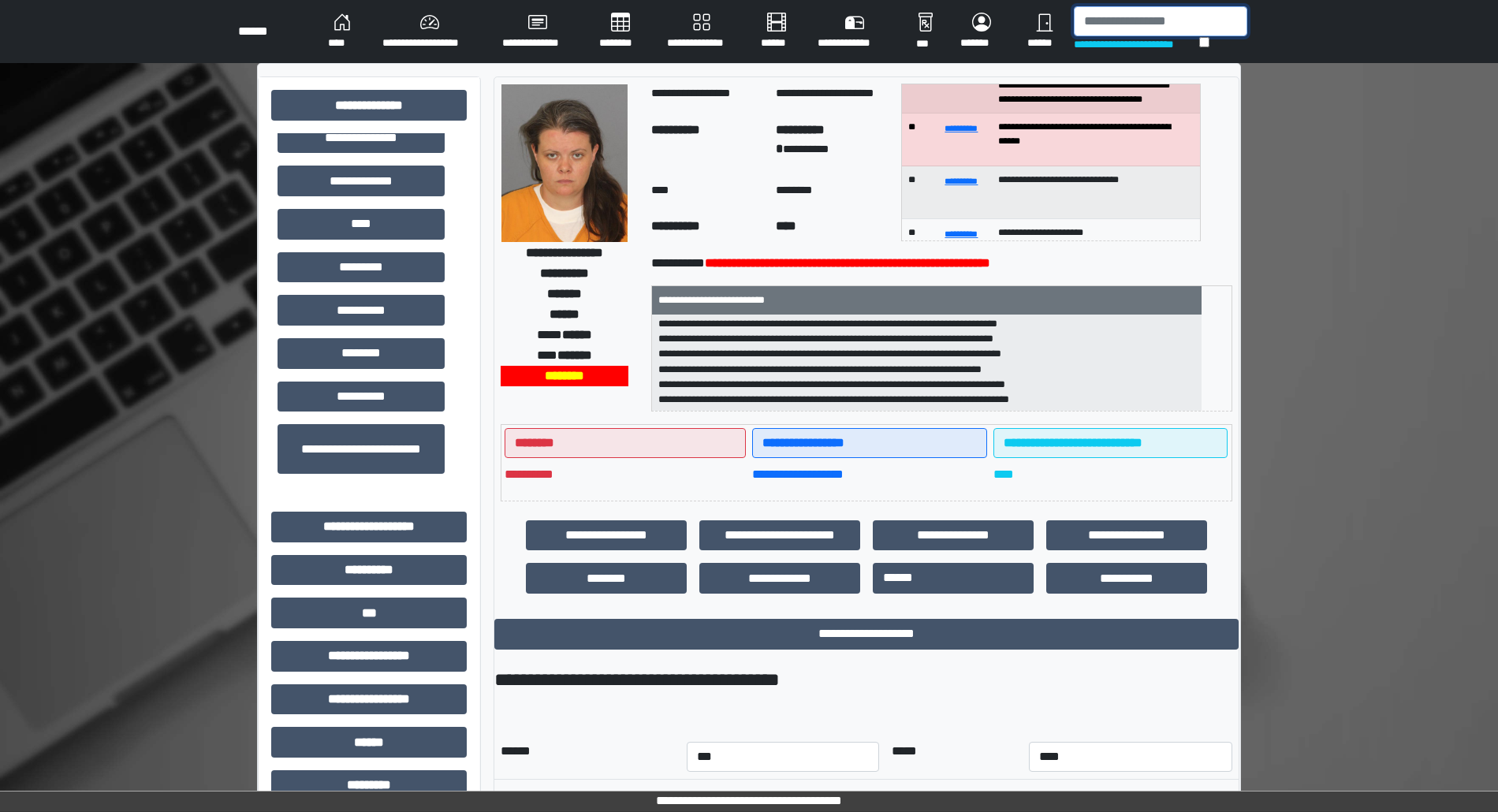 click at bounding box center [1161, 21] 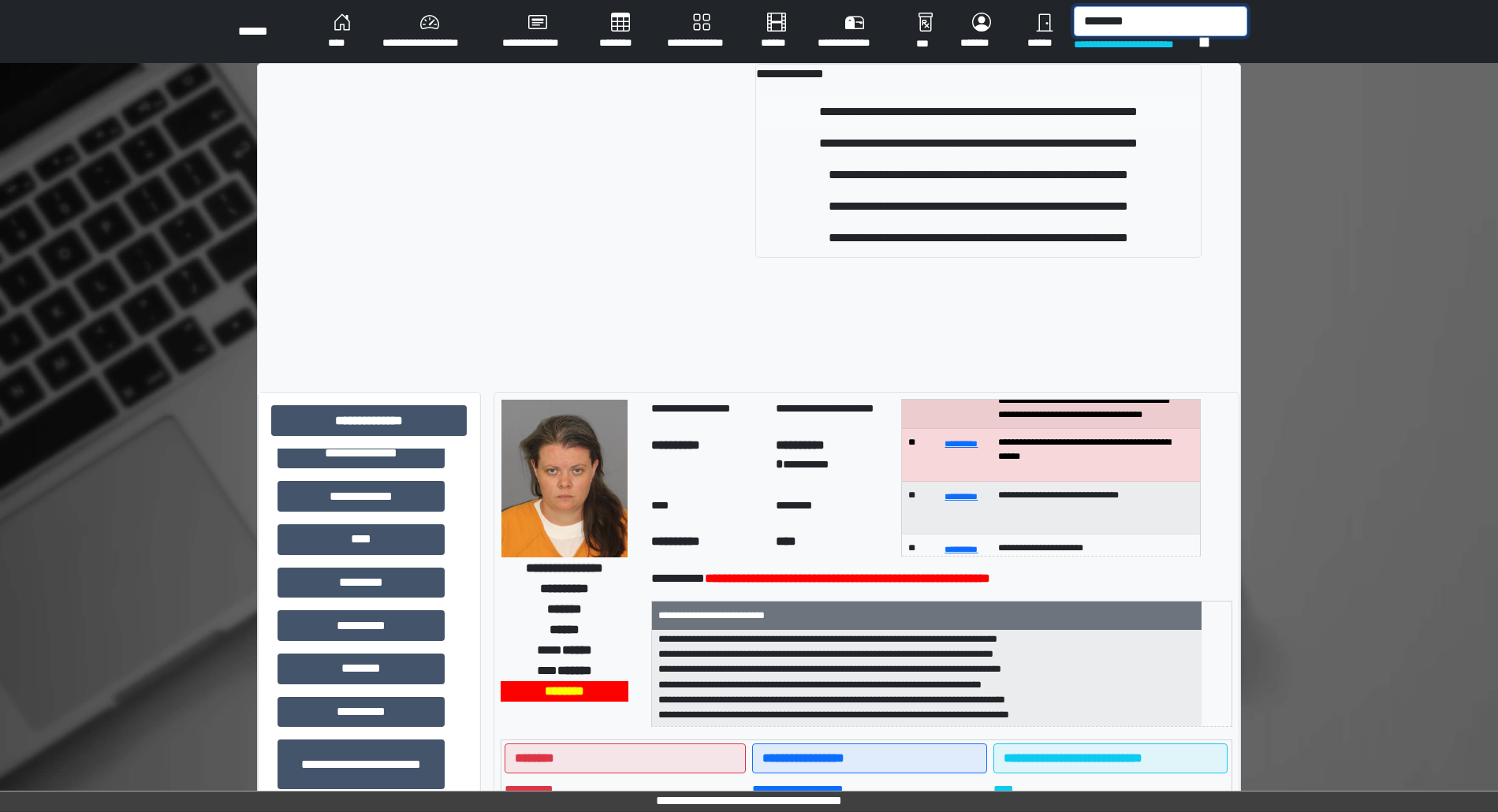 type on "********" 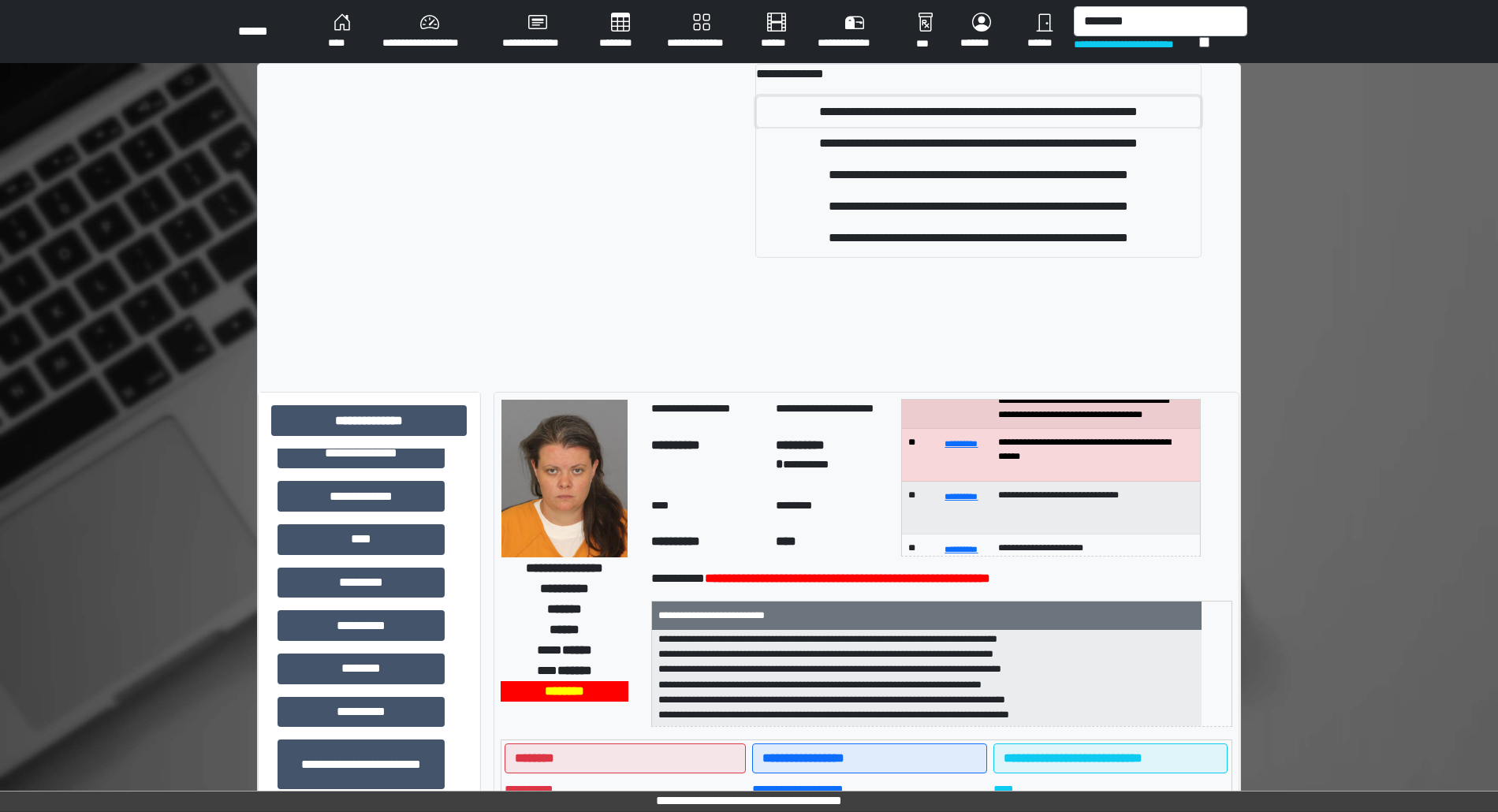 click on "**********" at bounding box center [978, 112] 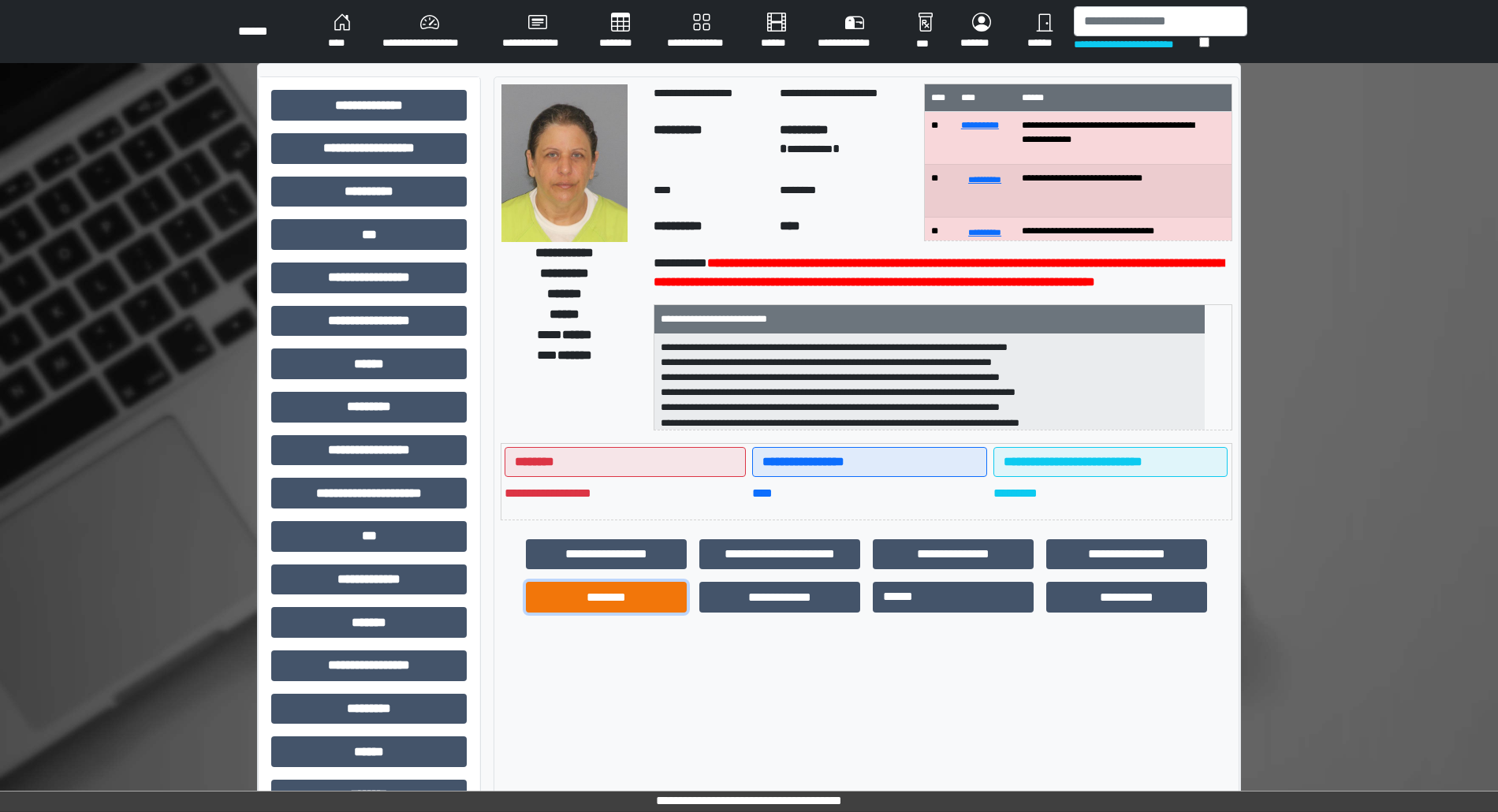 click on "********" at bounding box center [606, 597] 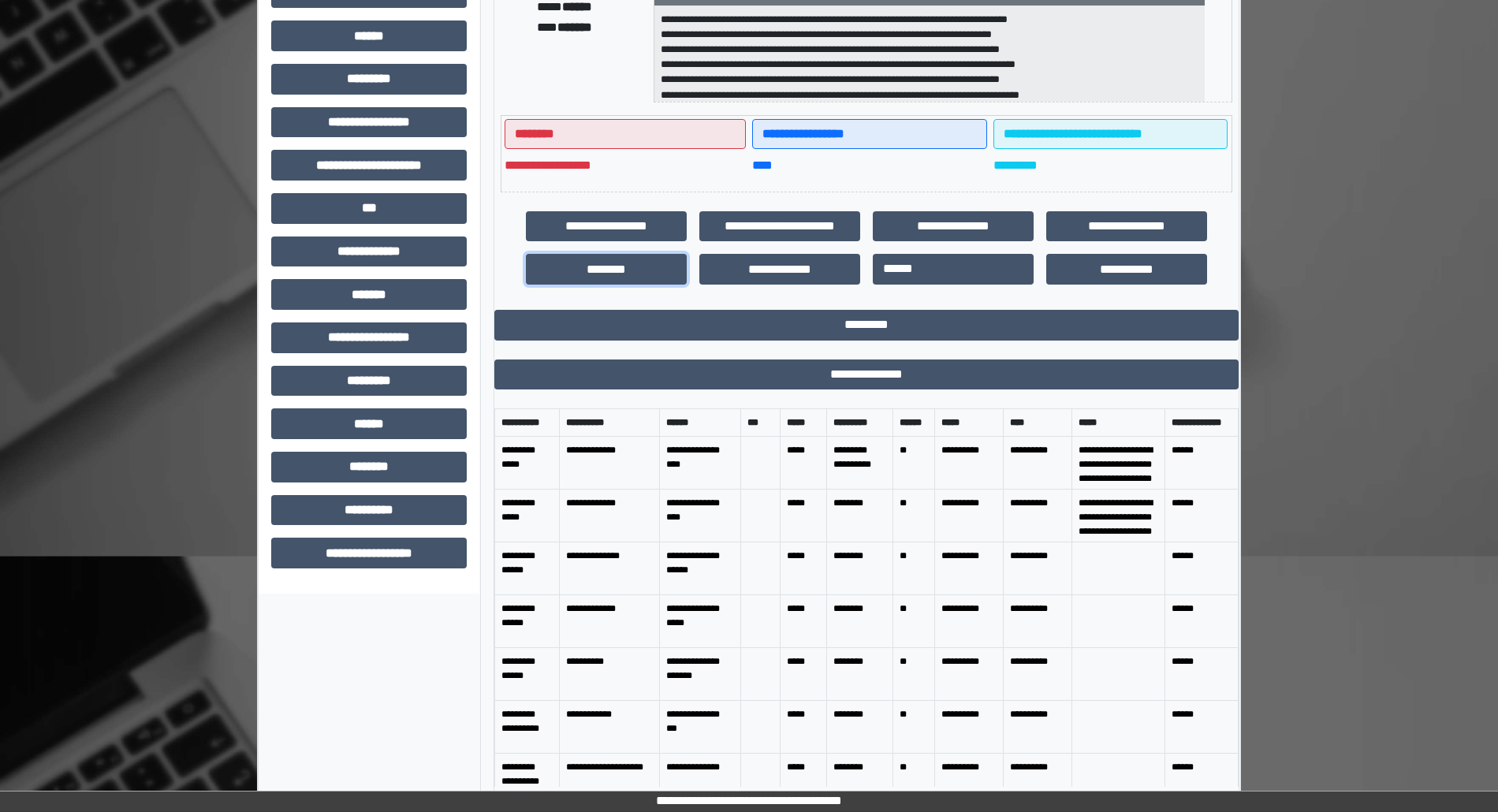 scroll, scrollTop: 336, scrollLeft: 0, axis: vertical 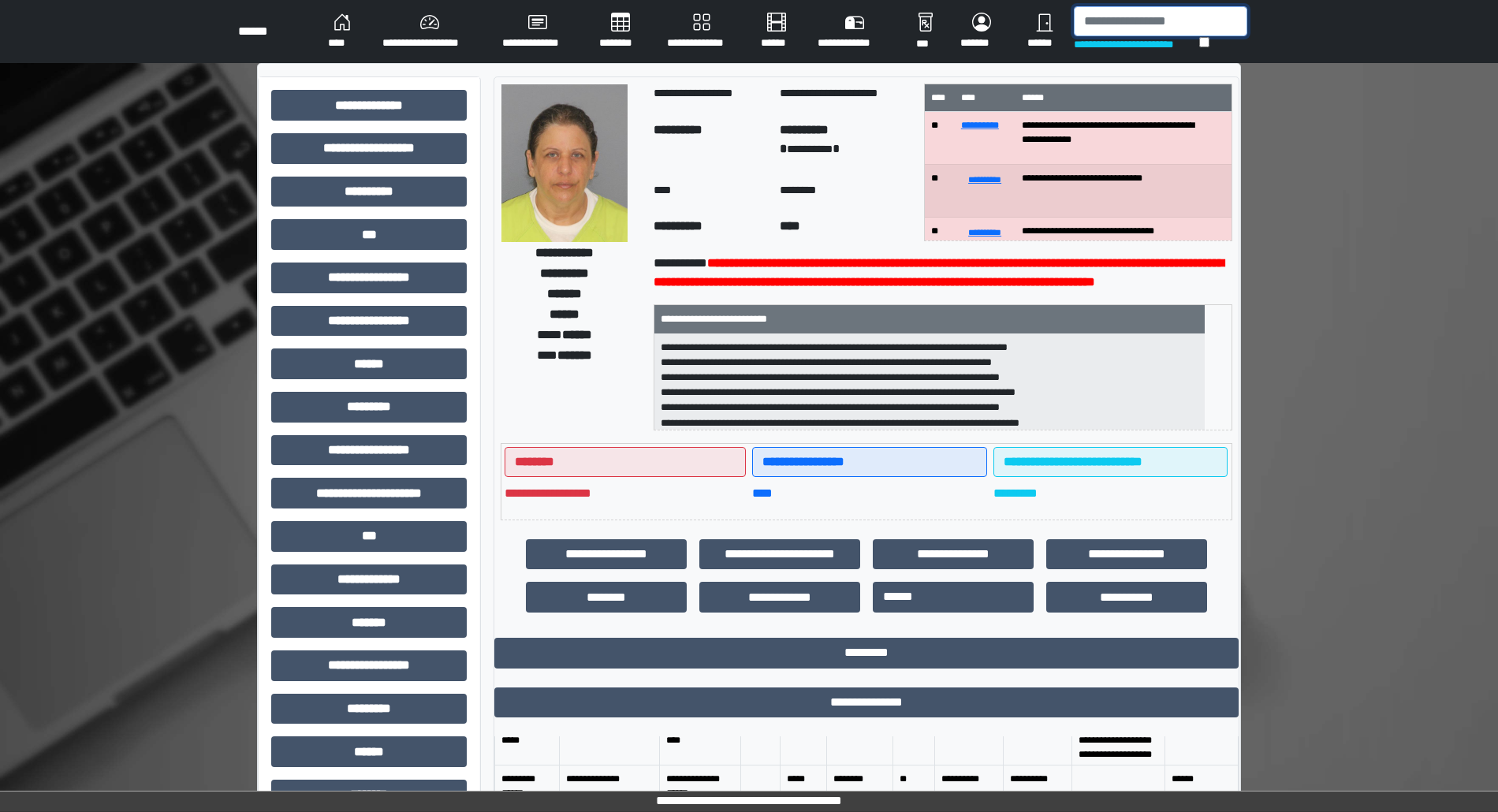 click at bounding box center (1161, 21) 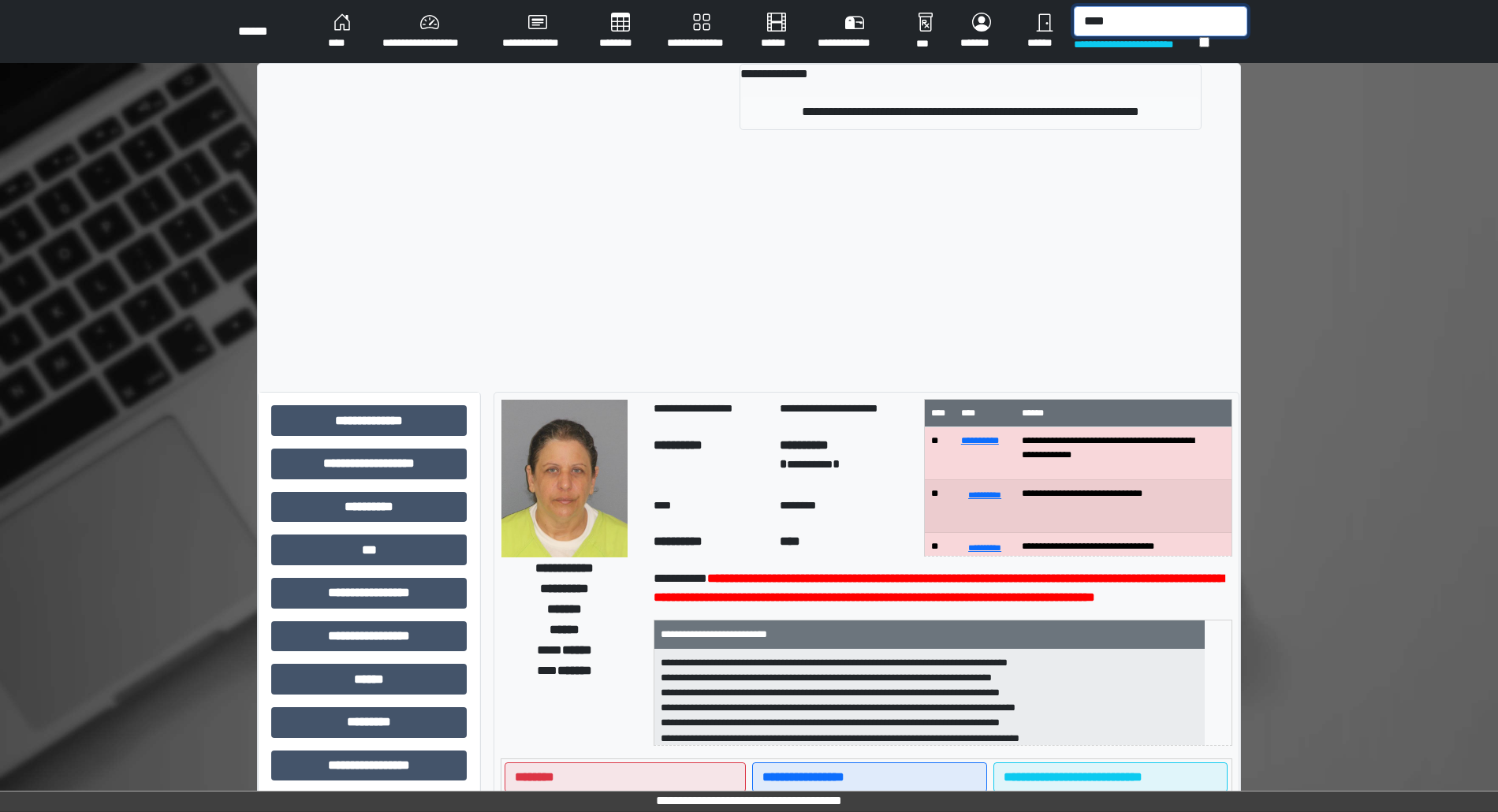 type on "****" 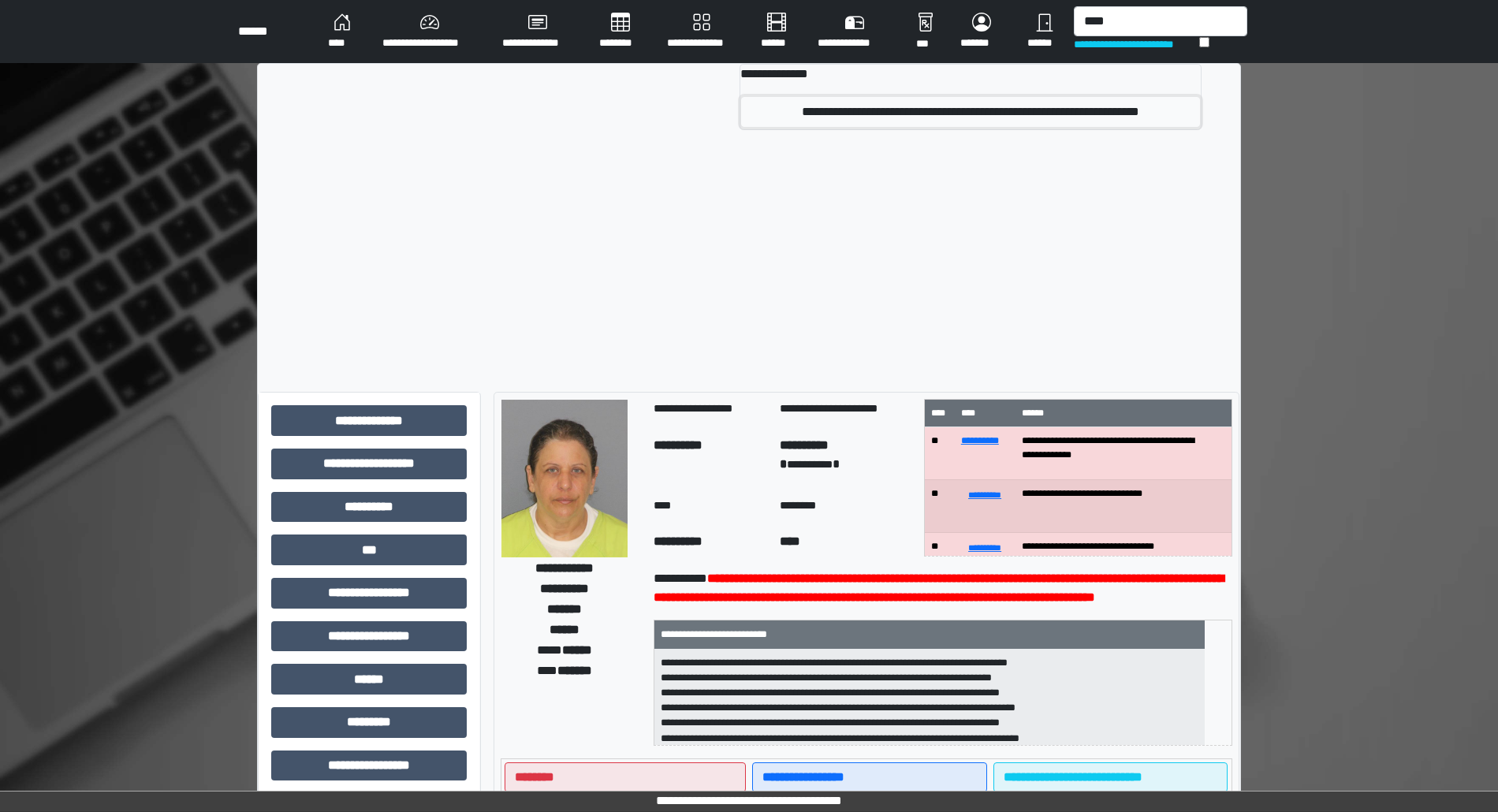 click on "**********" at bounding box center [971, 112] 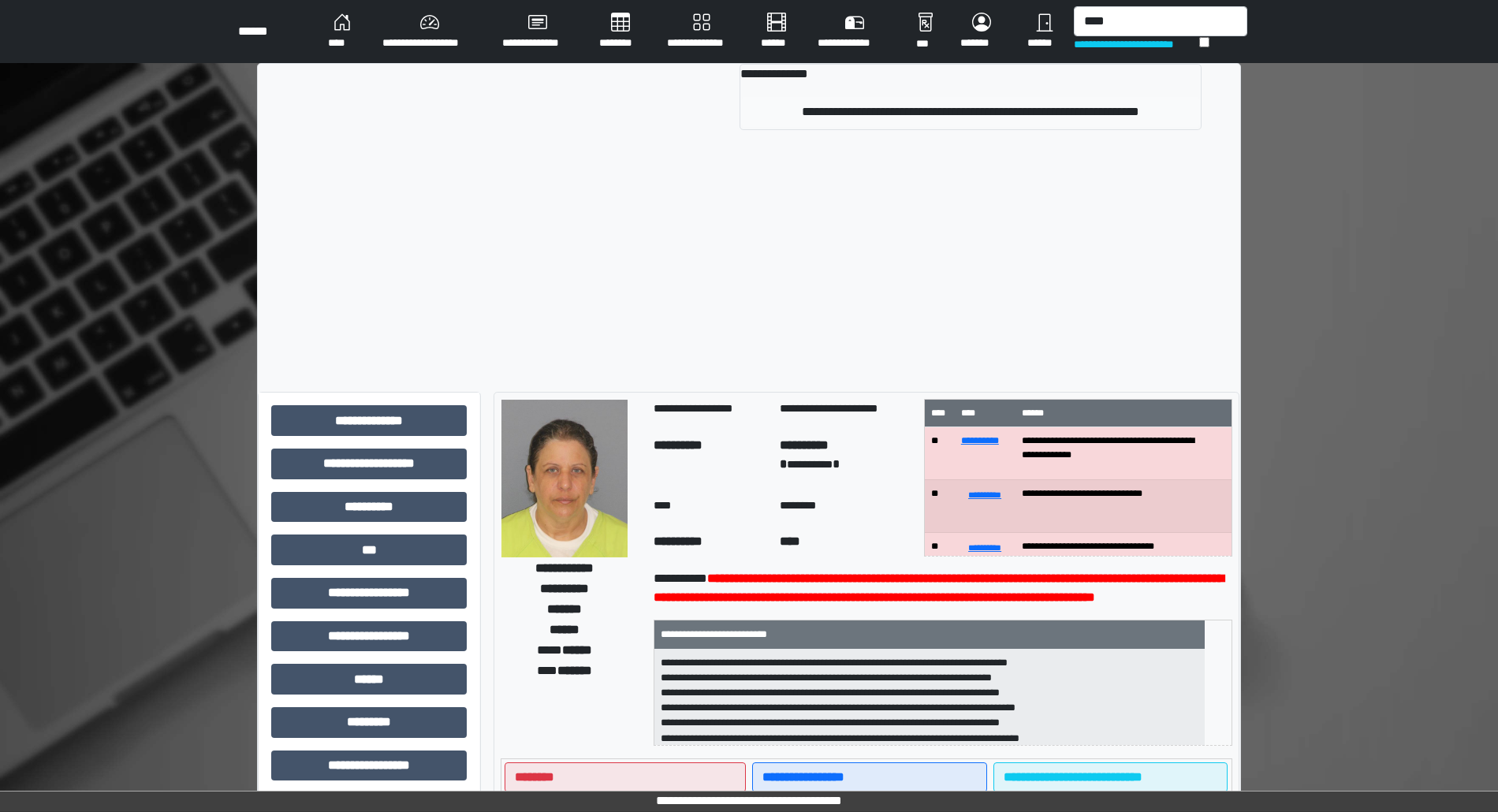 type 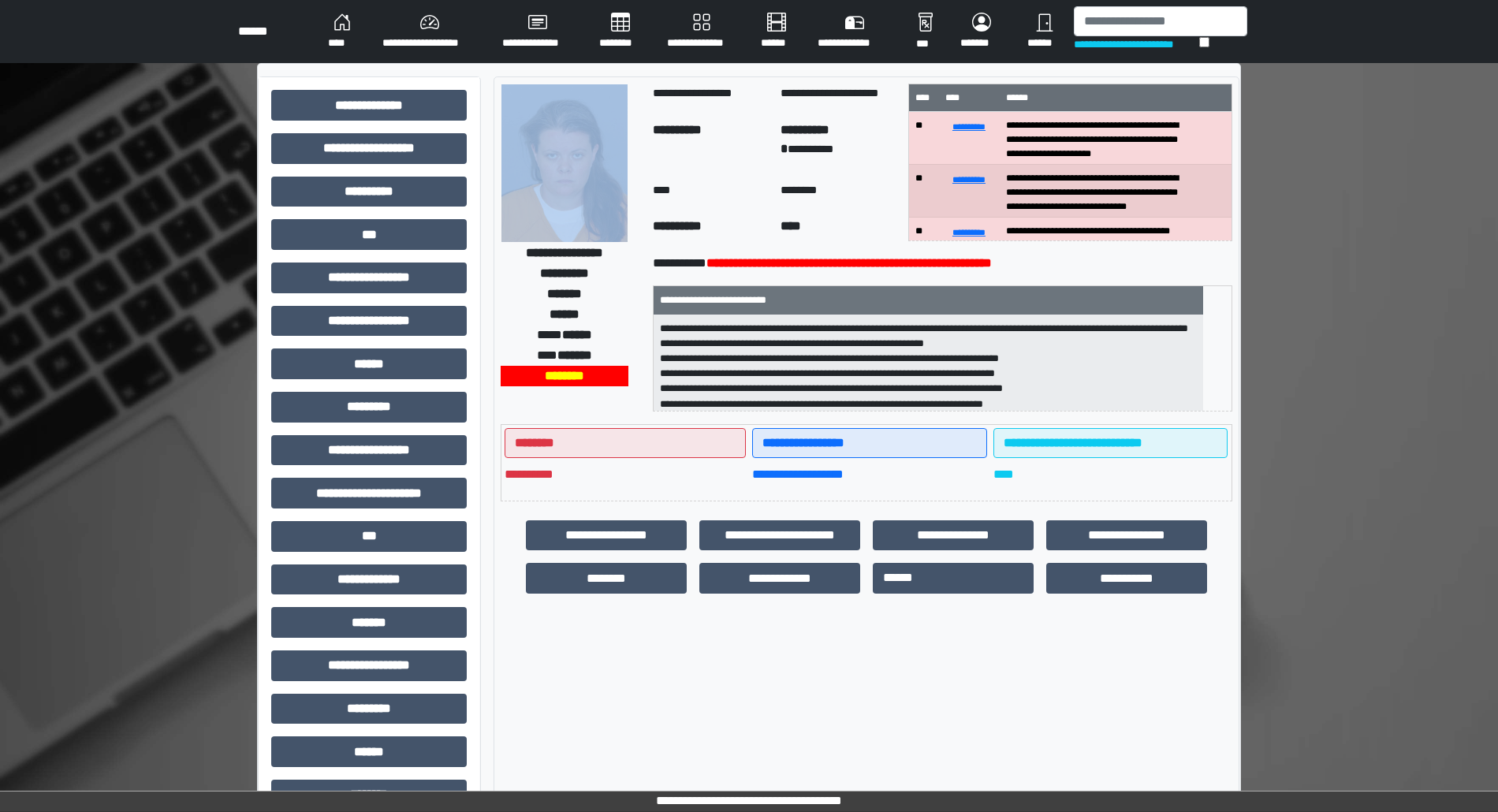 drag, startPoint x: 619, startPoint y: 353, endPoint x: 516, endPoint y: 177, distance: 203.924 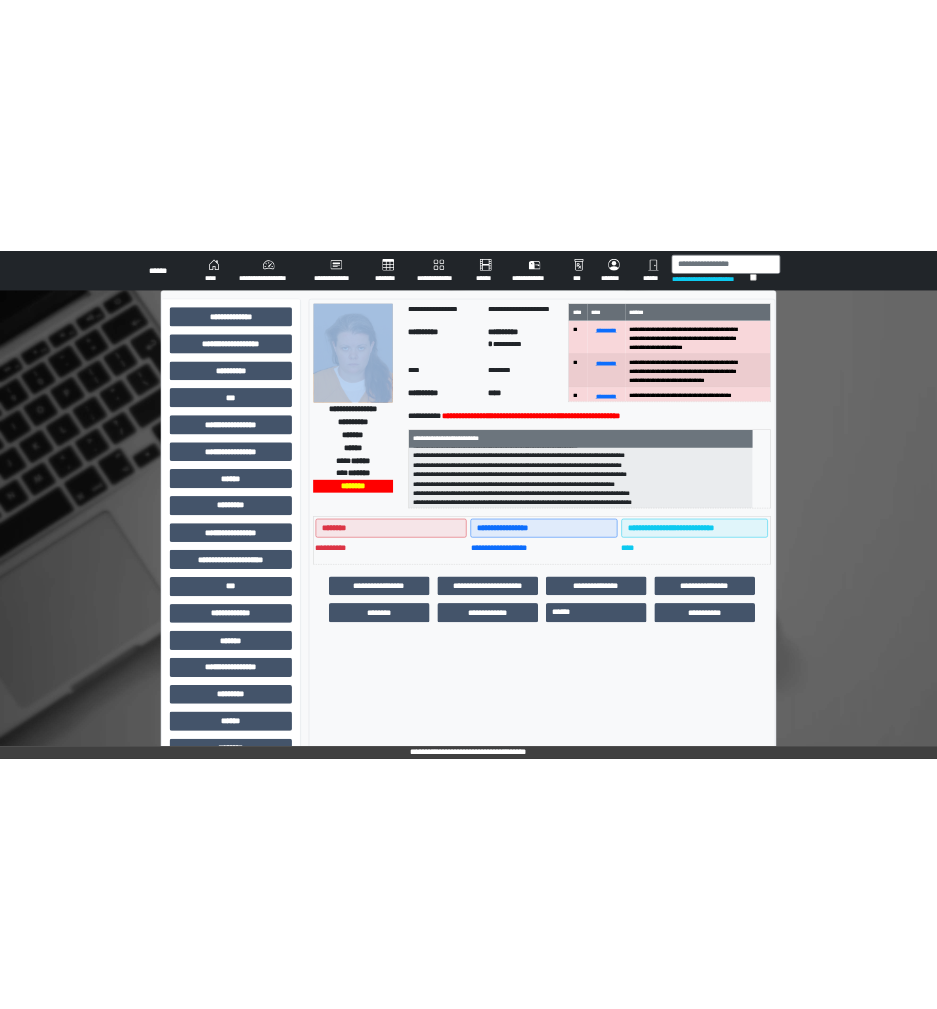 scroll, scrollTop: 44, scrollLeft: 0, axis: vertical 